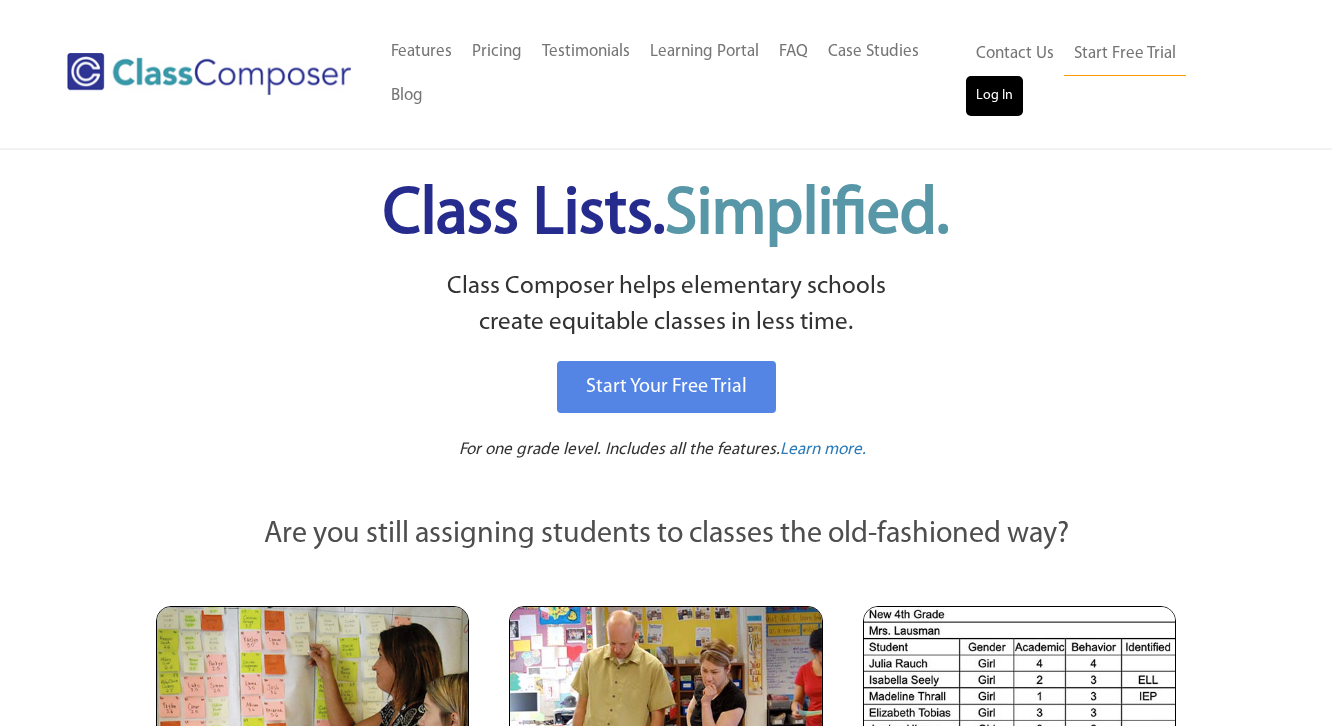 scroll, scrollTop: 0, scrollLeft: 0, axis: both 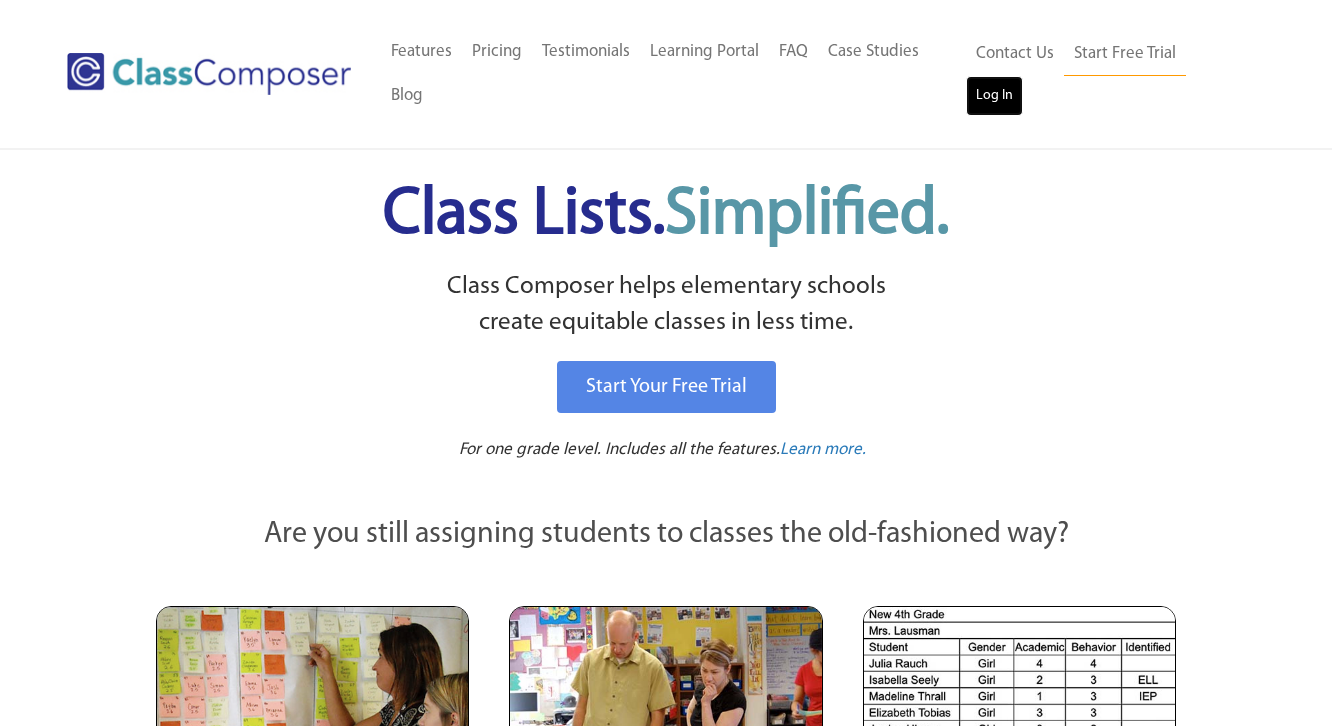 click on "Log In" at bounding box center [994, 96] 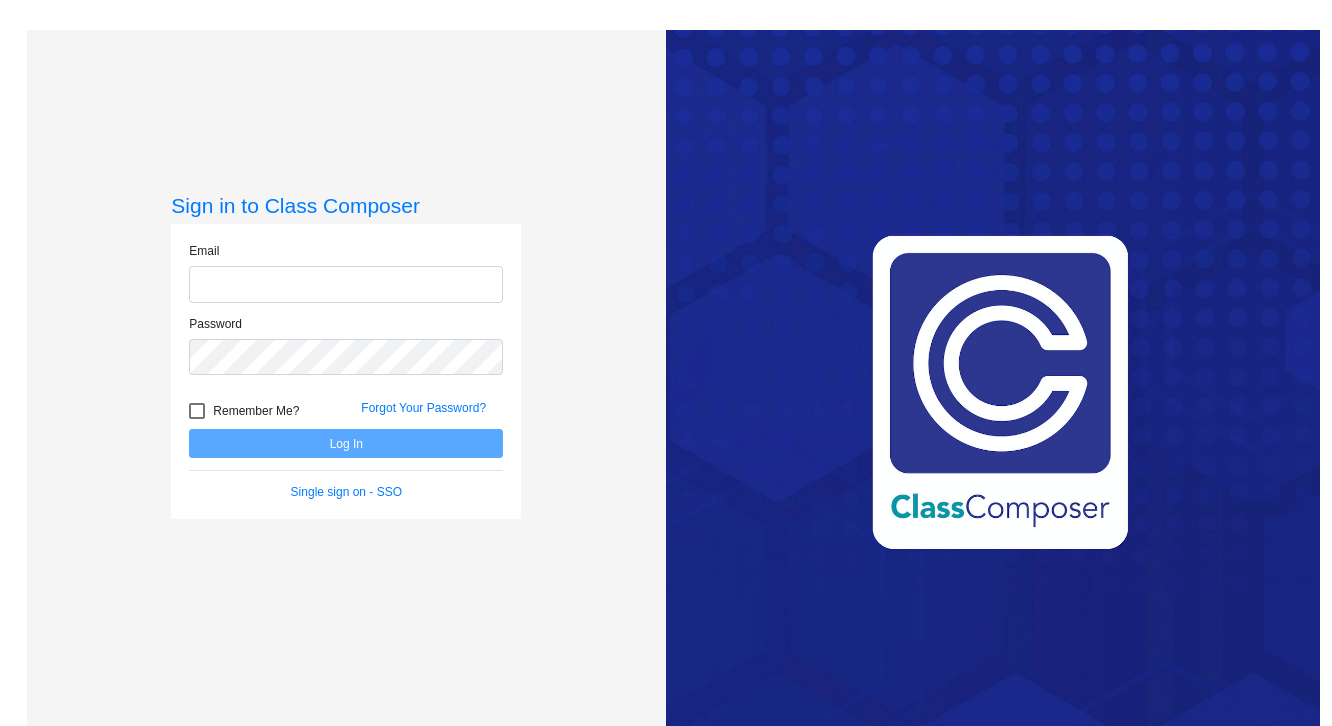 scroll, scrollTop: 0, scrollLeft: 0, axis: both 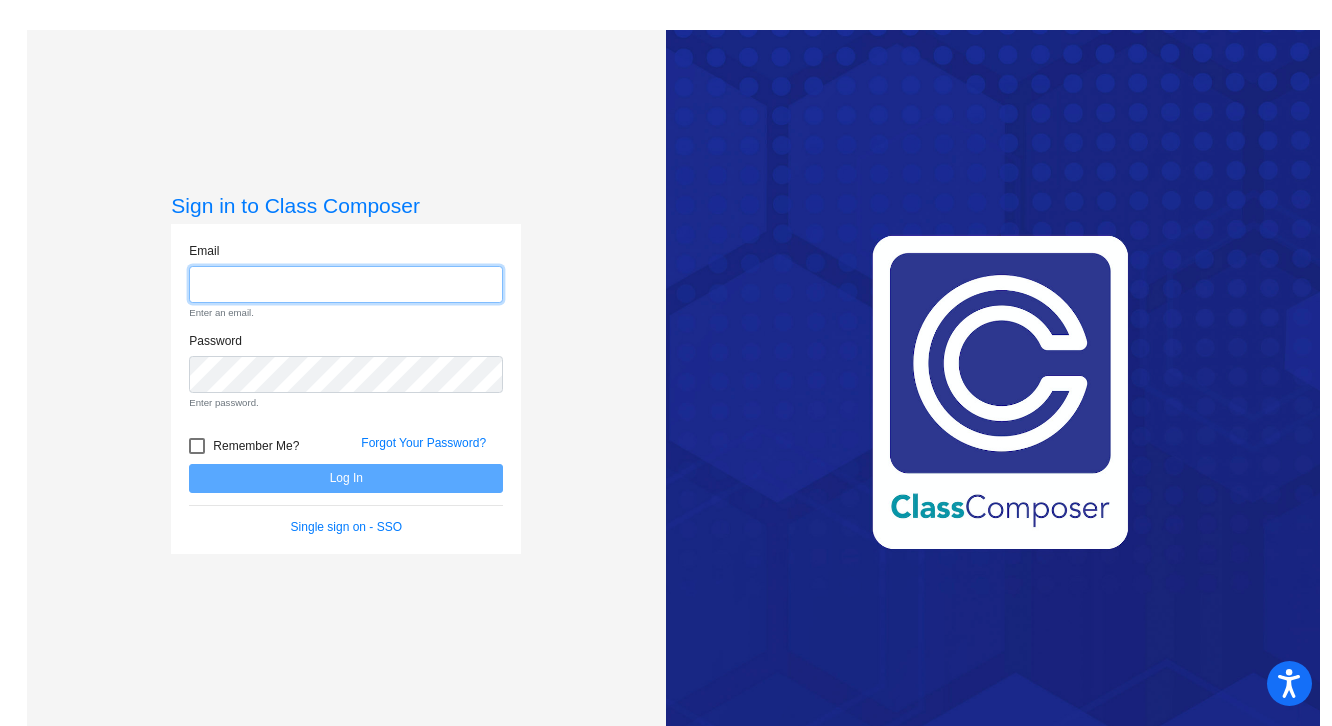 type on "[EMAIL]" 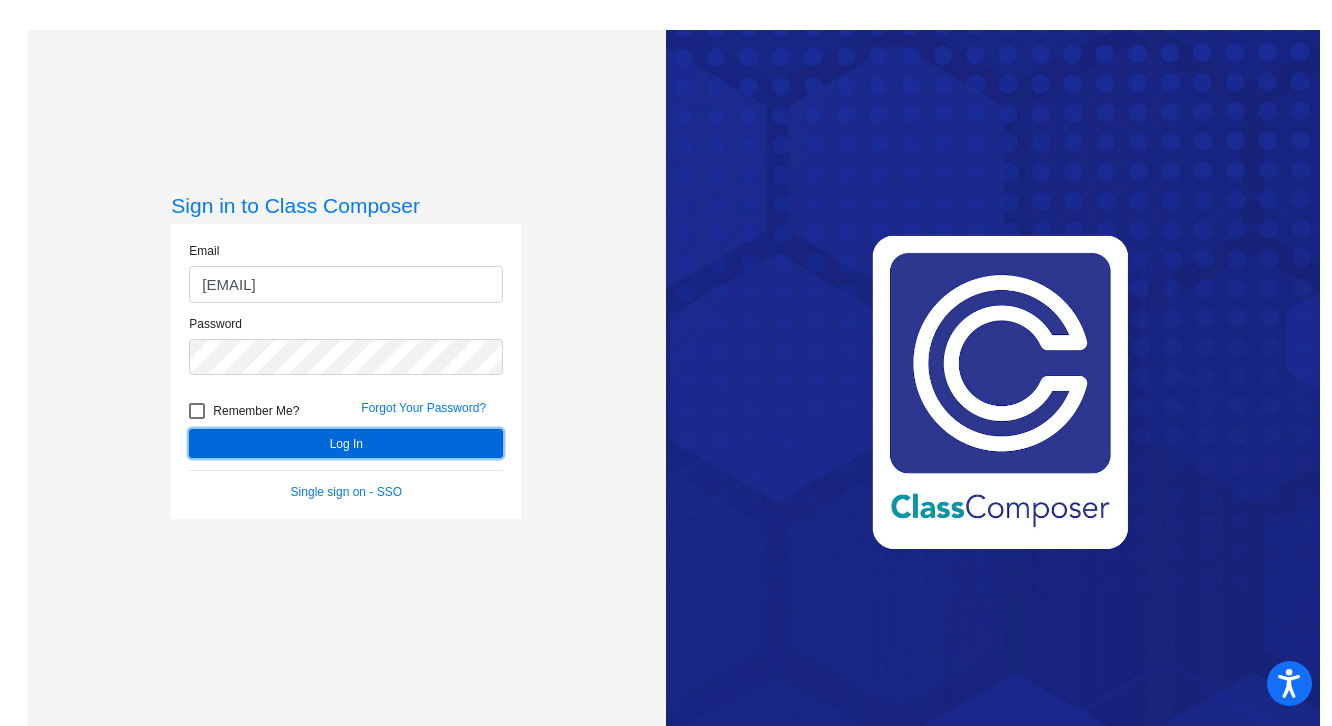 click on "Log In" 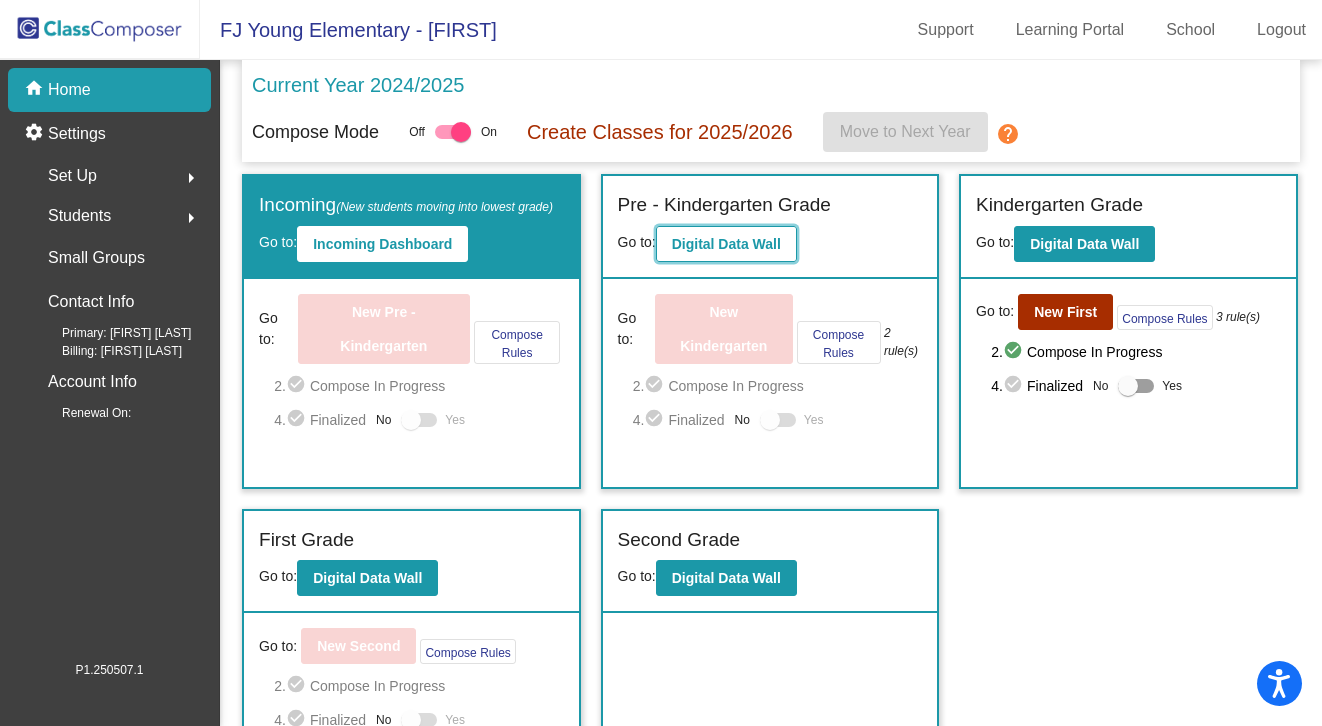 click on "Digital Data Wall" 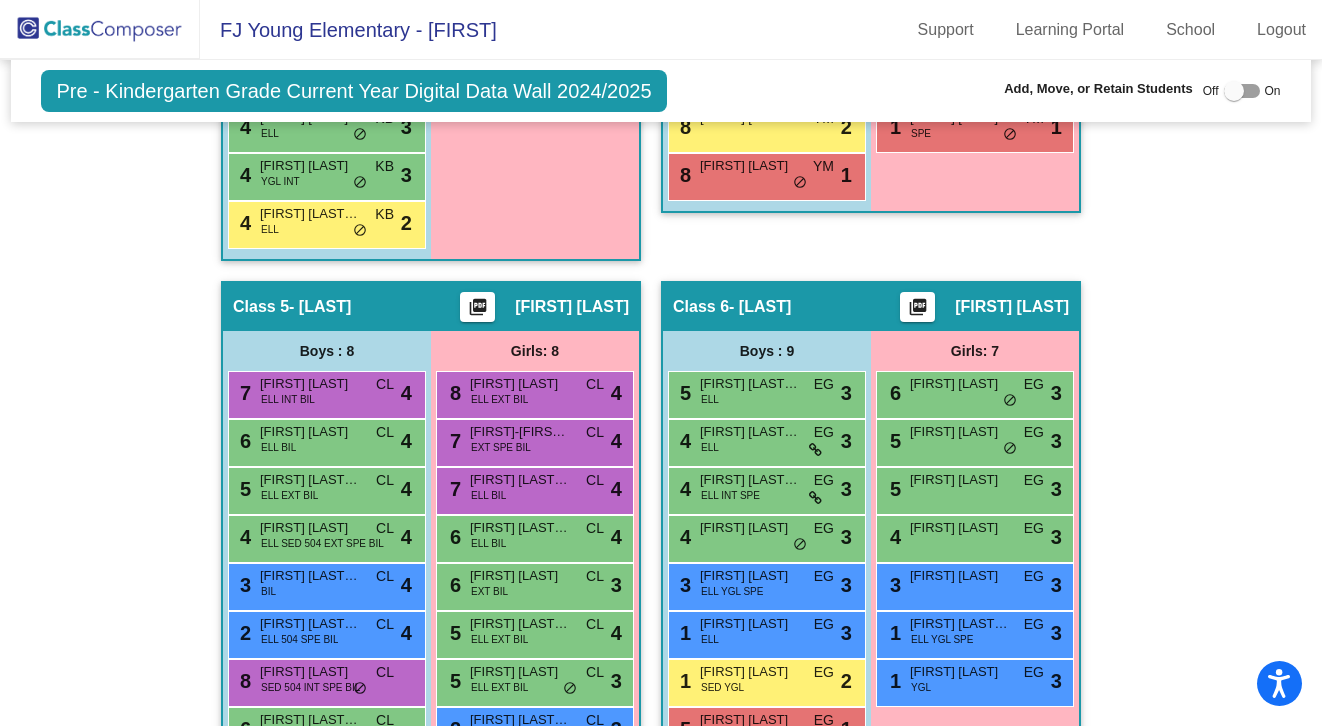scroll, scrollTop: 1675, scrollLeft: 0, axis: vertical 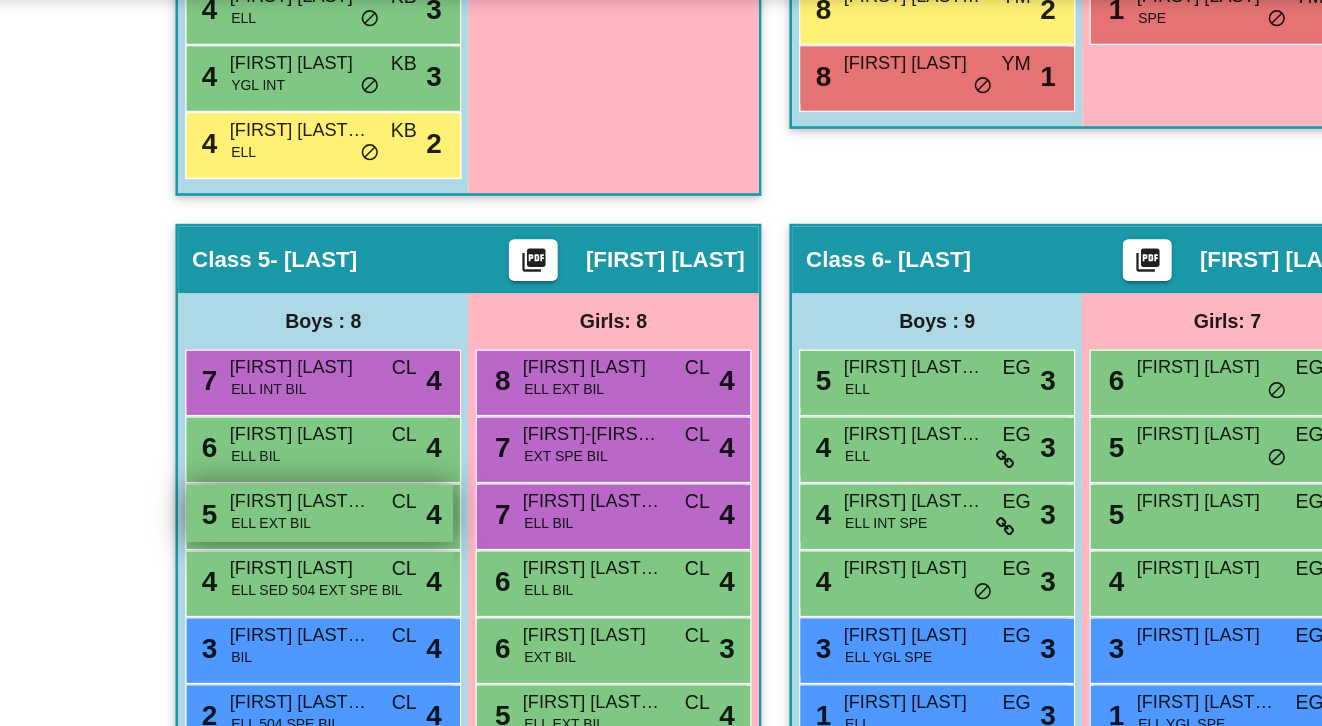 click on "[FIRST] [LAST] [LAST]" at bounding box center (310, 483) 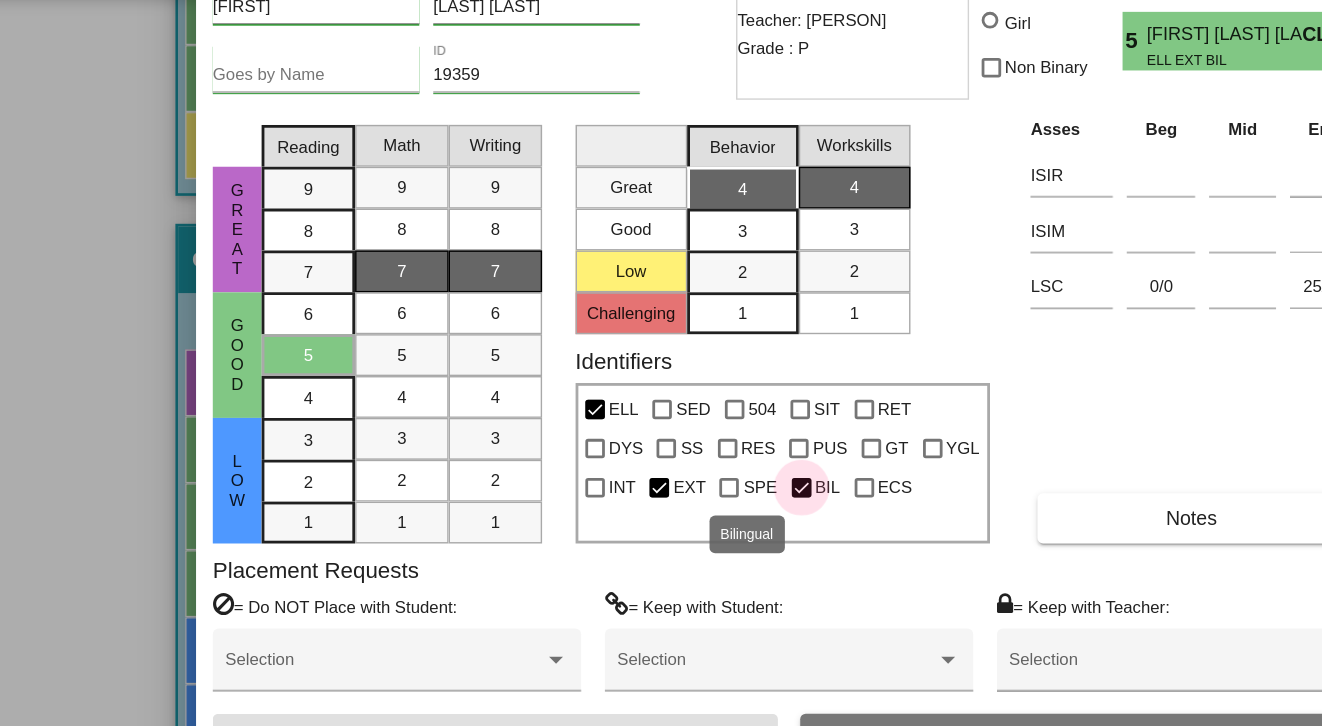 click at bounding box center [670, 473] 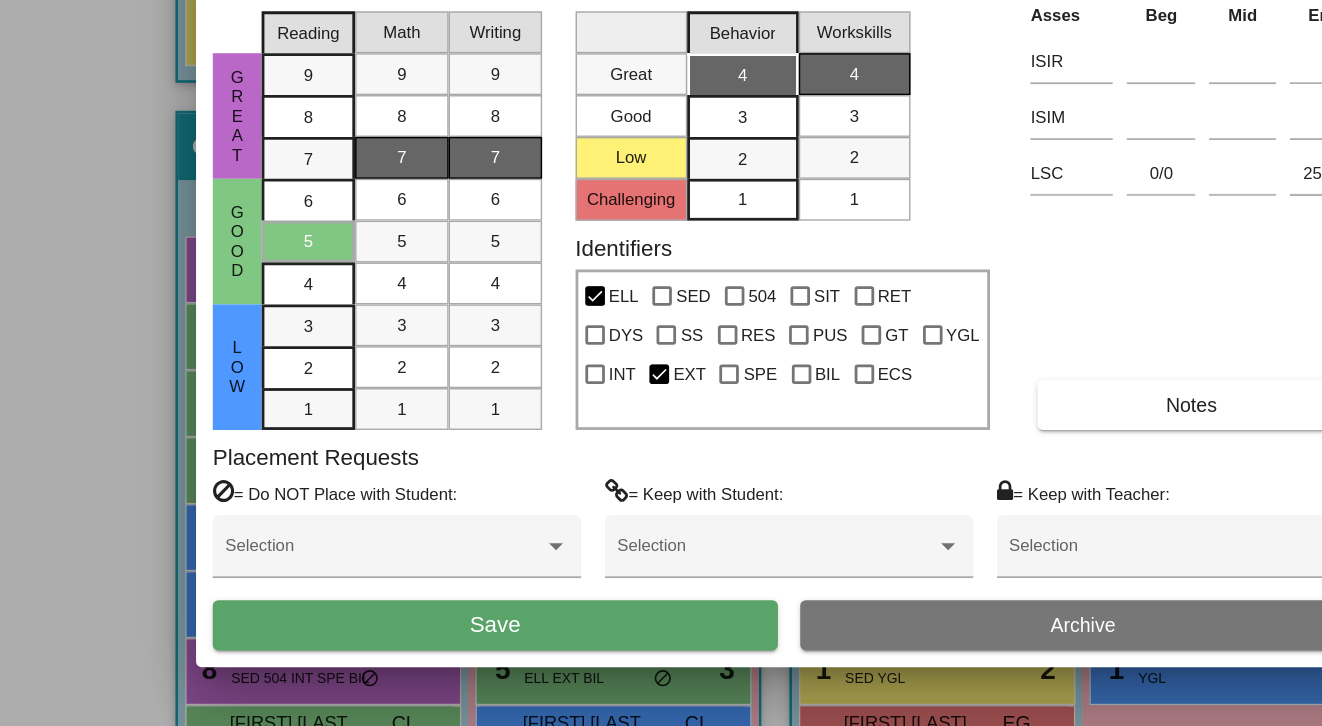 scroll, scrollTop: 0, scrollLeft: 0, axis: both 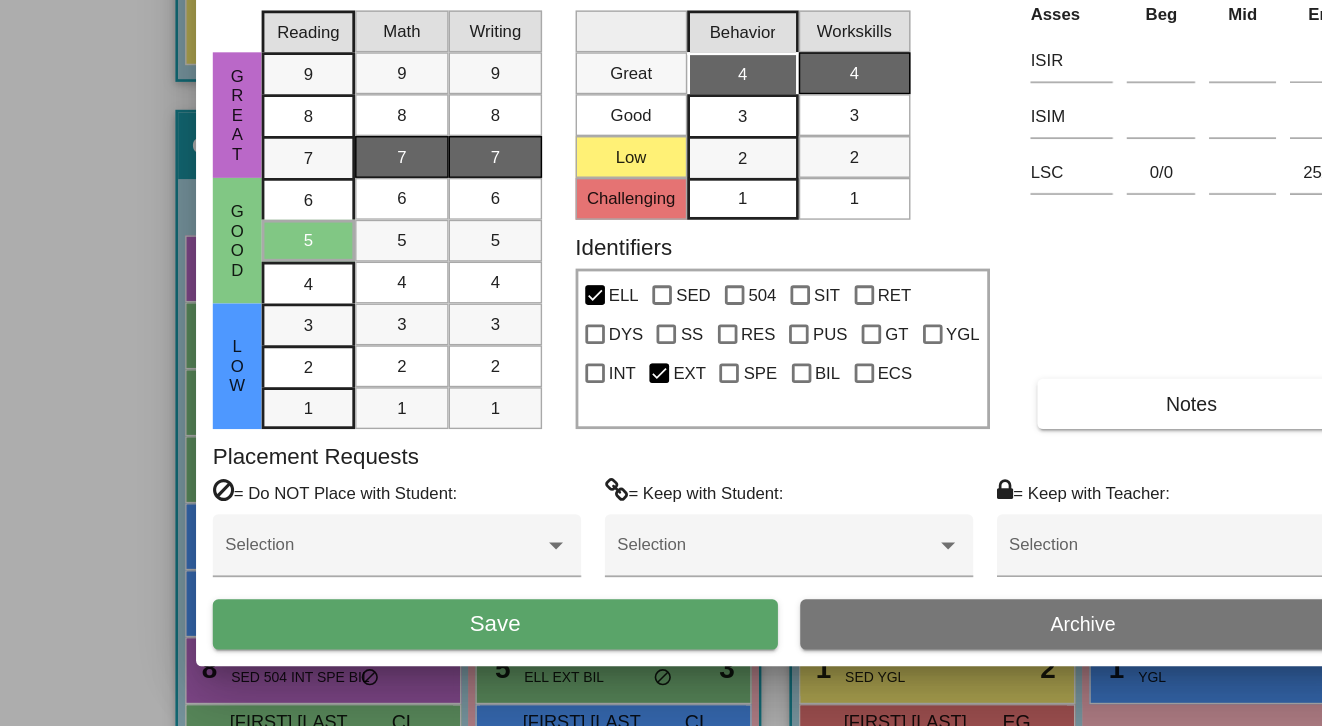 click on "Save" at bounding box center (450, 653) 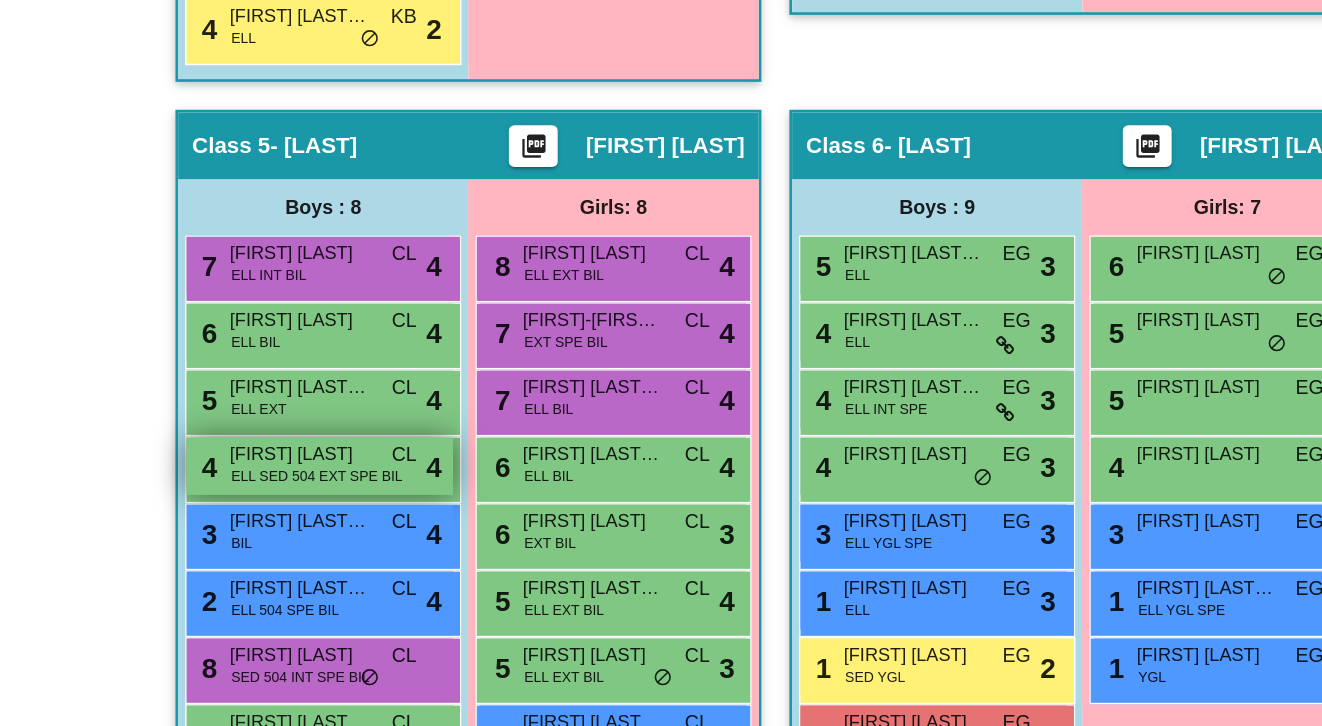 click on "ELL SED 504 EXT SPE BIL" at bounding box center [322, 546] 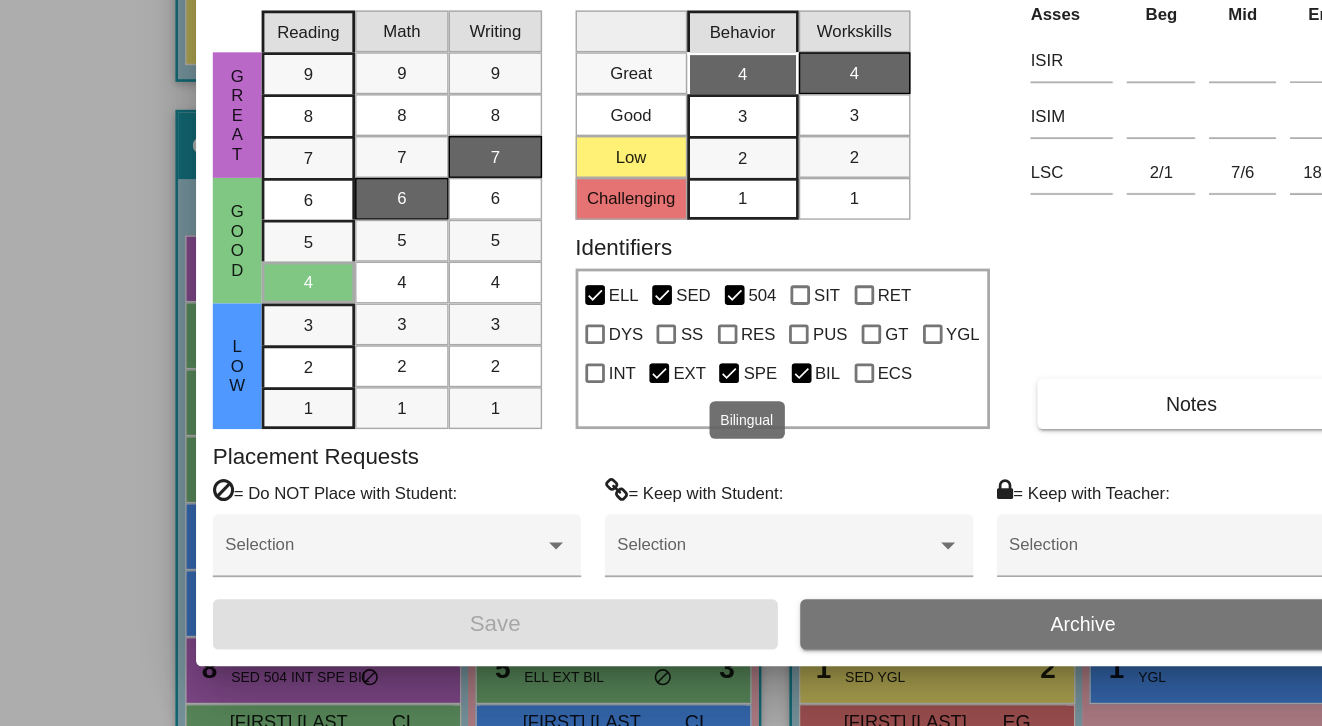 click at bounding box center (670, 473) 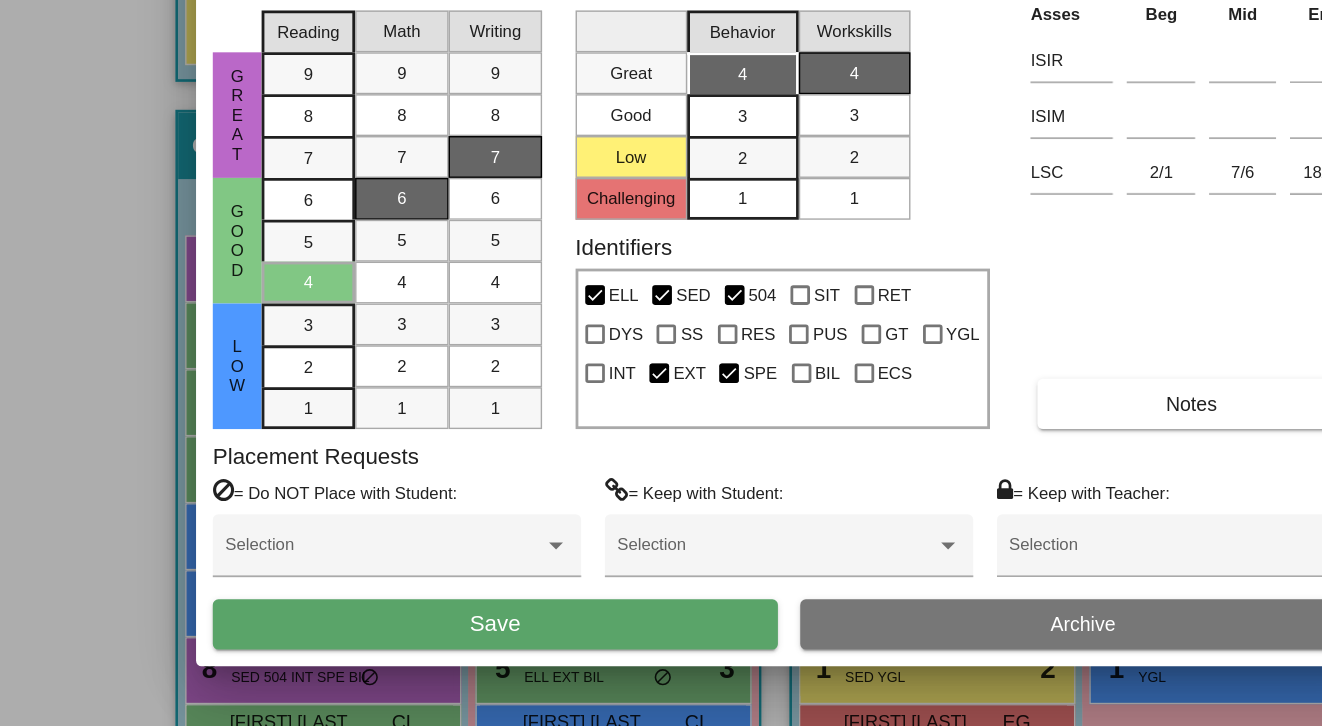click on "Save" at bounding box center [450, 653] 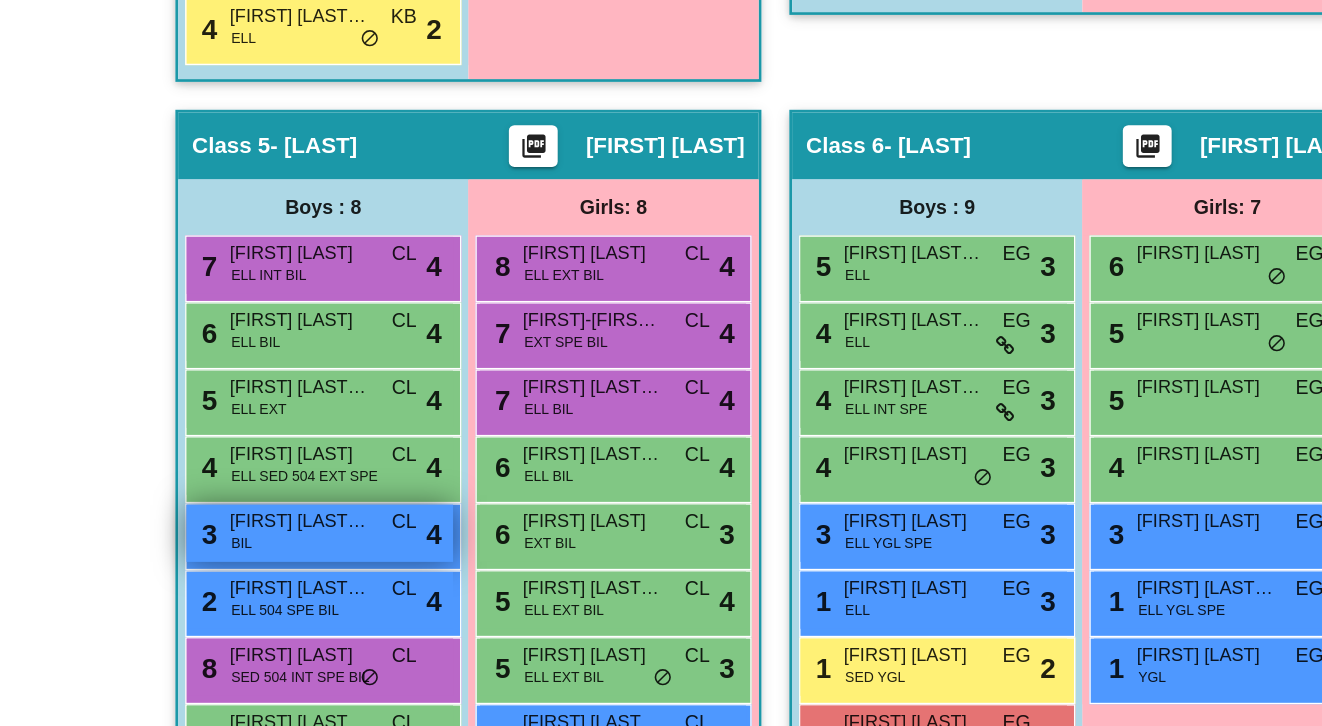 click on "[FIRST] [LAST] [LAST]" at bounding box center (310, 579) 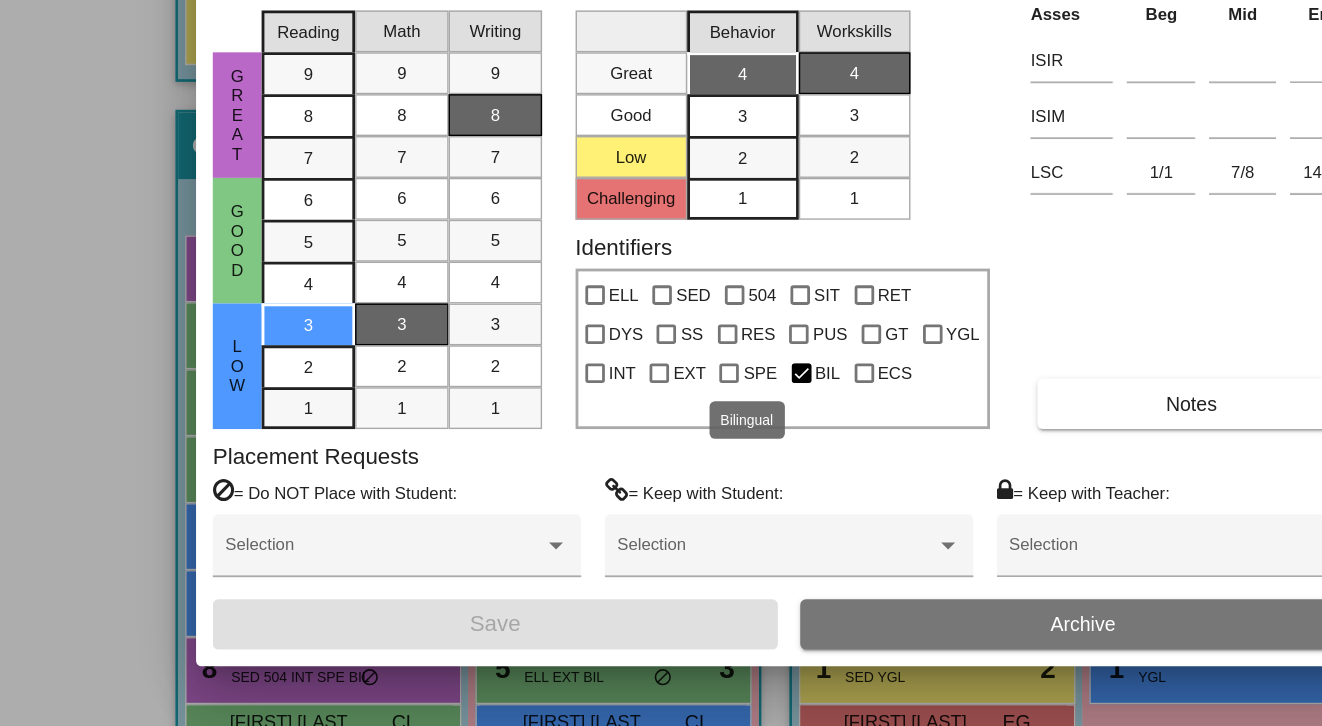 click at bounding box center [670, 473] 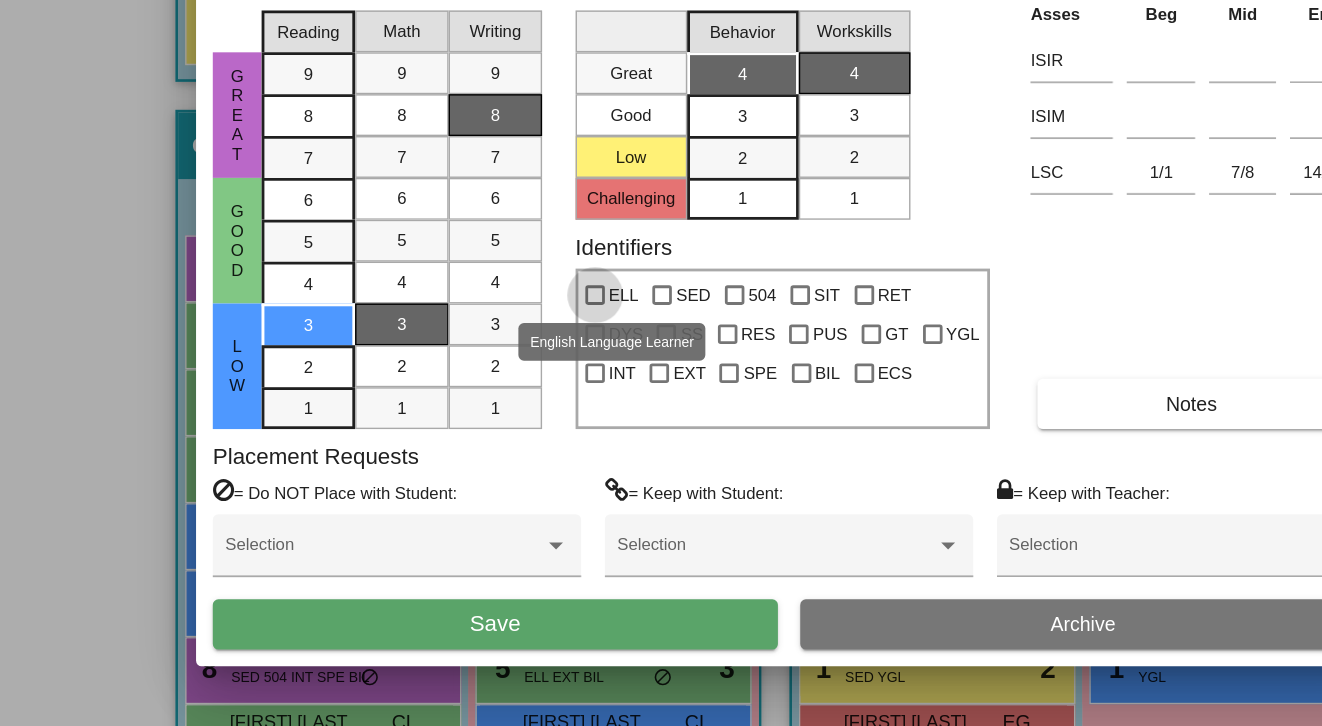 click at bounding box center [522, 417] 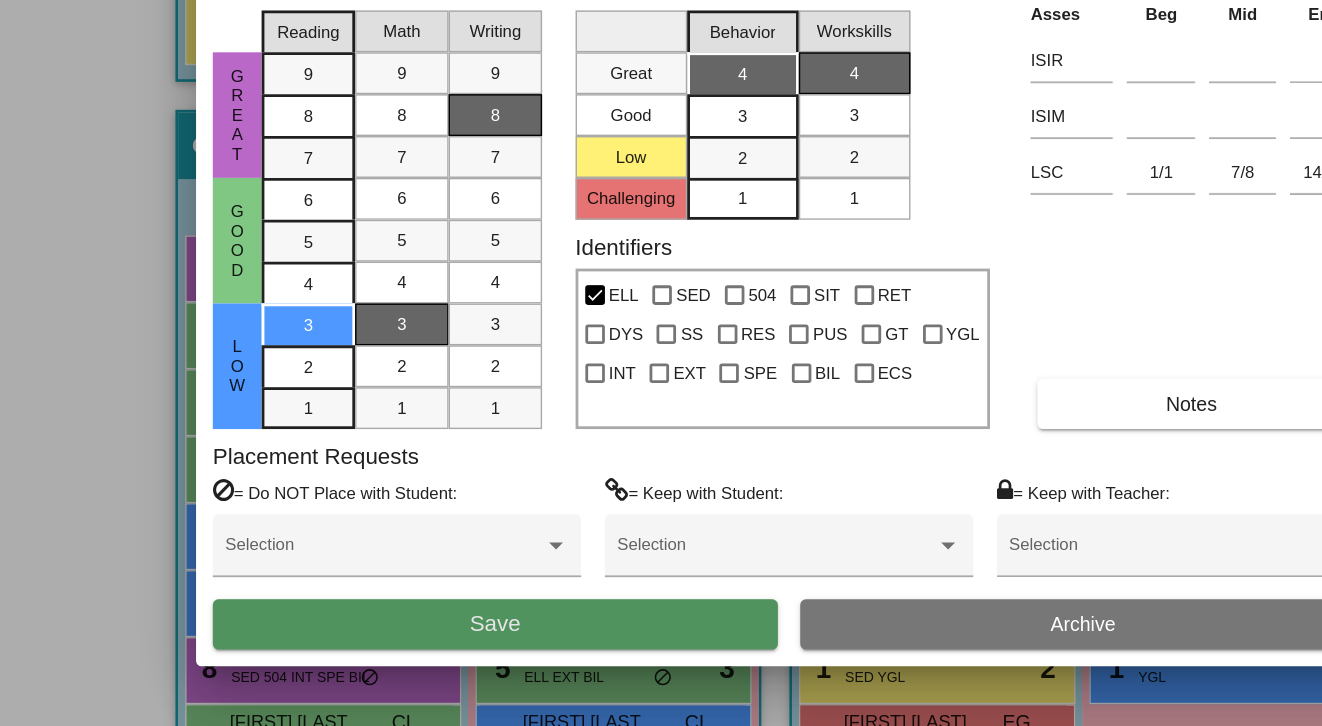 click on "Save" at bounding box center [450, 653] 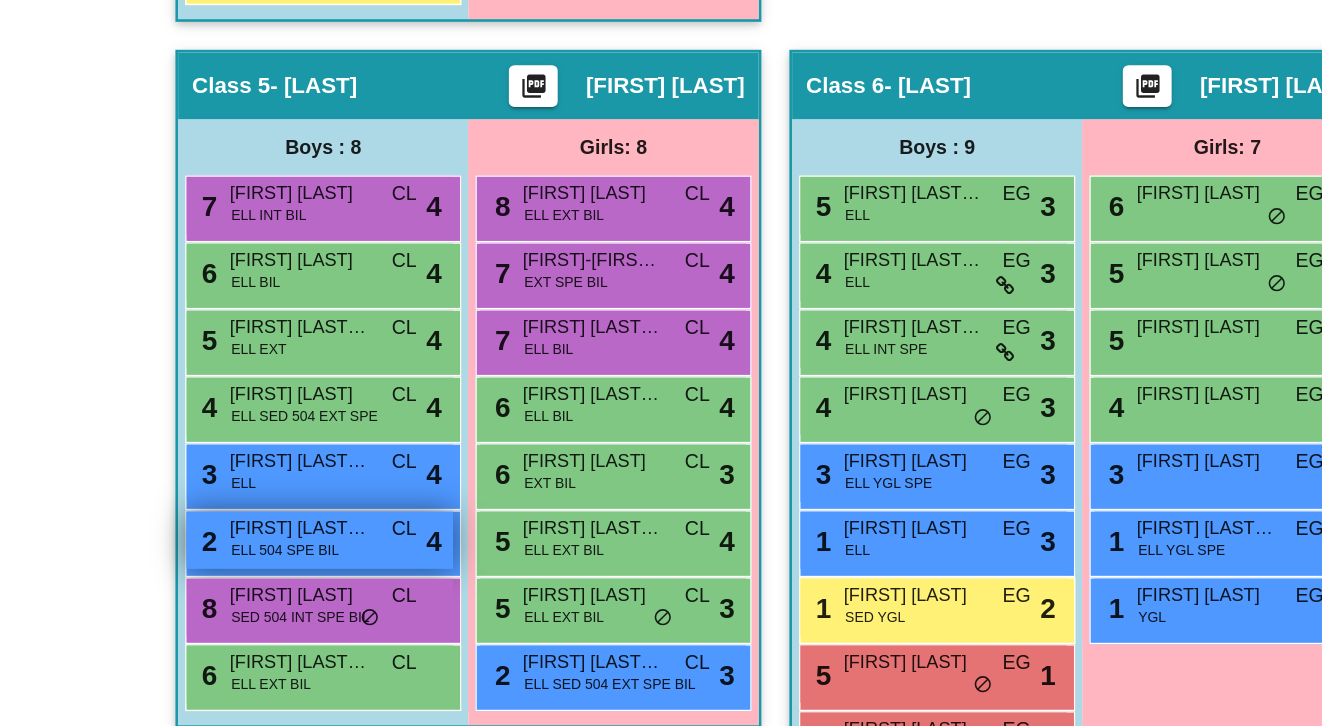 scroll, scrollTop: 1740, scrollLeft: 0, axis: vertical 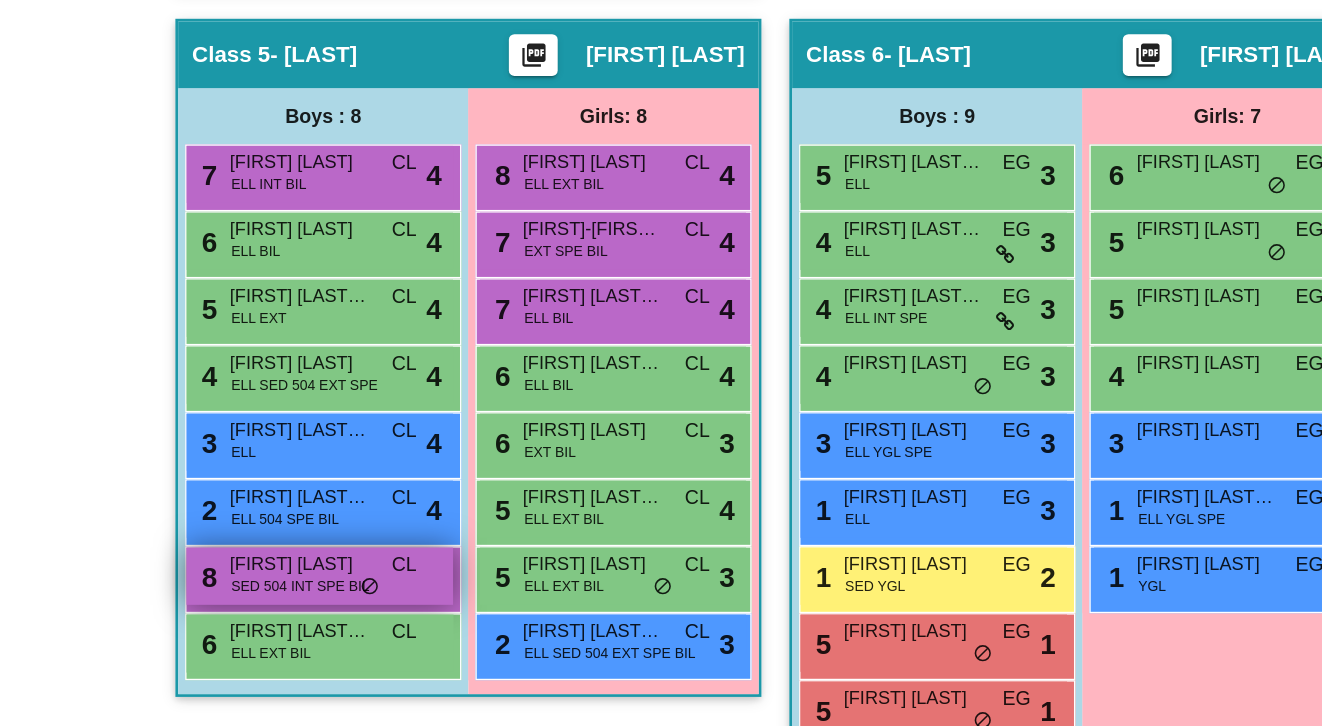 click on "SED 504 INT SPE BIL" at bounding box center [310, 625] 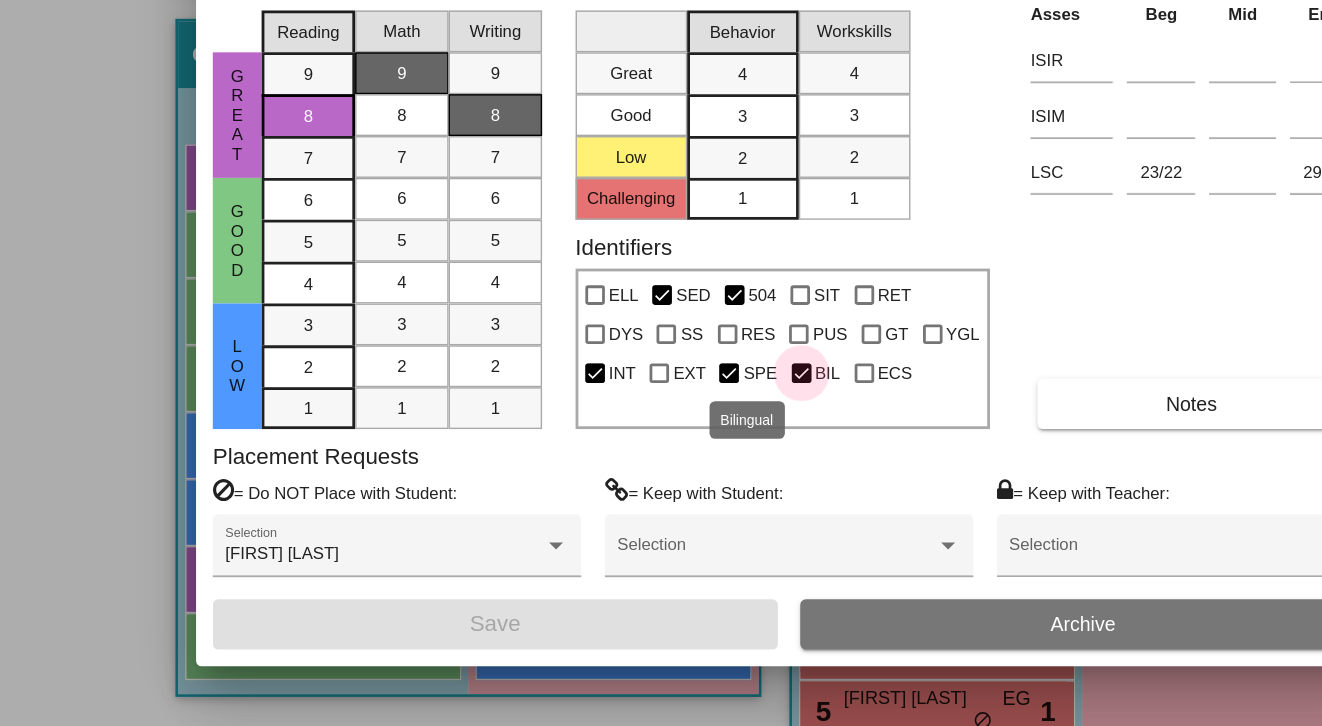 click at bounding box center (670, 473) 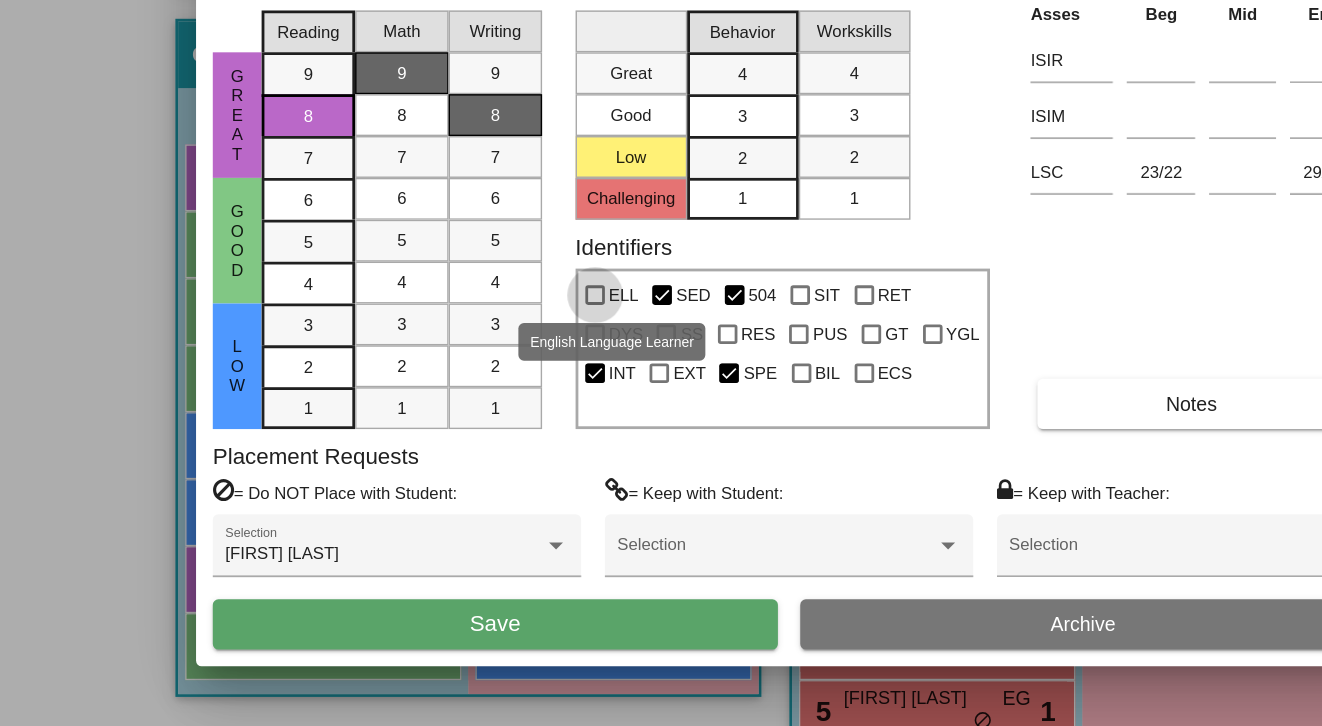click at bounding box center [522, 417] 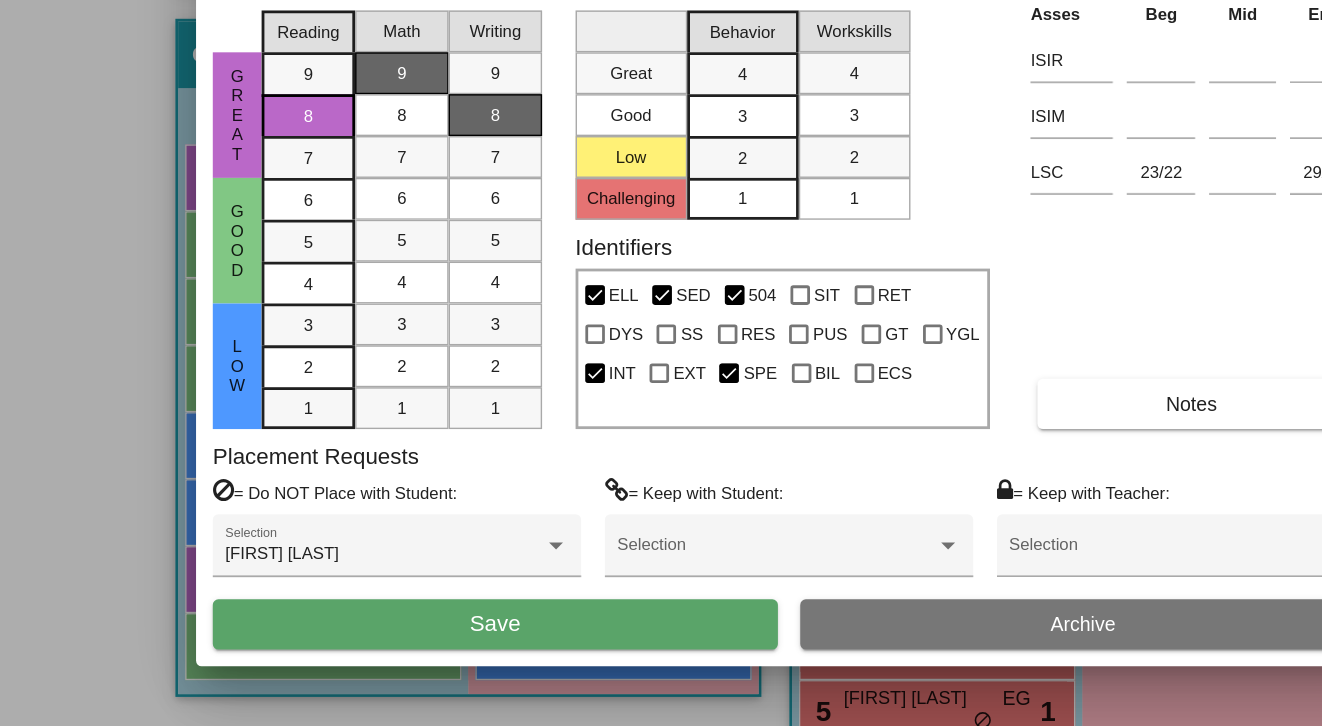 click on "Save" at bounding box center (450, 653) 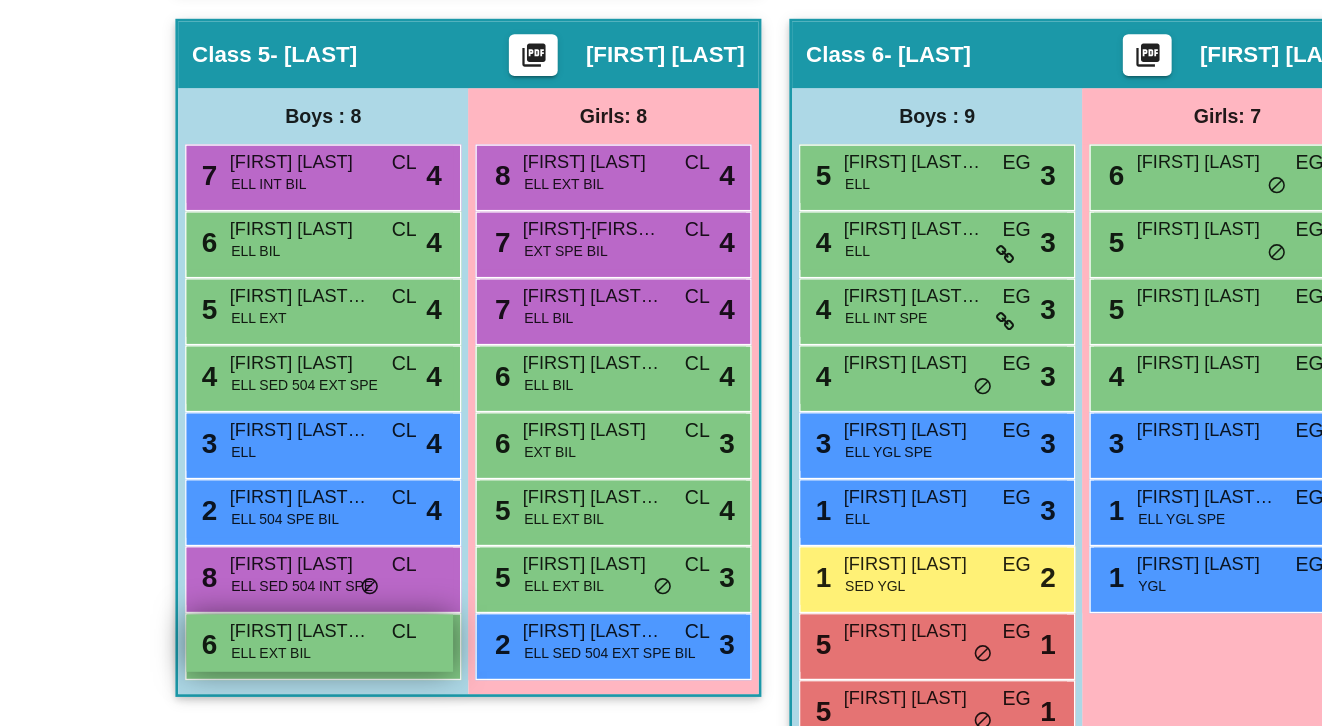 click on "[FIRST] [LAST] [LAST]" at bounding box center (310, 658) 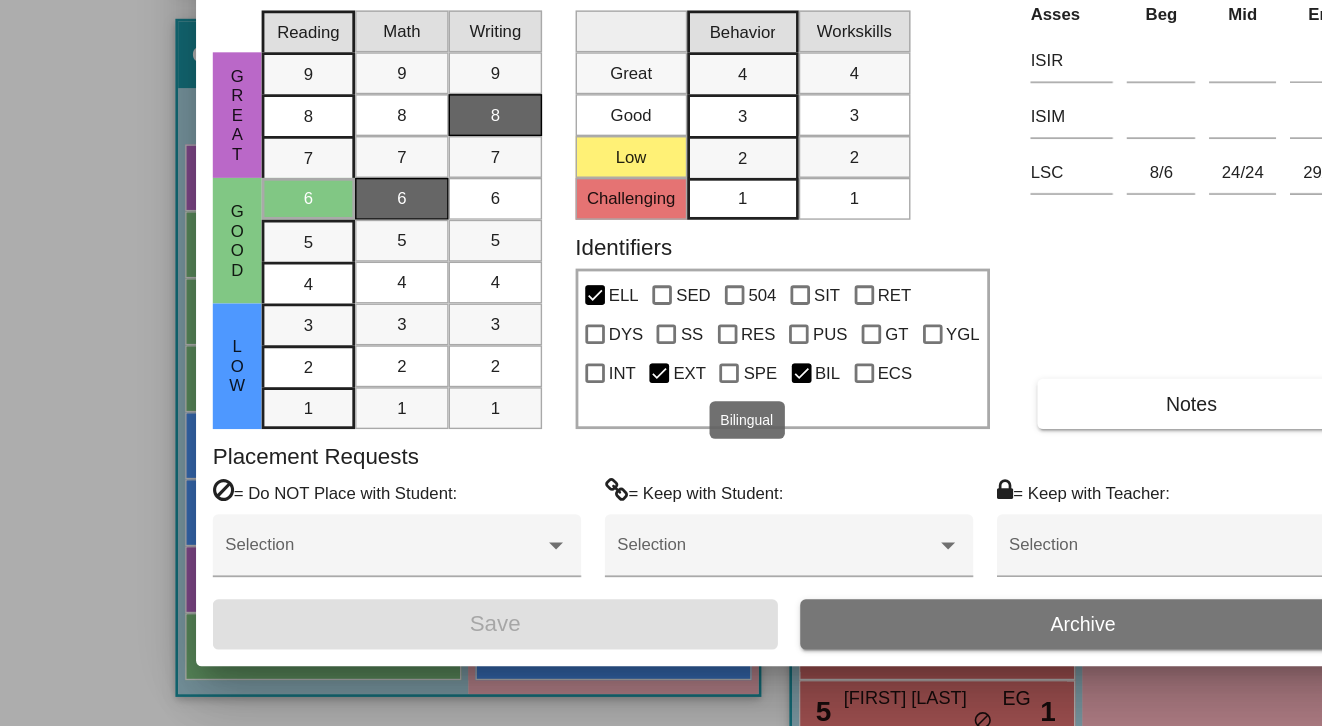 click at bounding box center [670, 473] 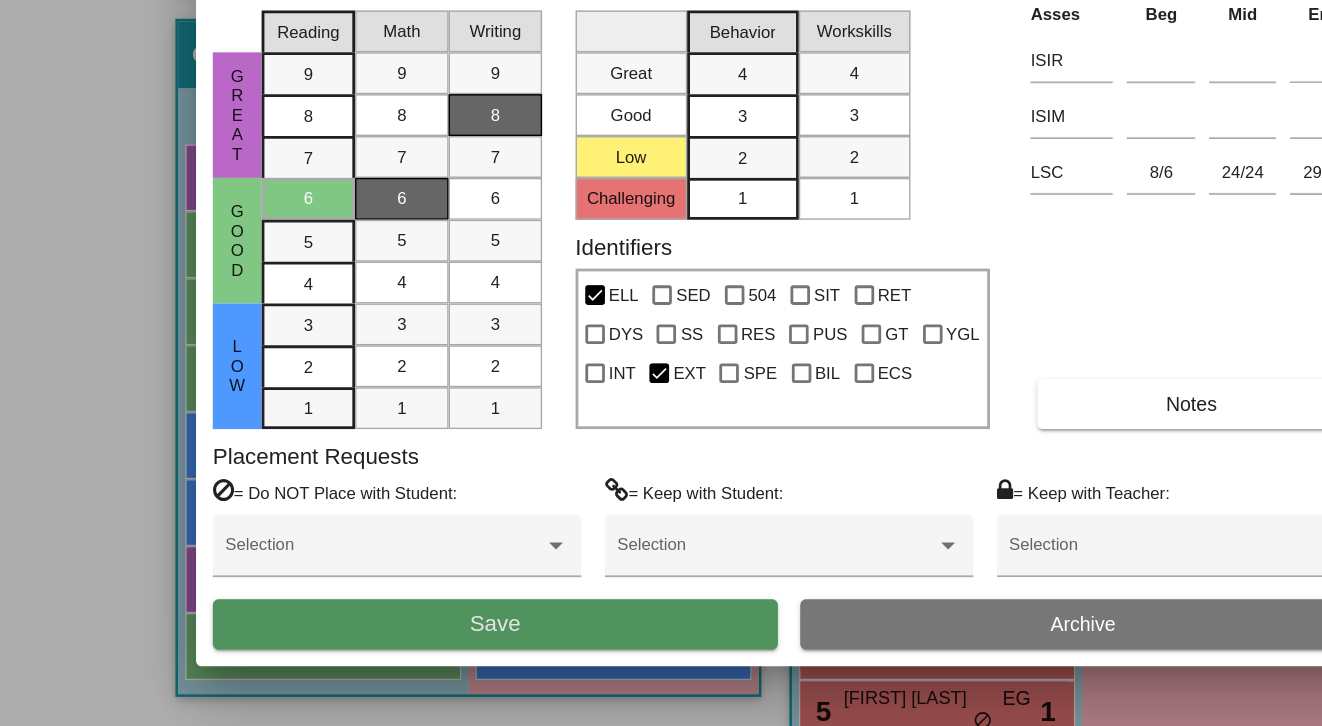 click on "Save" at bounding box center [450, 652] 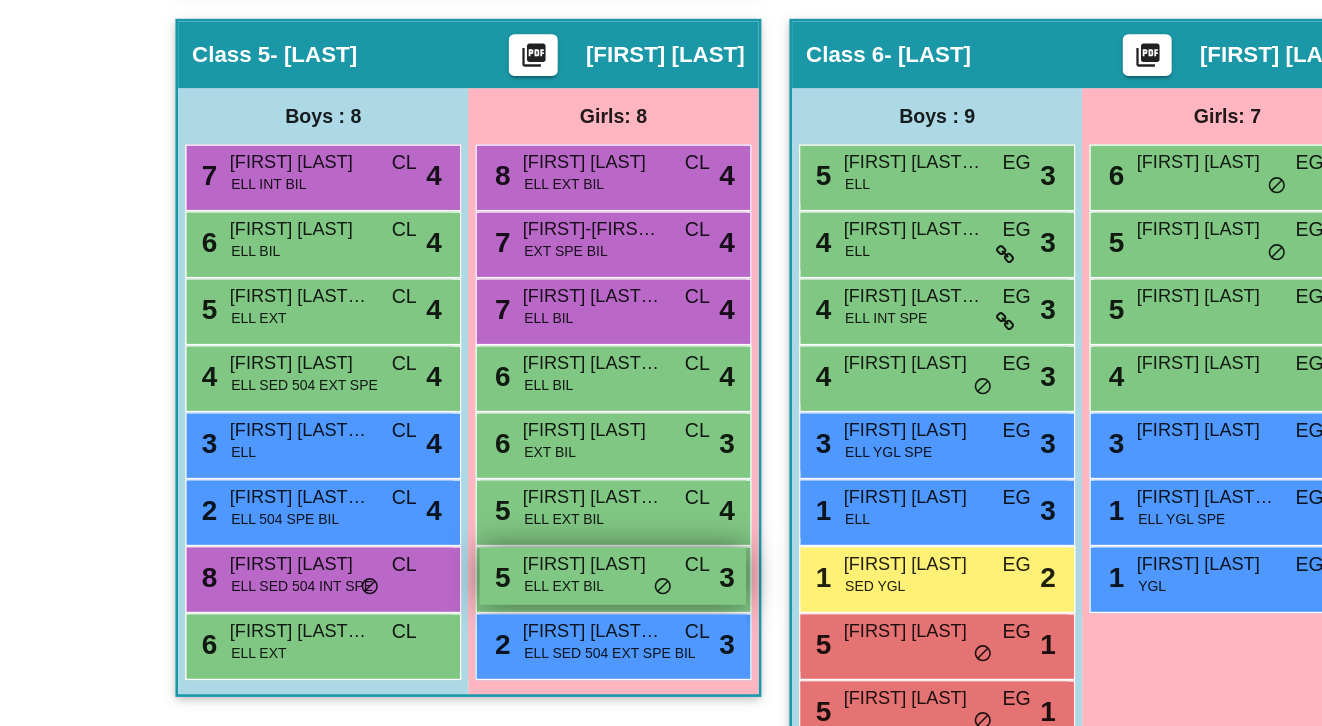 click on "[FIRST] [LAST]" at bounding box center [520, 610] 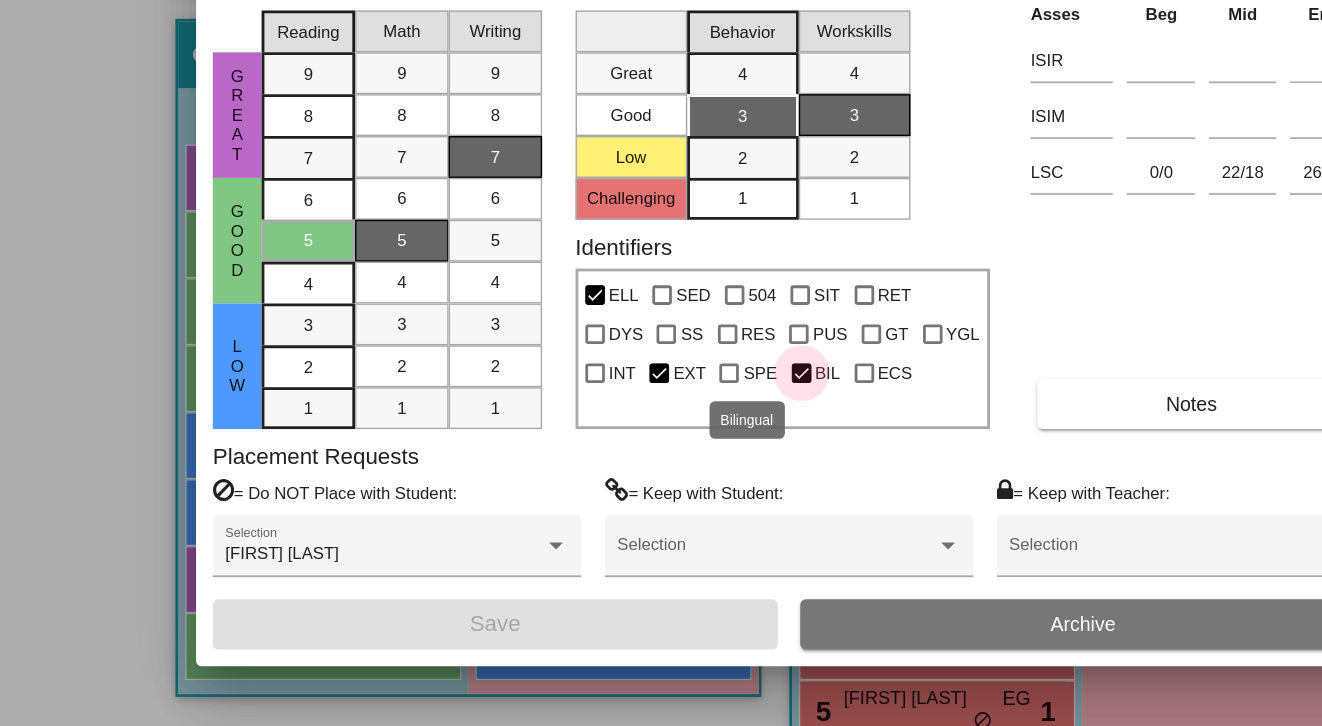 click at bounding box center (670, 473) 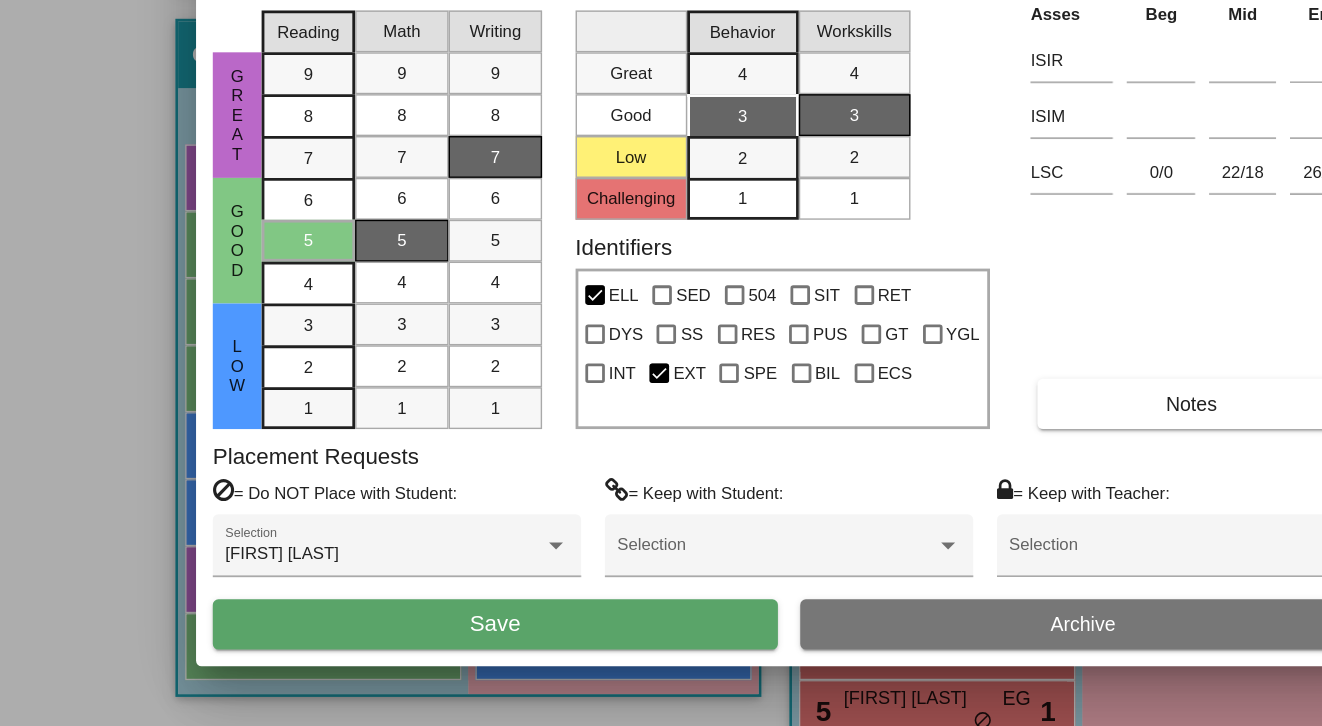 click on "Save" at bounding box center [450, 653] 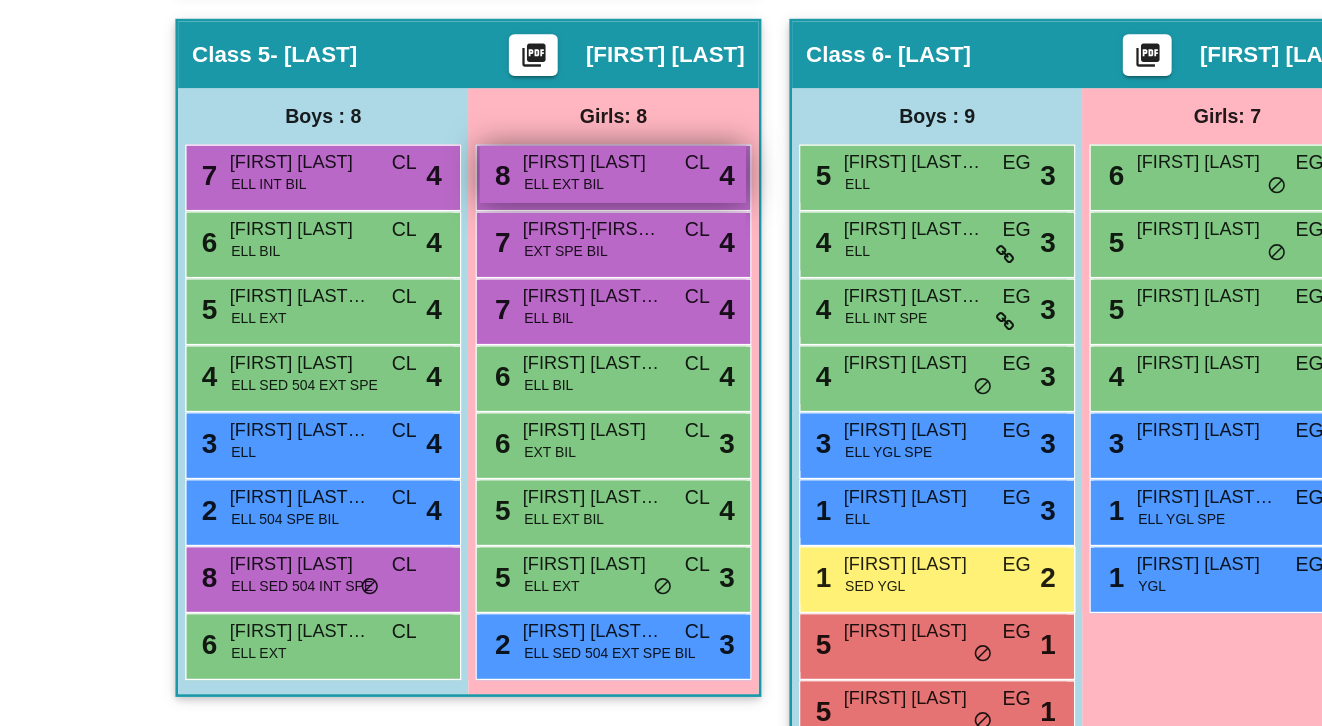 click on "[FIRST] [LAST]" at bounding box center (520, 322) 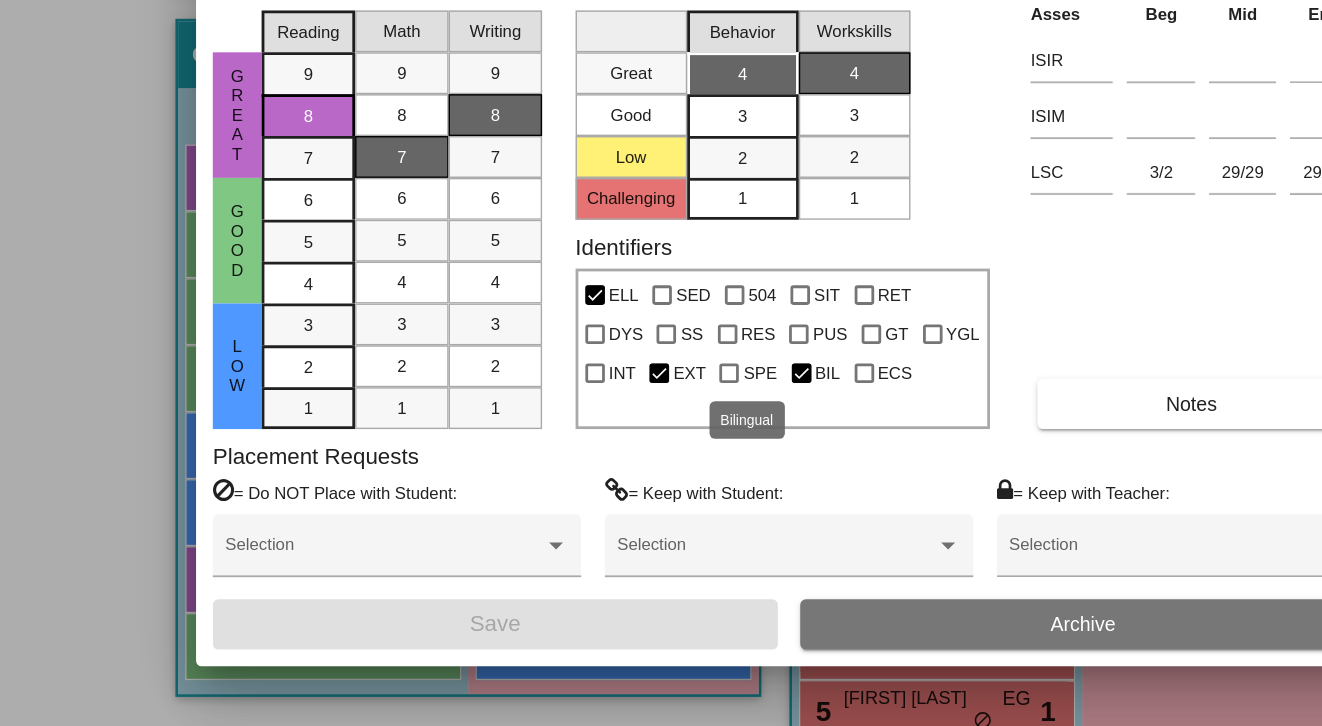 click at bounding box center (670, 473) 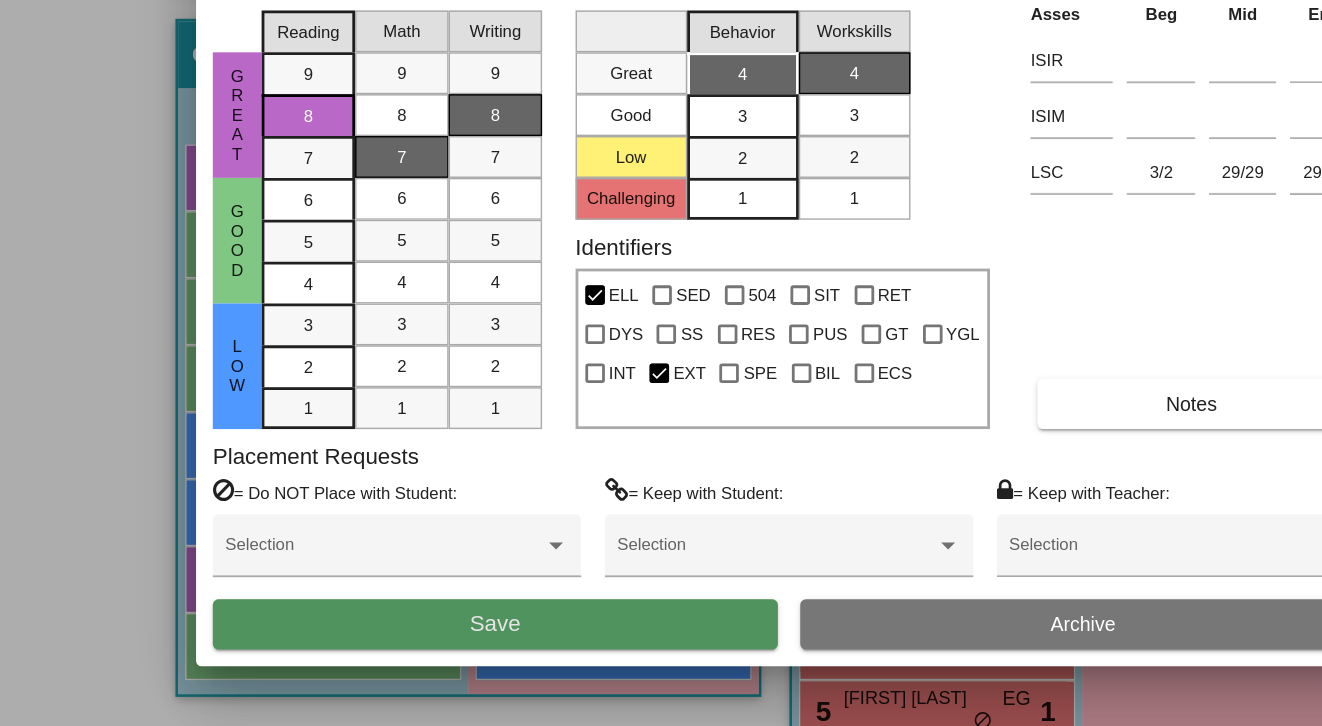 click on "Save" at bounding box center [450, 653] 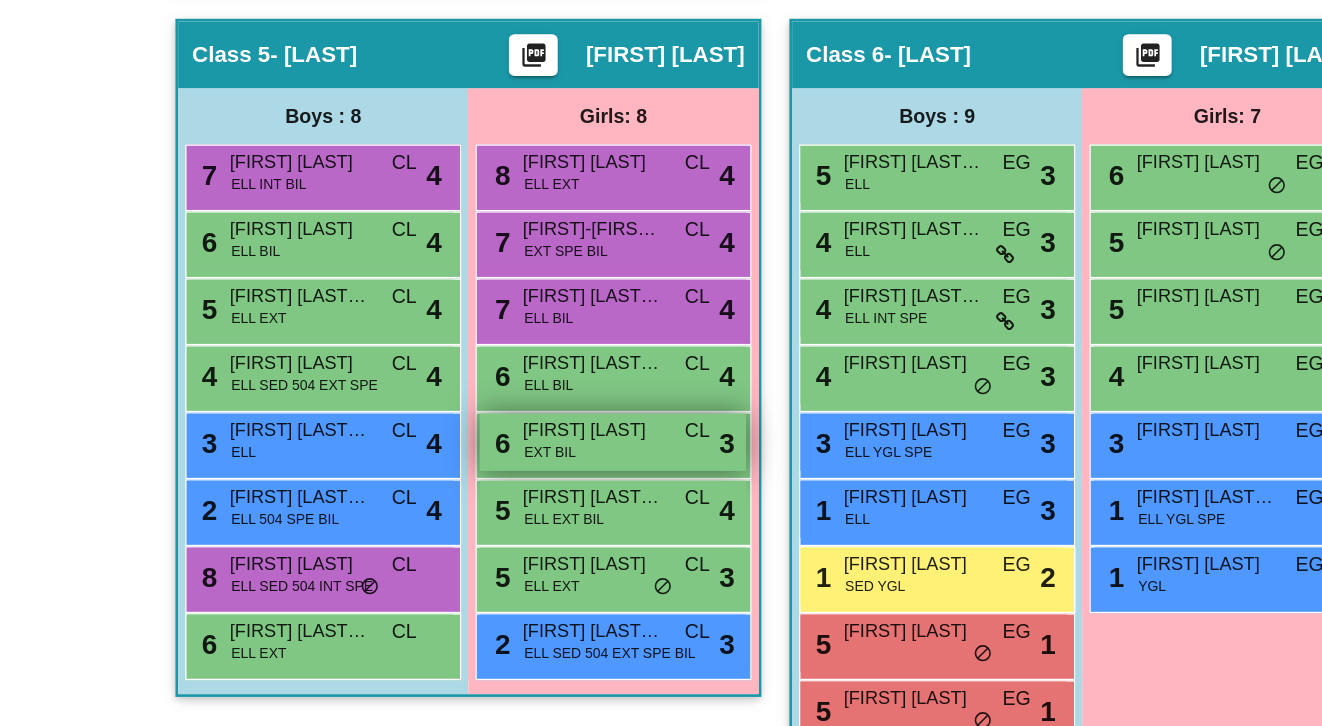 click on "[NUMBER] [FIRST] [LAST] [LAST] [LAST] [LAST] [LAST]" at bounding box center (534, 522) 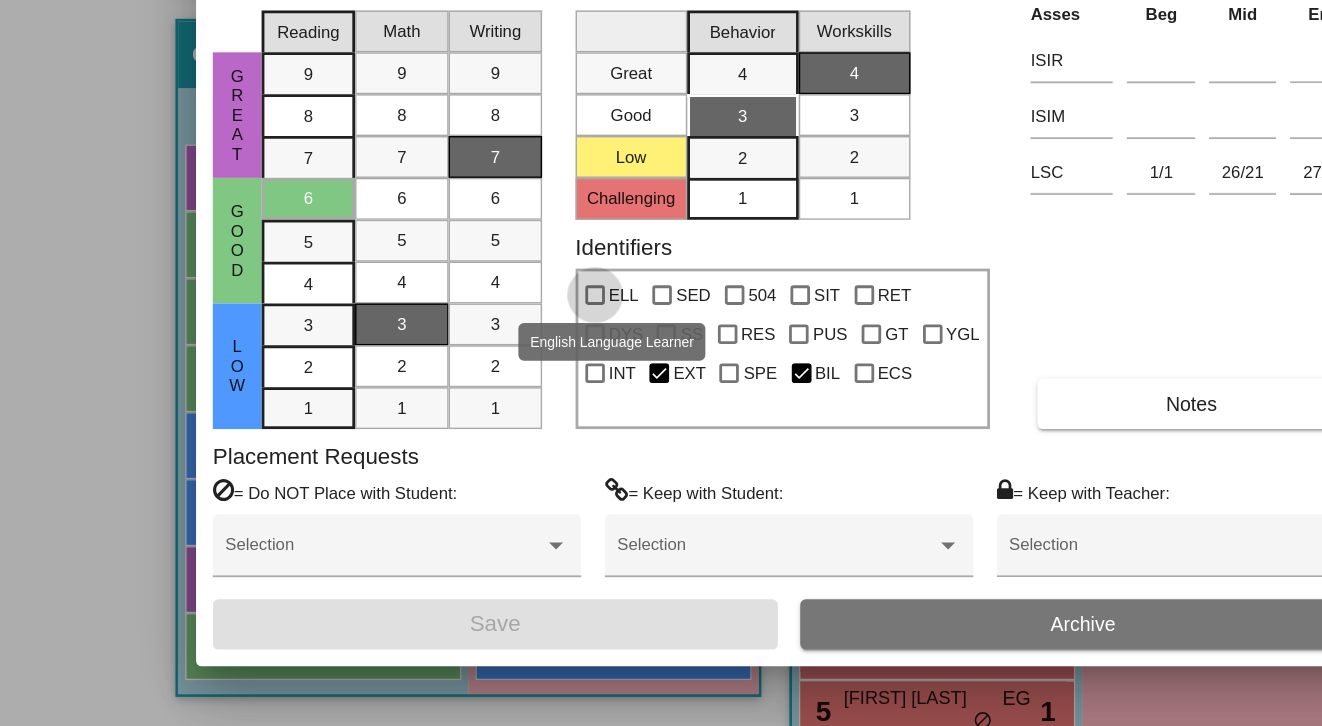 click at bounding box center (522, 417) 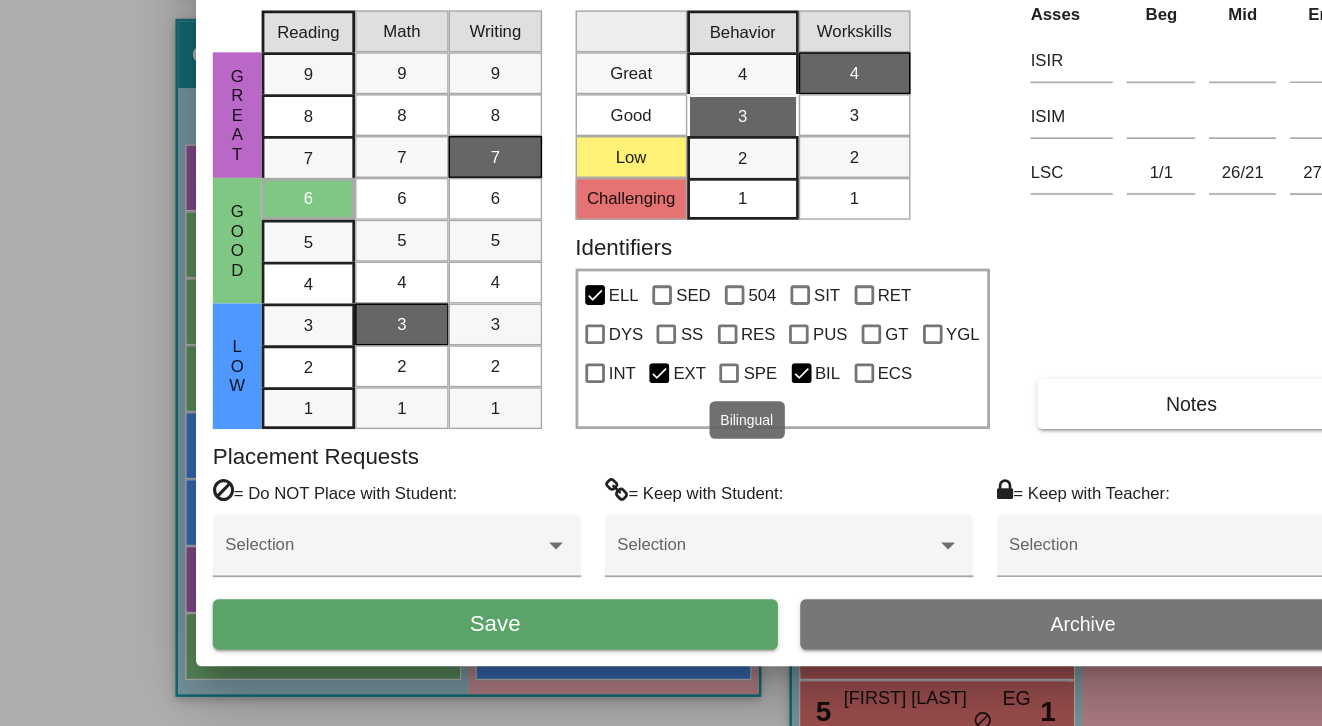 click at bounding box center [670, 473] 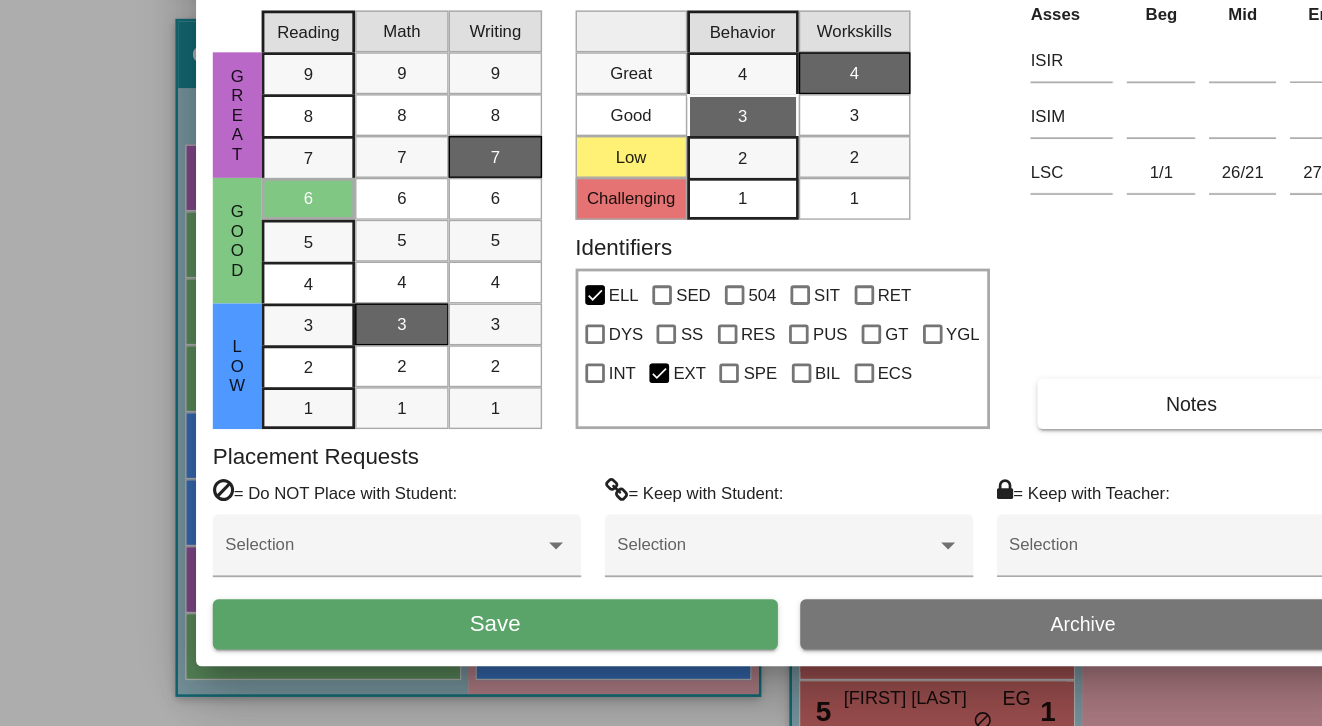 click on "Save" at bounding box center [450, 653] 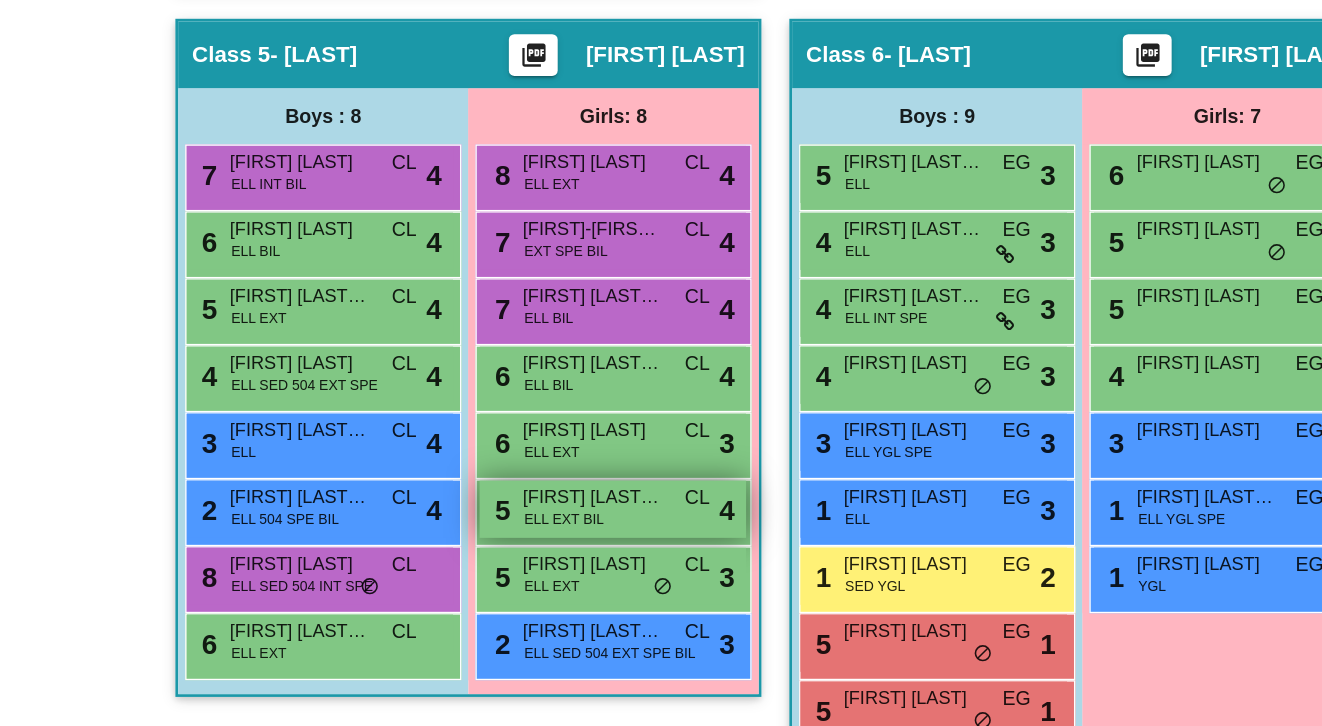 click on "5 [FIRST] [LAST] [LAST] [LAST] [LAST] lock do_not_disturb_alt 4" at bounding box center (534, 570) 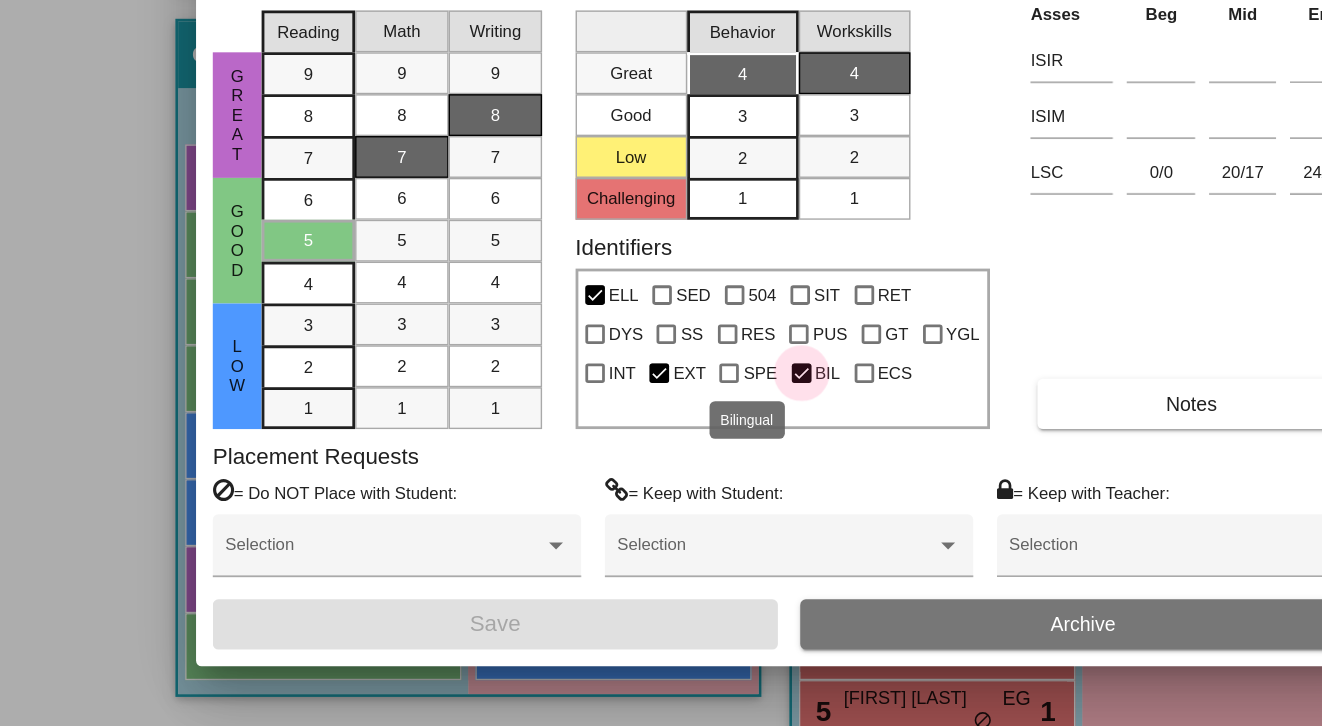 click at bounding box center [670, 473] 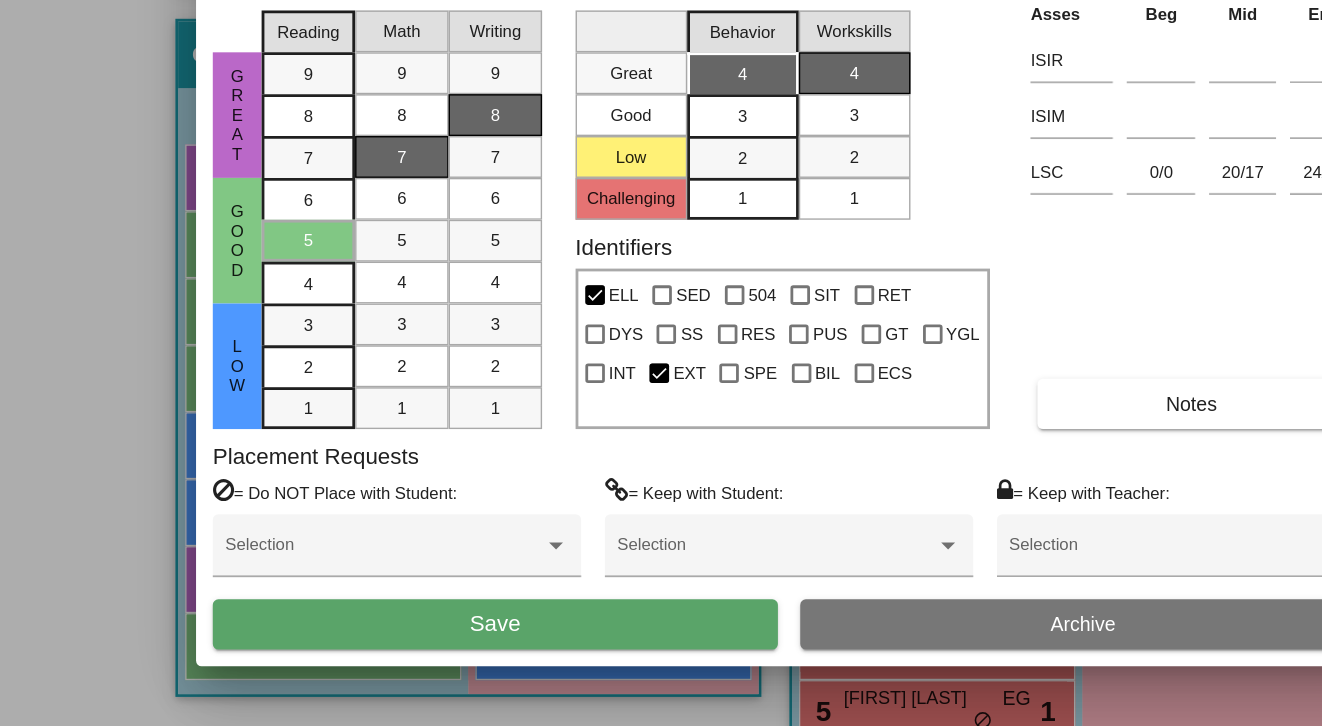 click on "Save" at bounding box center [450, 653] 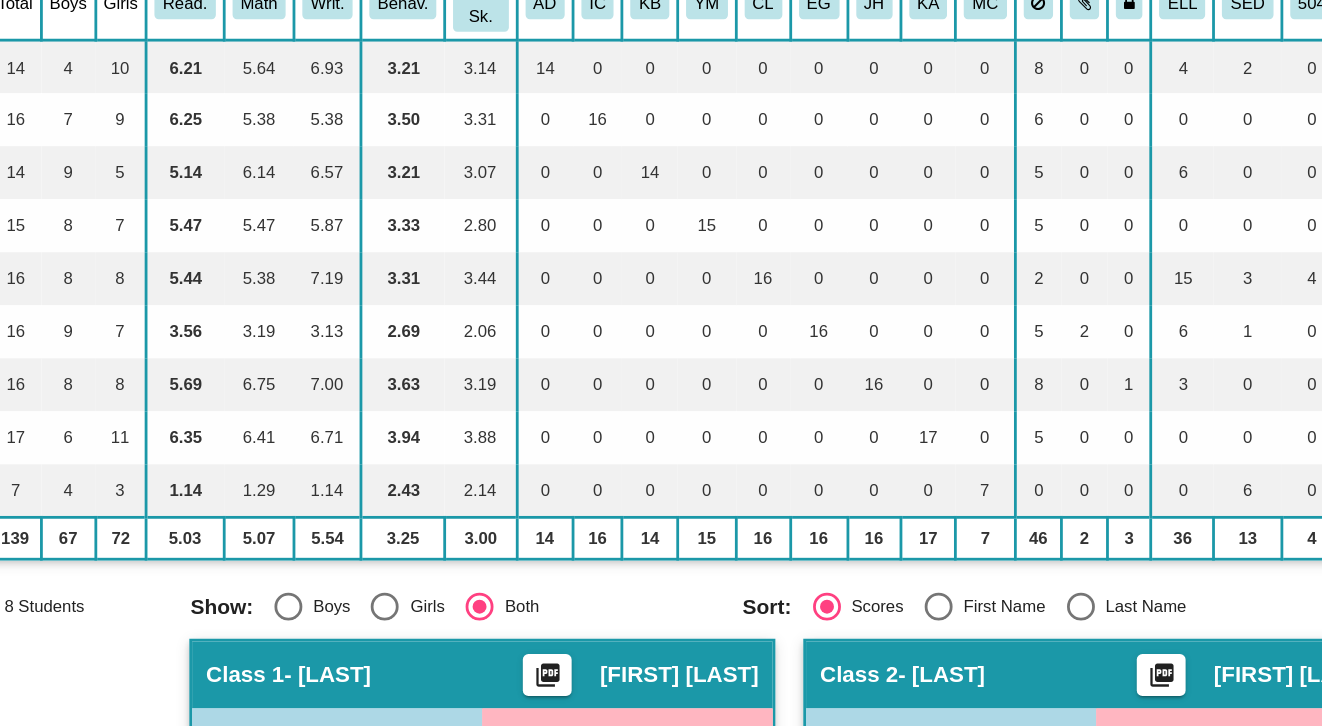 scroll, scrollTop: 150, scrollLeft: 0, axis: vertical 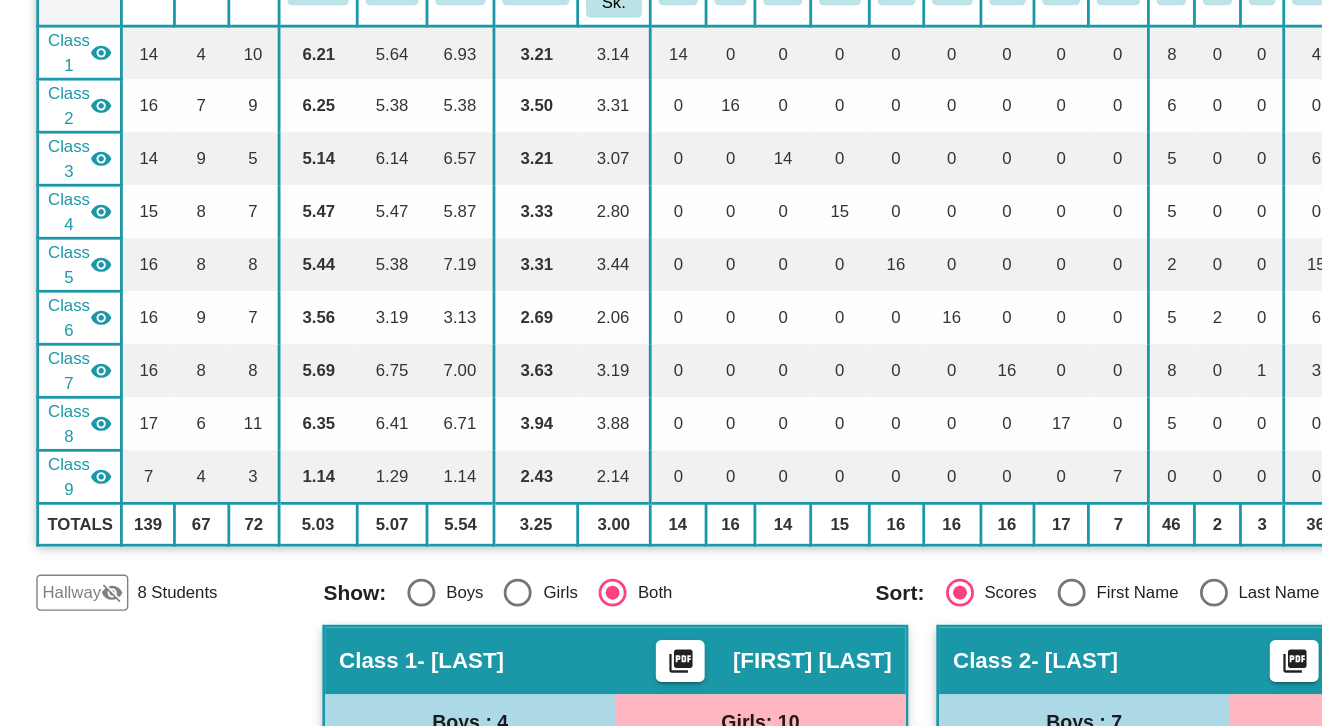 click on "visibility_off" 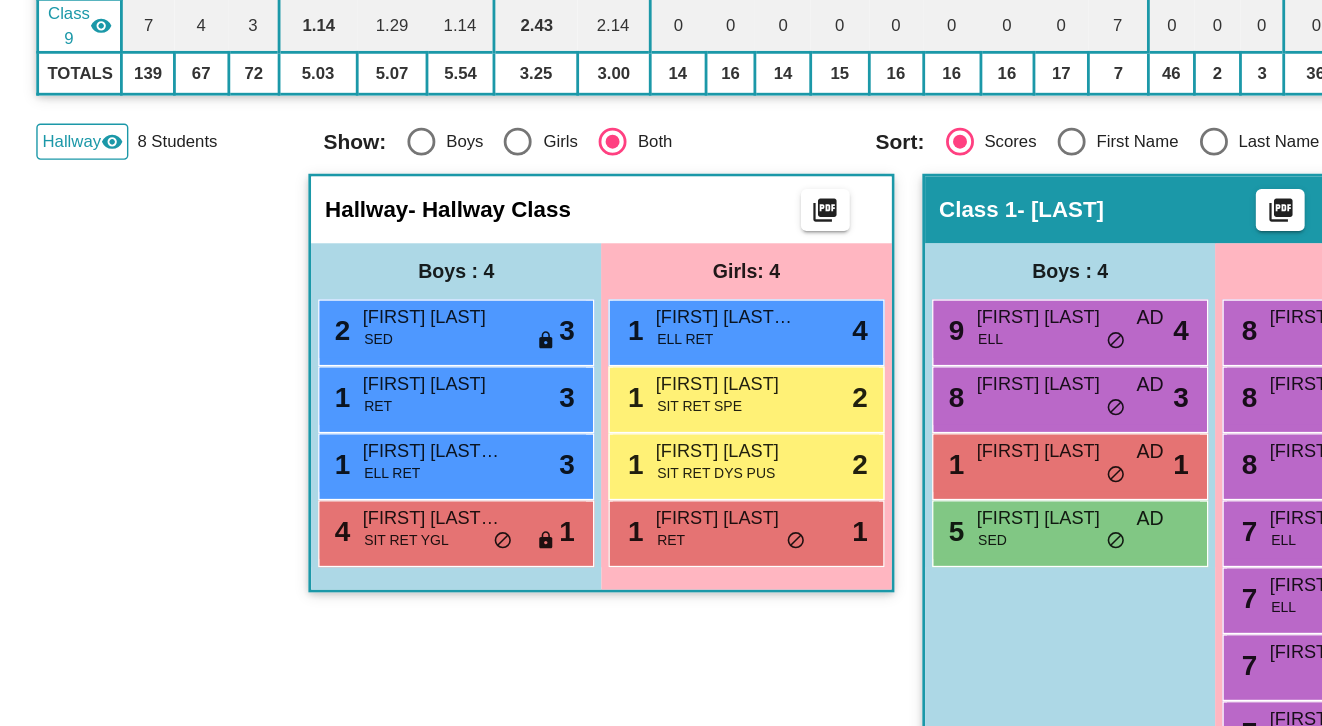 scroll, scrollTop: 509, scrollLeft: 0, axis: vertical 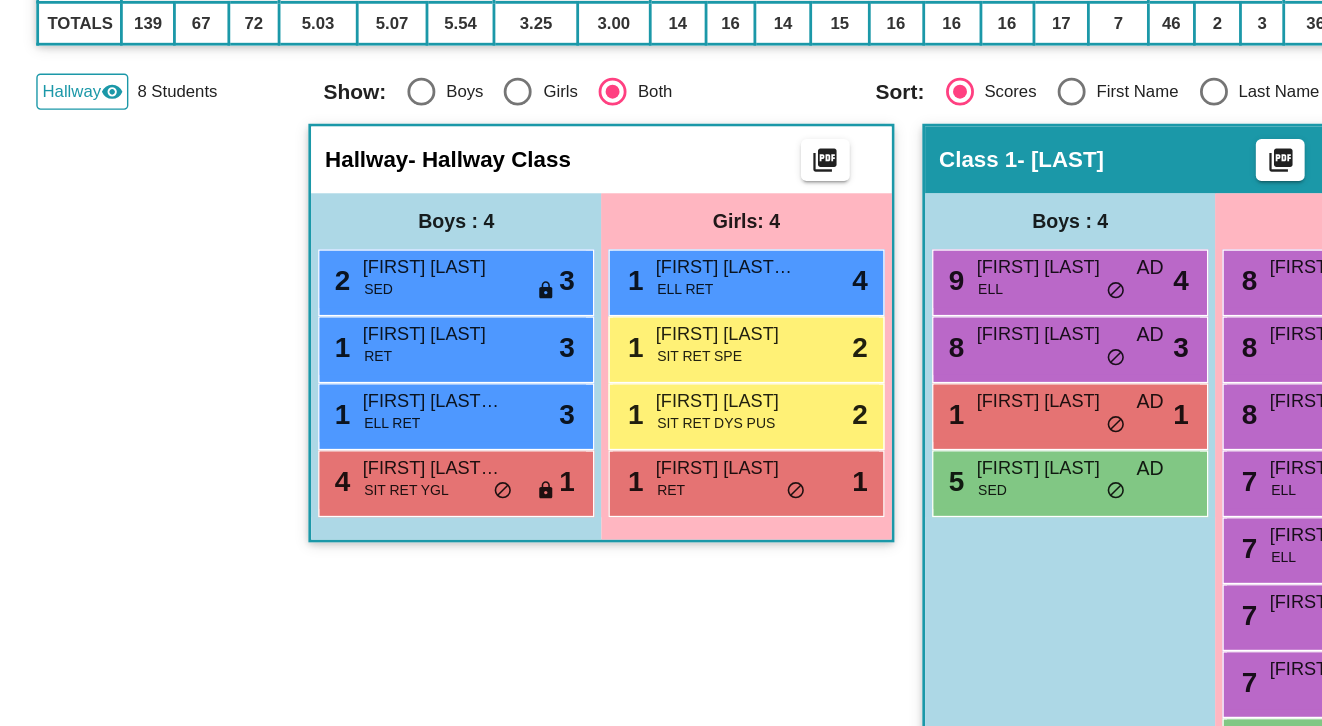 click on "Girls: 4 1 [FIRST] [LAST] [LAST] [LAST] [LAST] lock do_not_disturb_alt 4 1 [FIRST] [LAST] [LAST] [LAST] lock do_not_disturb_alt 2 1 [FIRST] [LAST] [LAST] [LAST] lock do_not_disturb_alt 2 1 [FIRST] [LAST] lock do_not_disturb_alt 1" at bounding box center (535, 468) 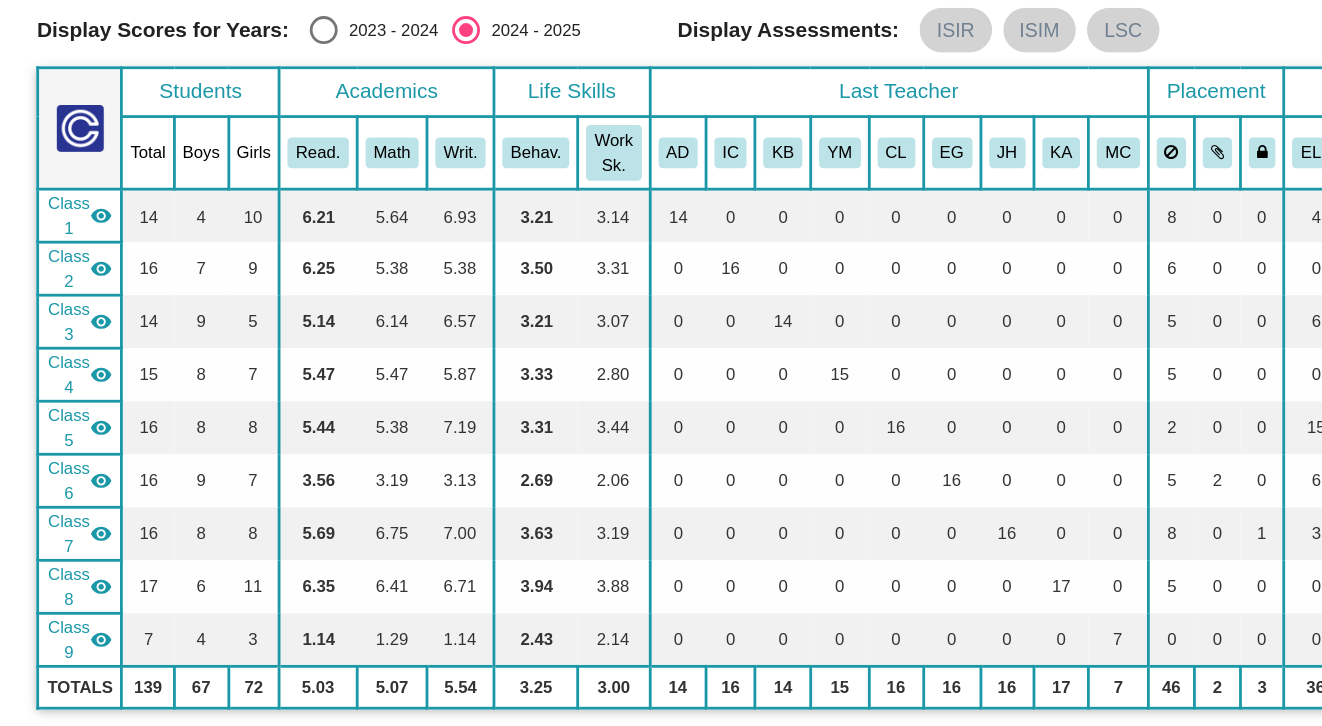 scroll, scrollTop: 0, scrollLeft: 0, axis: both 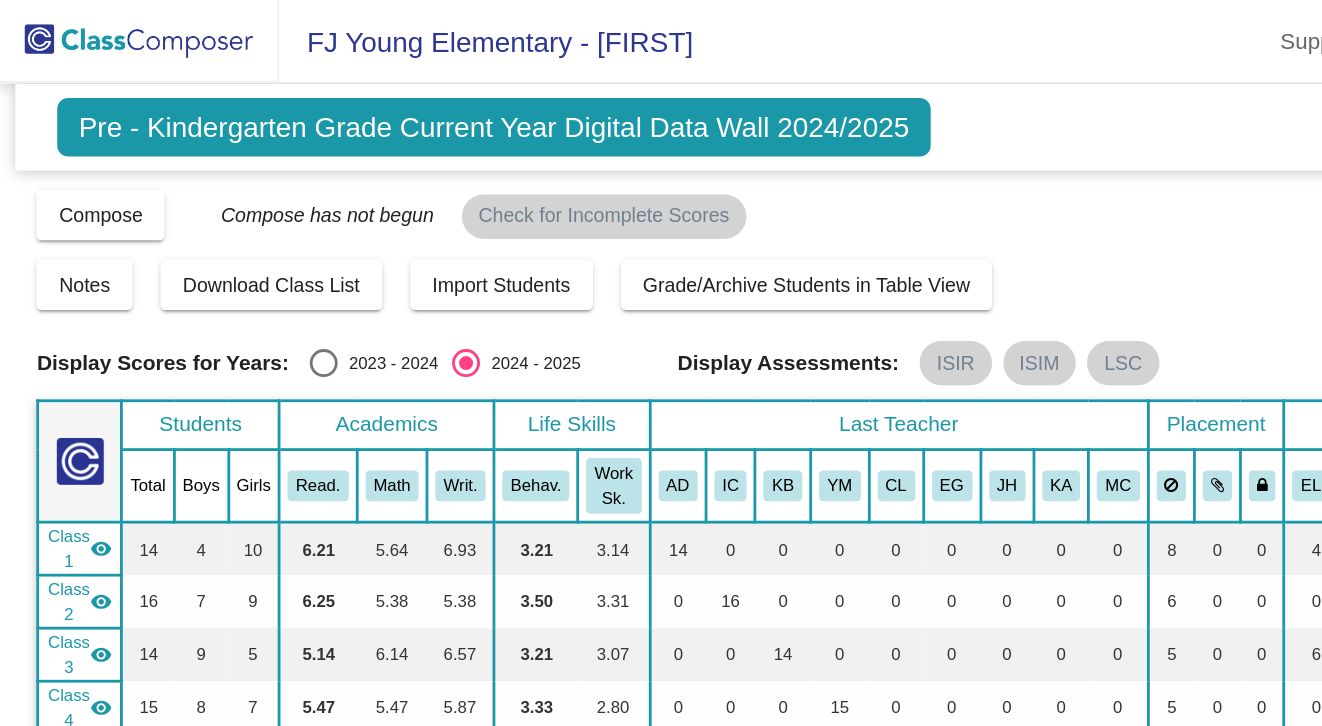 click 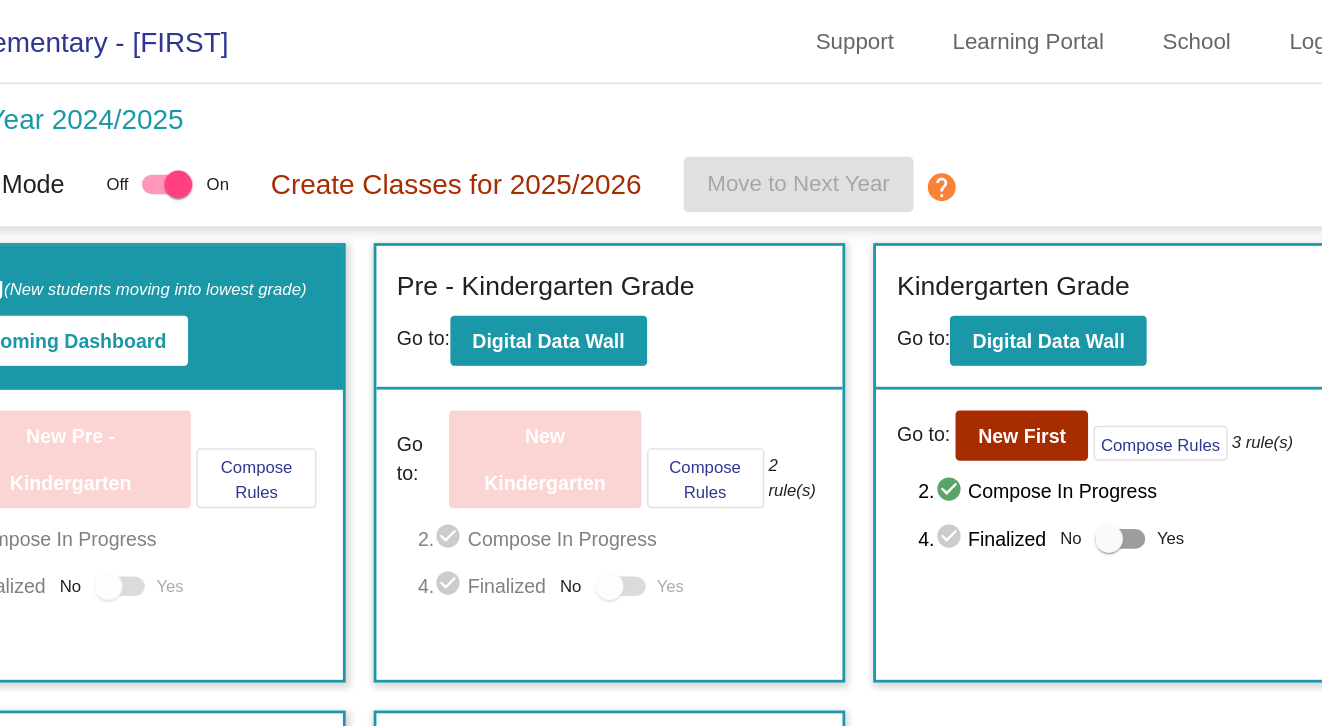 scroll, scrollTop: 0, scrollLeft: 0, axis: both 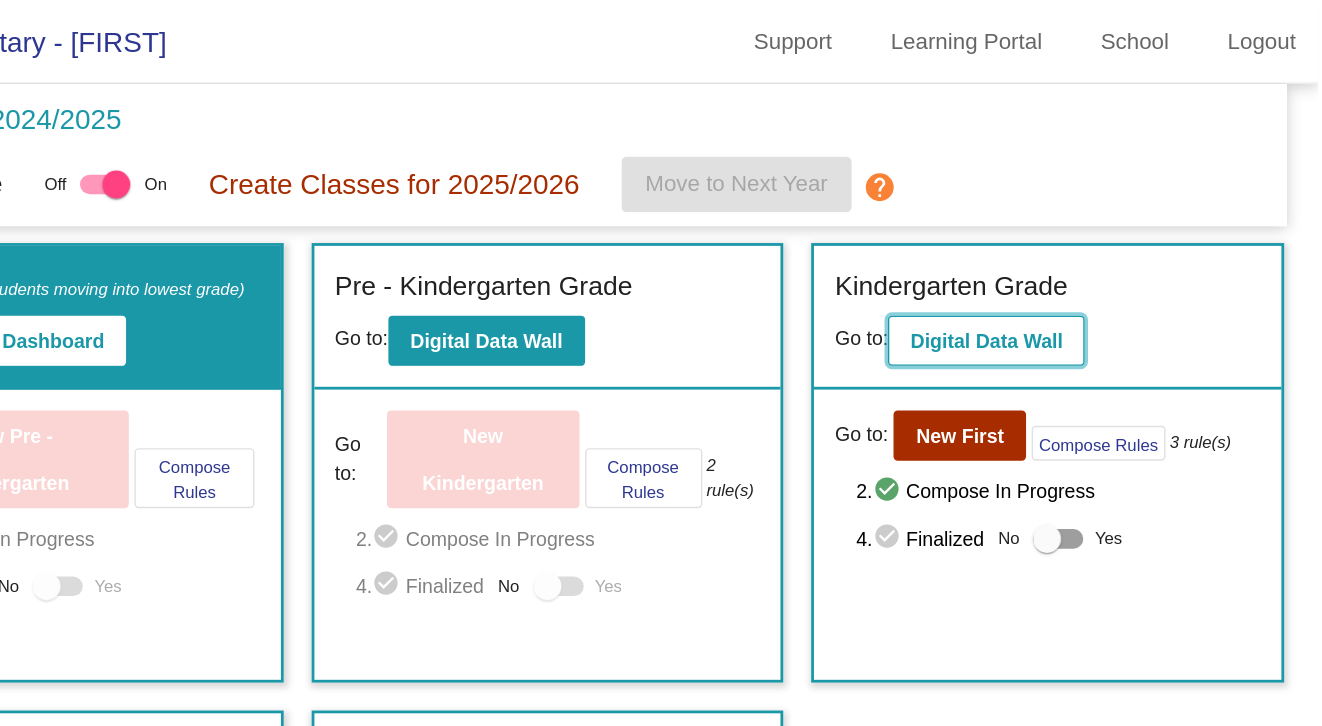 click on "Digital Data Wall" 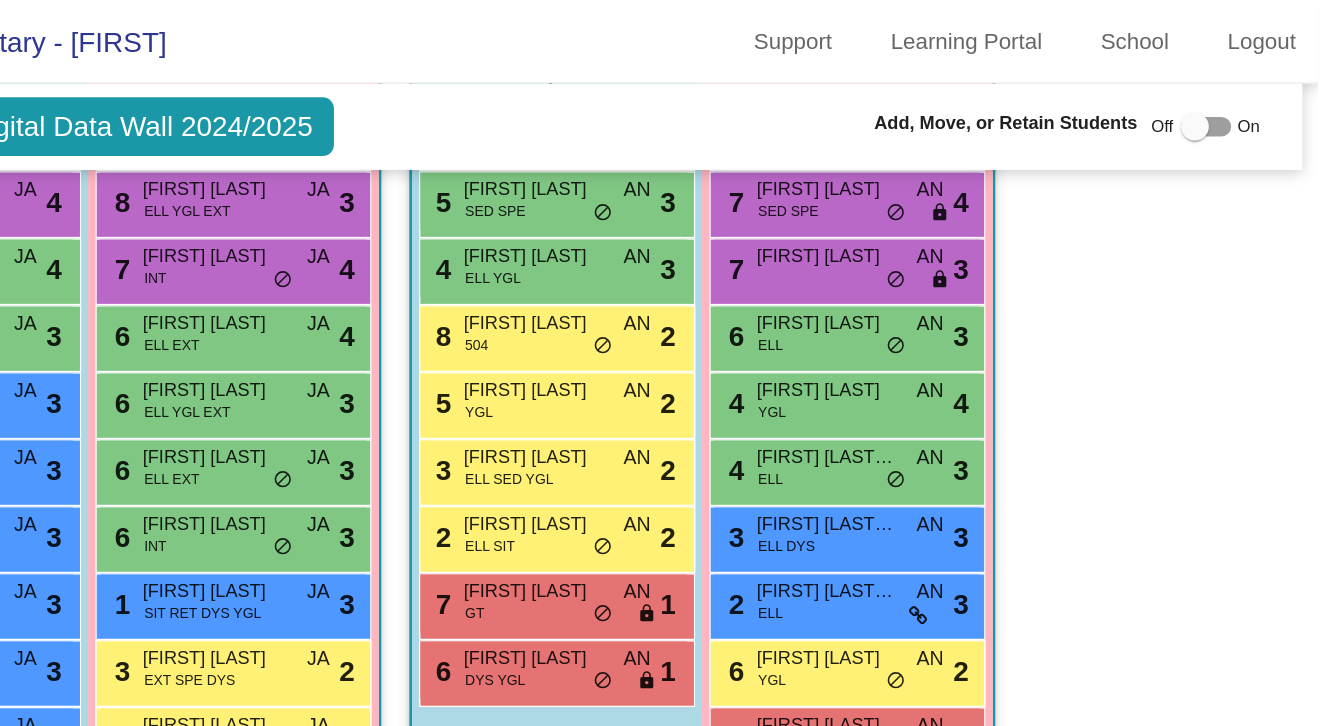 scroll, scrollTop: 898, scrollLeft: 0, axis: vertical 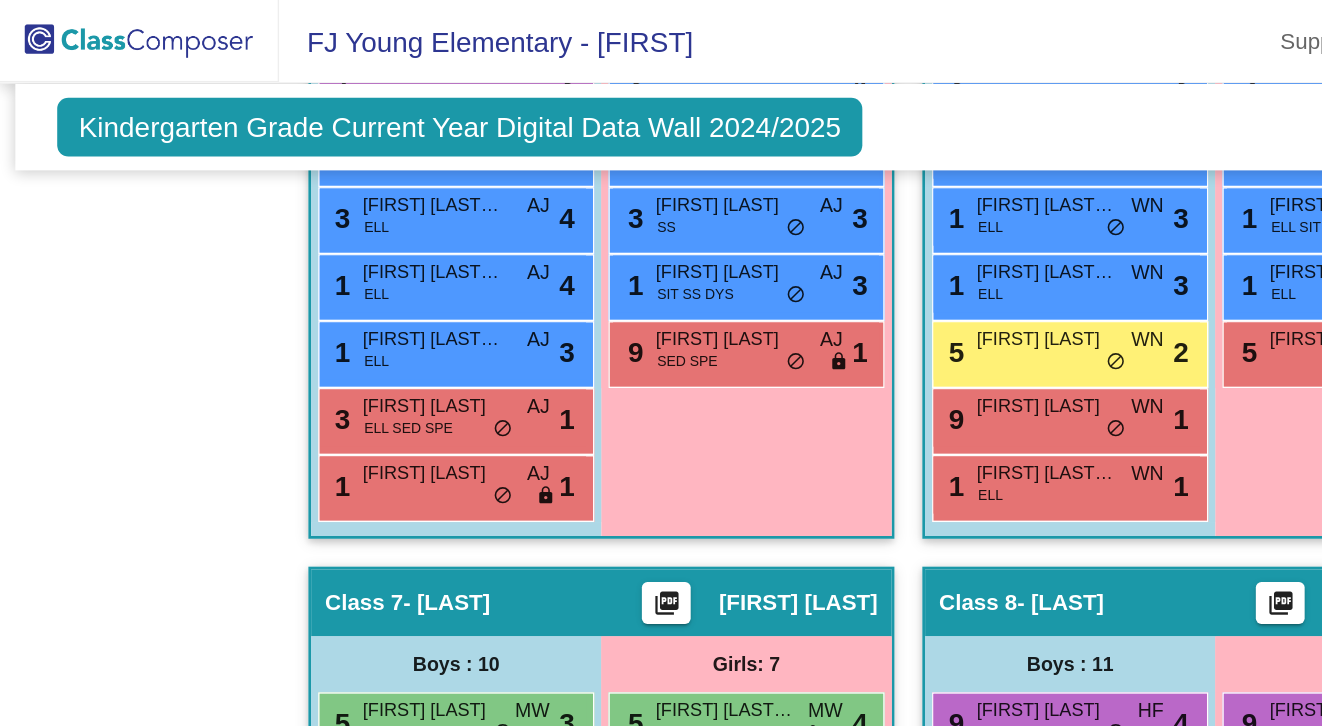 click 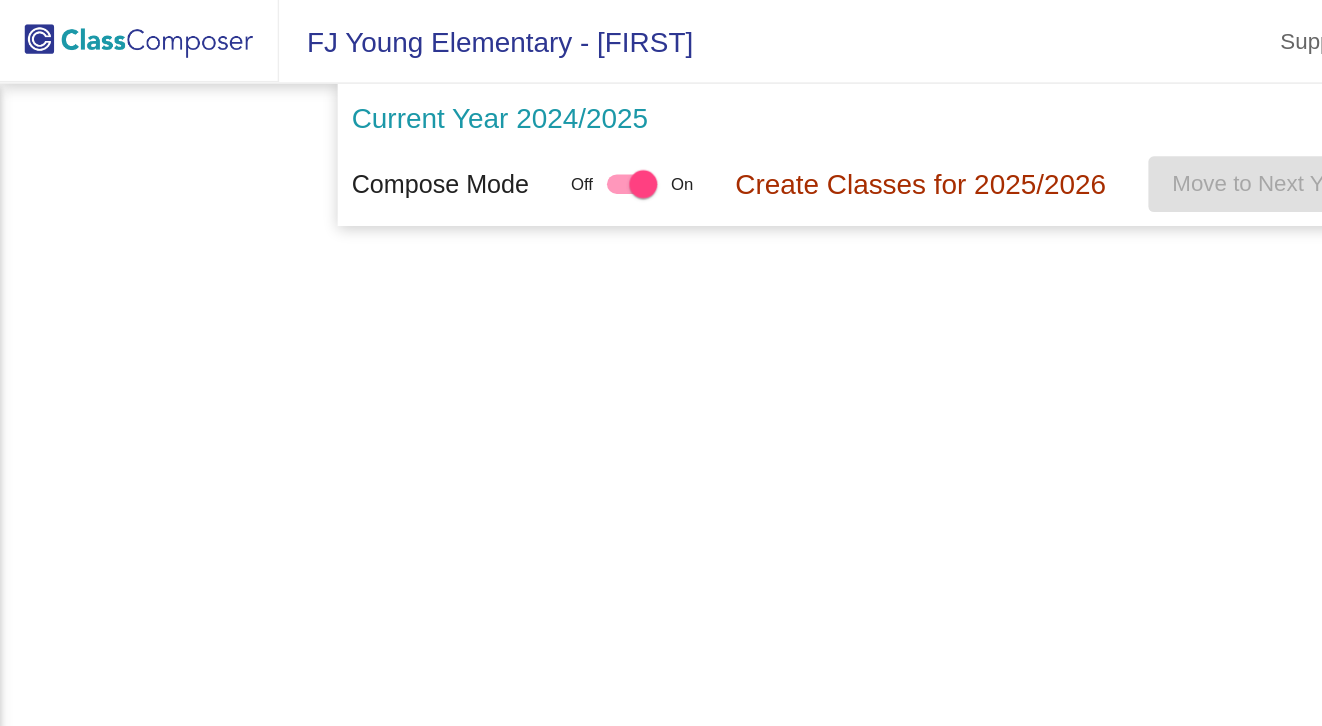 scroll, scrollTop: 0, scrollLeft: 0, axis: both 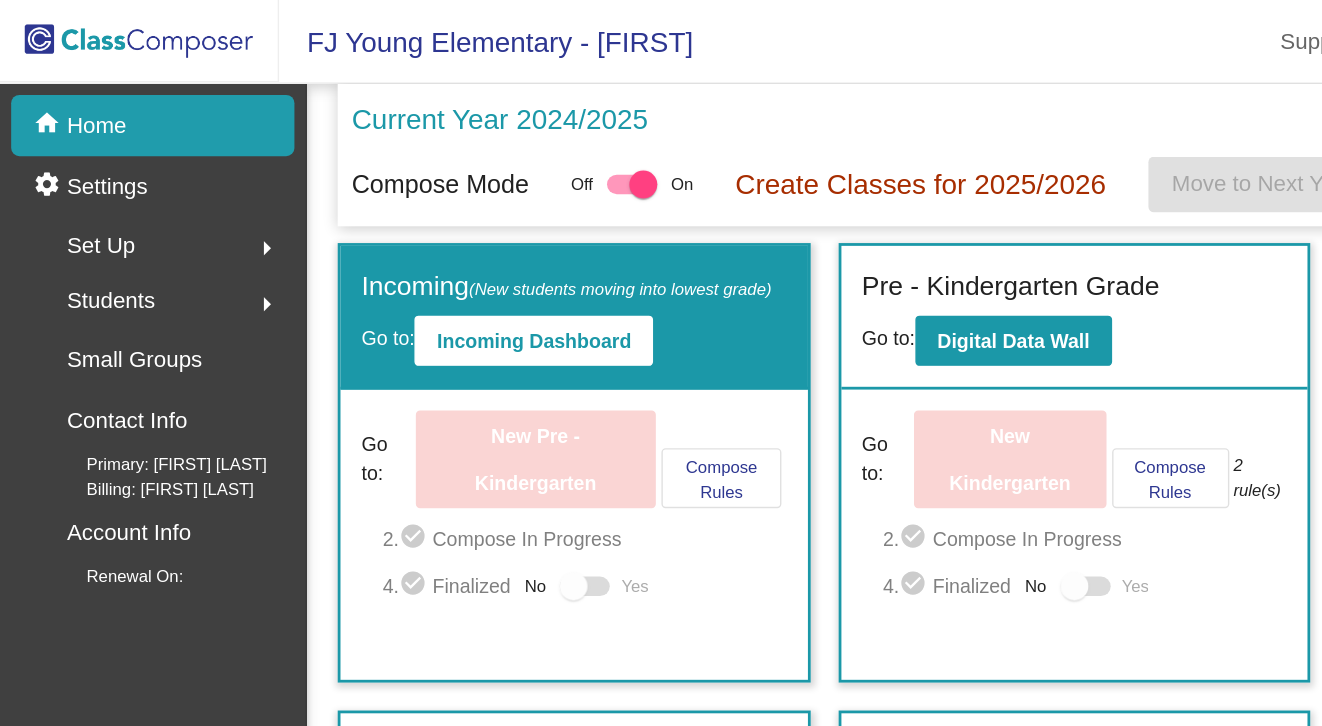 click on "Pre - Kindergarten Grade" 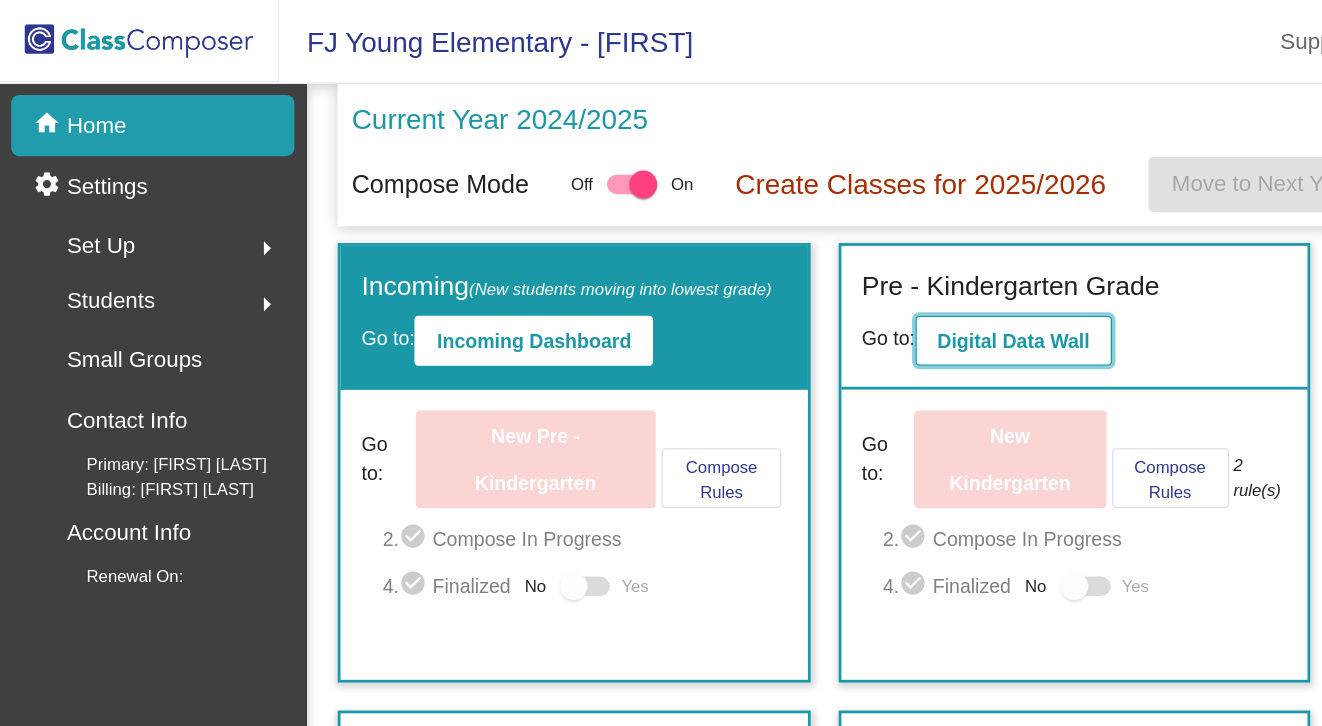 click on "Digital Data Wall" 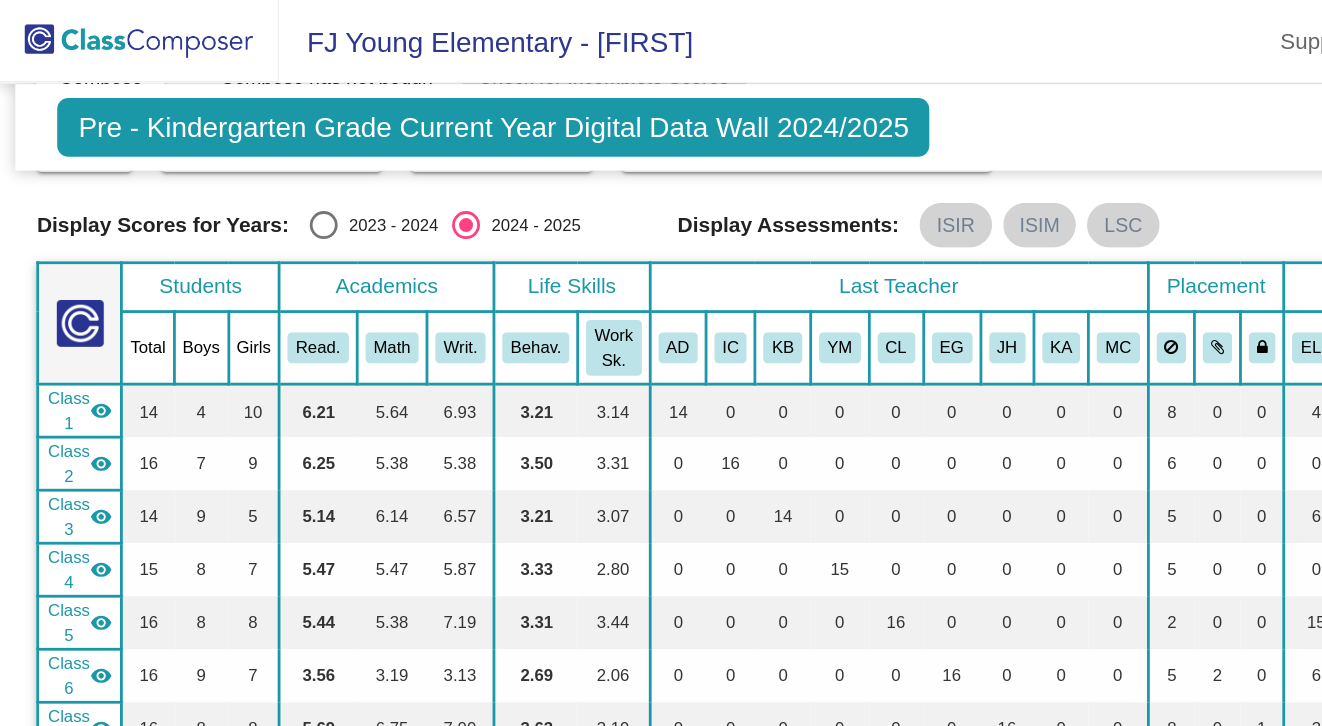 scroll, scrollTop: 0, scrollLeft: 0, axis: both 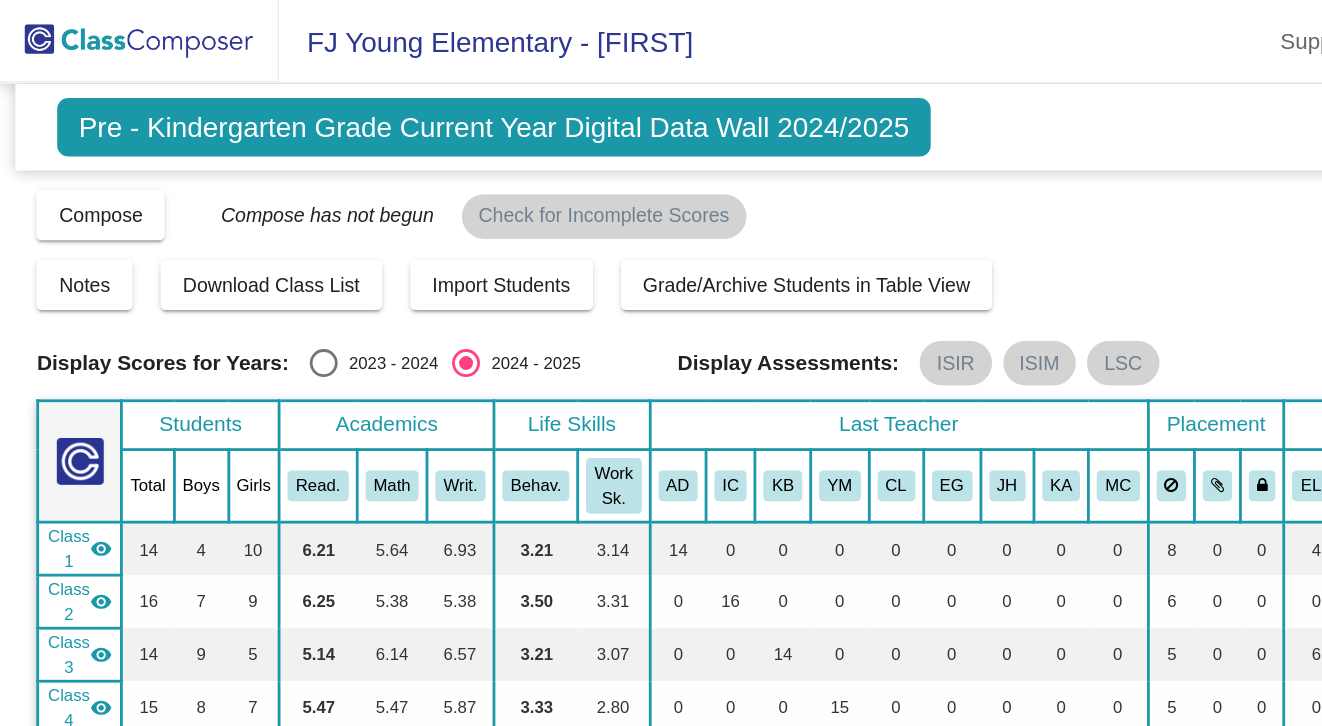 click 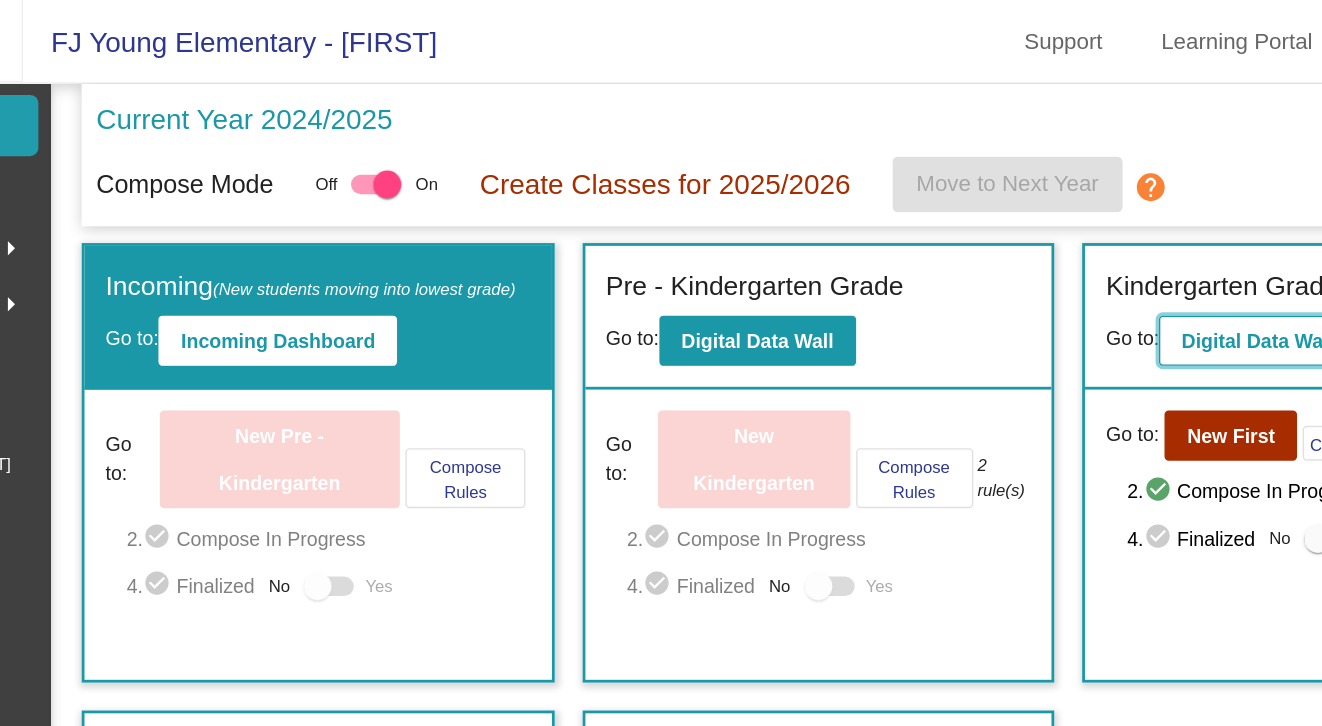 click on "Digital Data Wall" 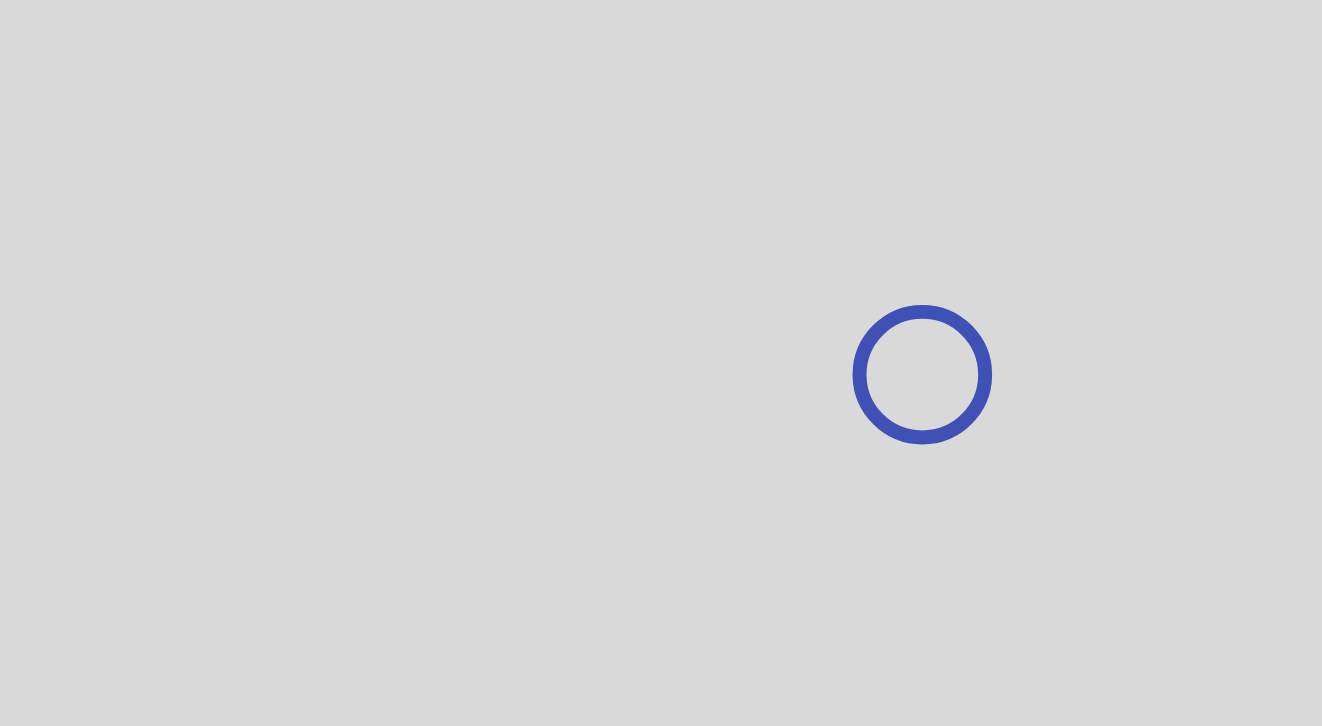 scroll, scrollTop: 0, scrollLeft: 0, axis: both 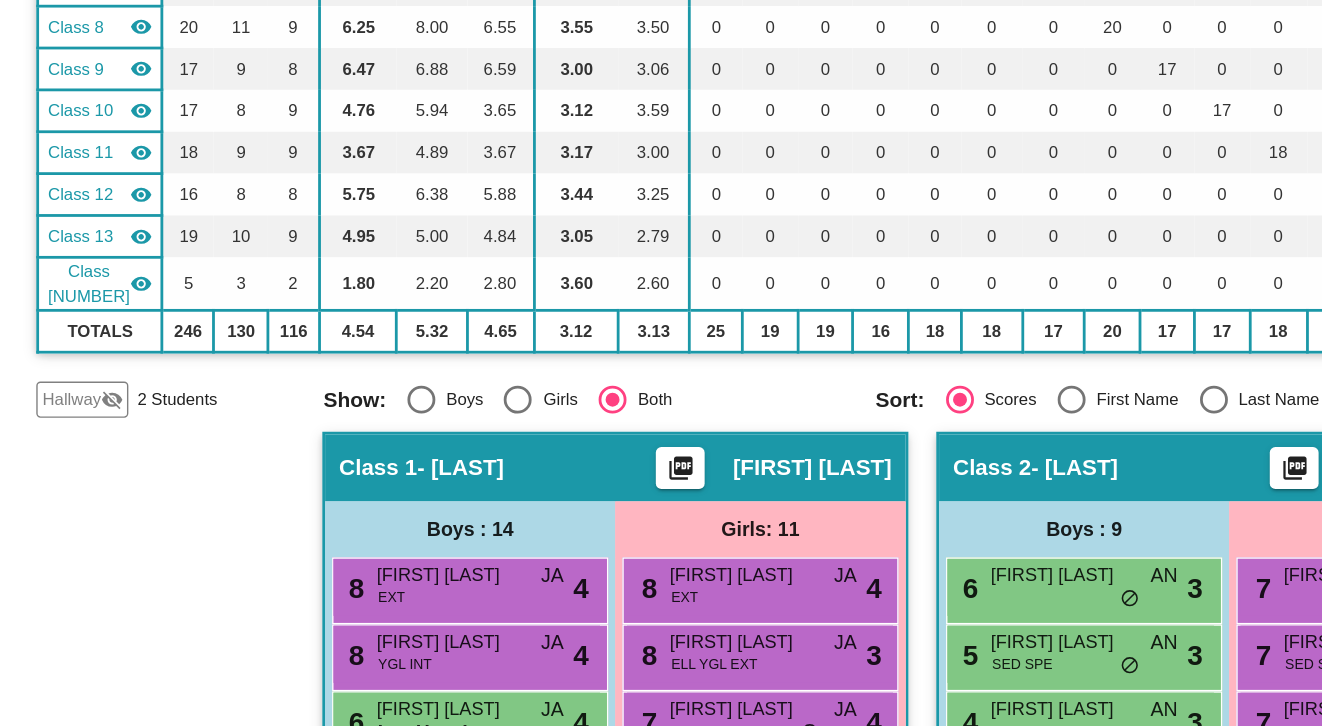 click on "Hallway" 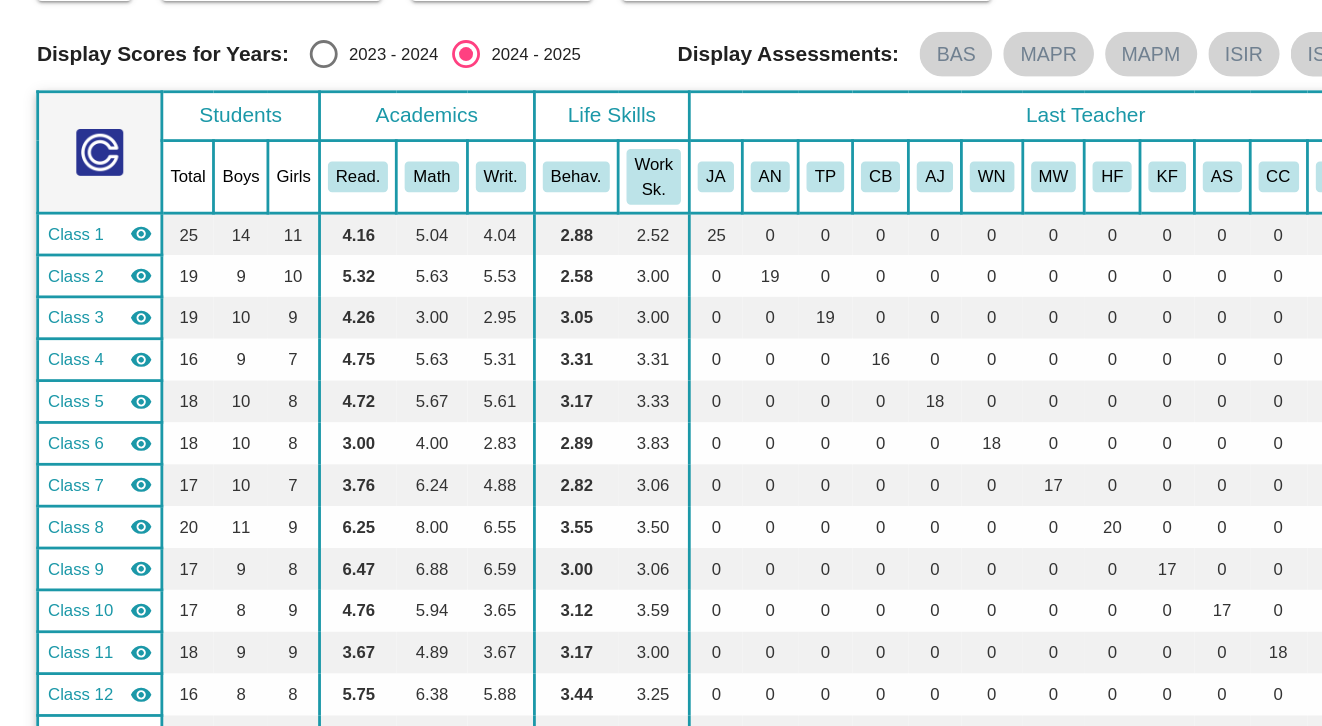 scroll, scrollTop: 0, scrollLeft: 0, axis: both 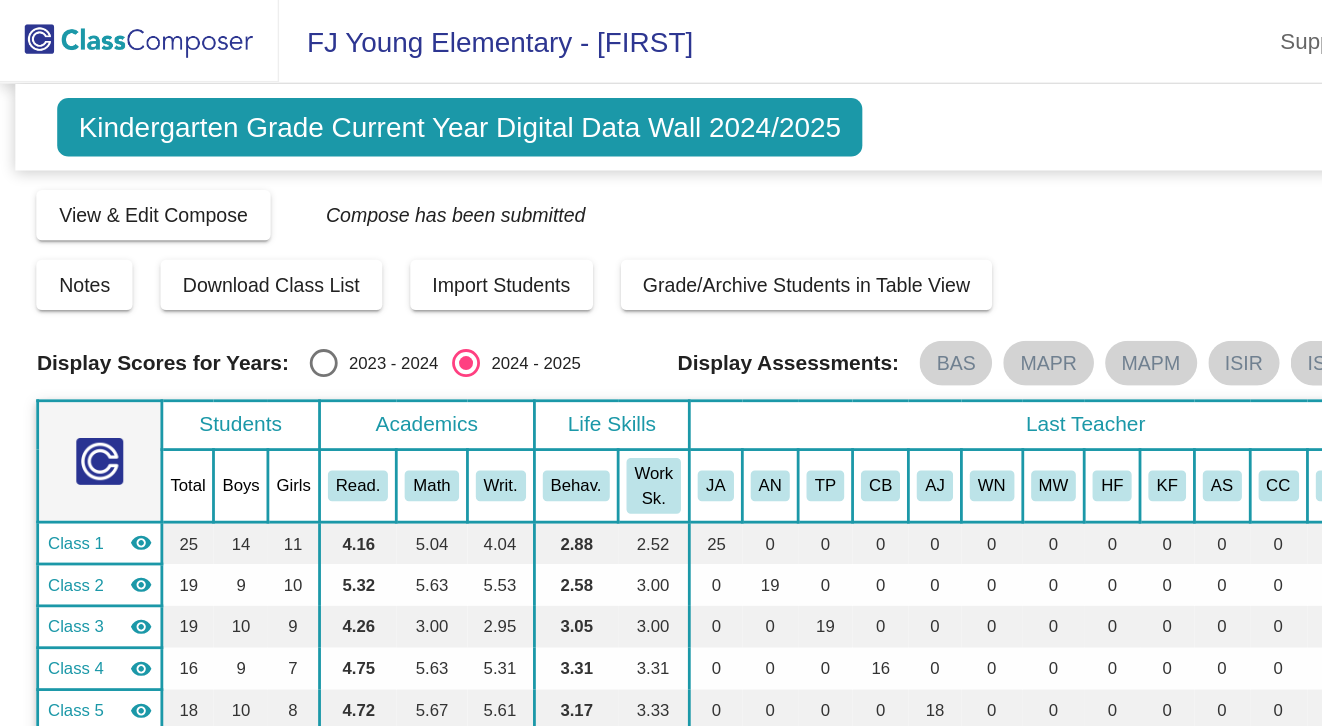 click 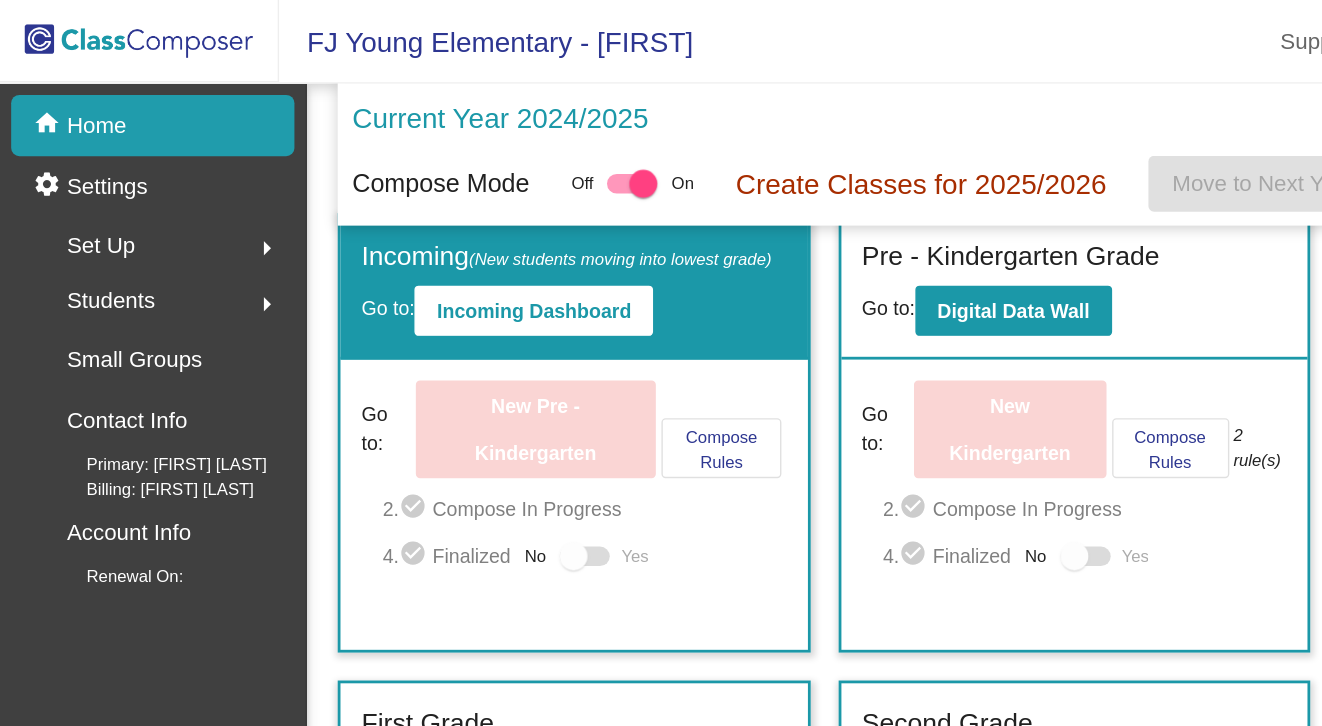 scroll, scrollTop: 6, scrollLeft: 0, axis: vertical 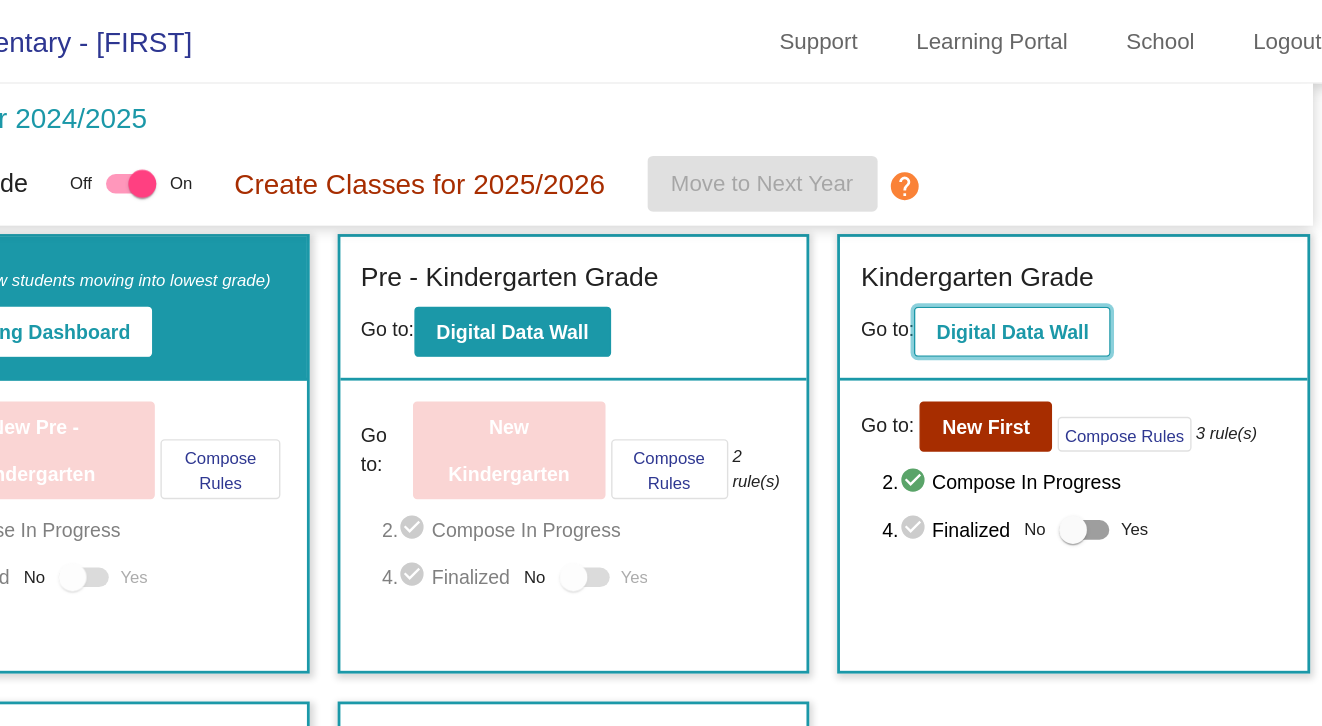 click on "Digital Data Wall" 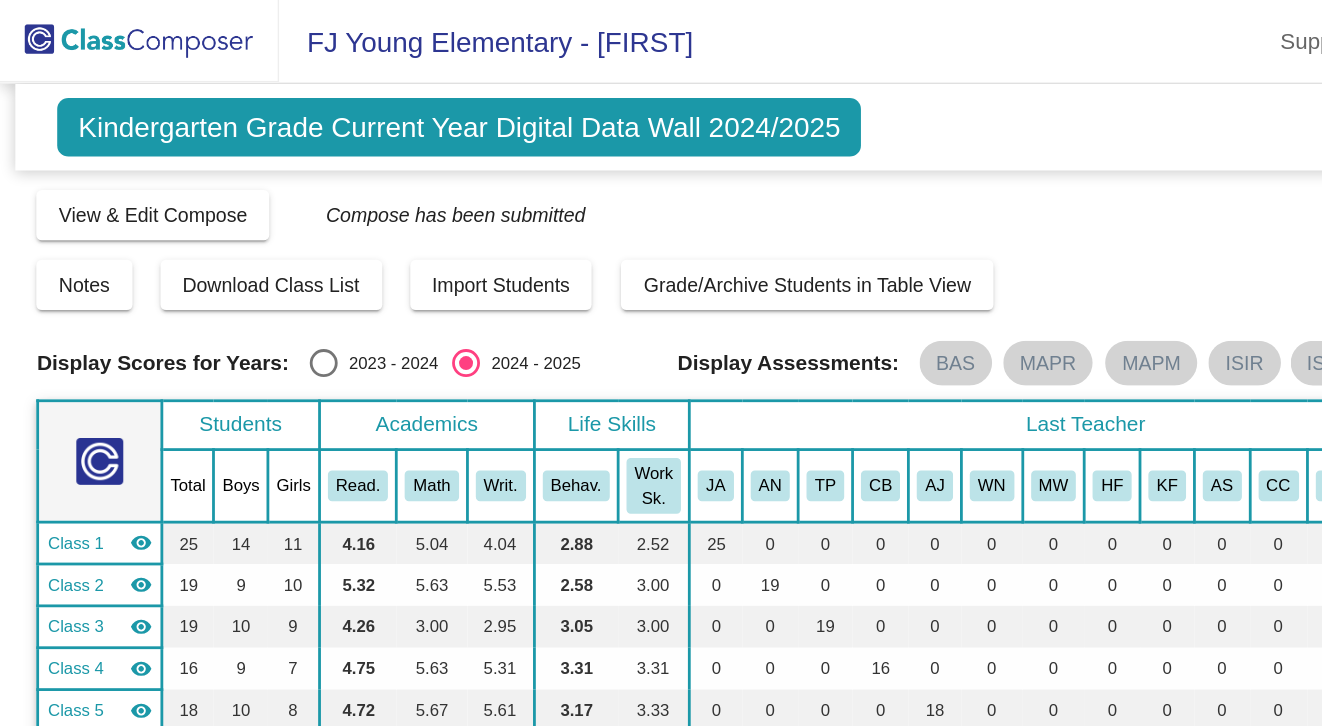 scroll, scrollTop: 50, scrollLeft: 0, axis: vertical 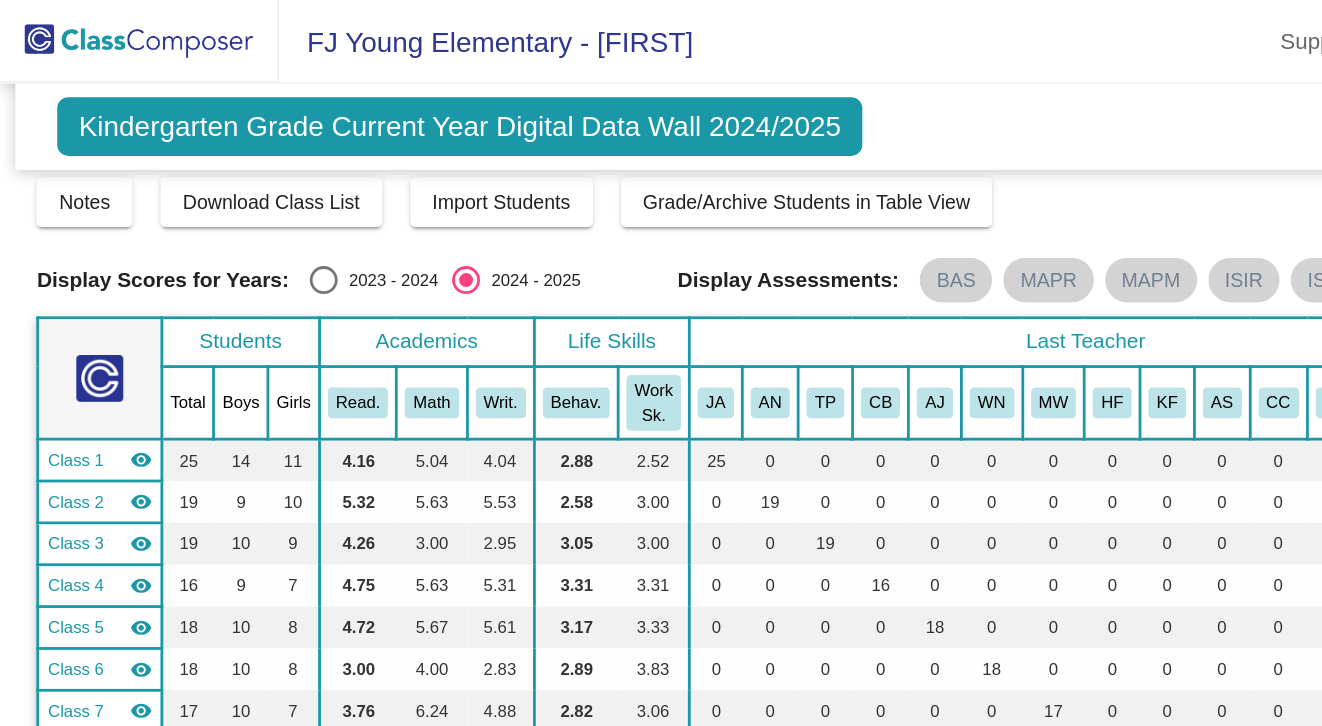 click 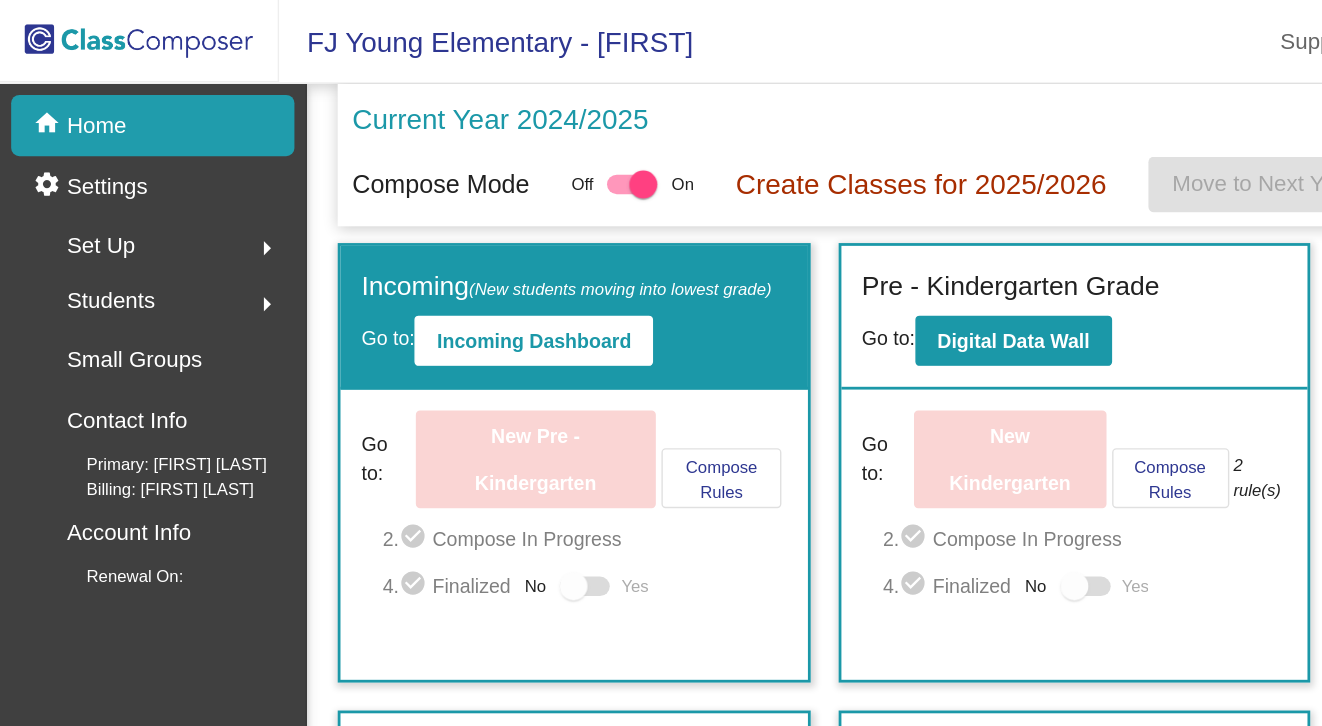click on "Students  arrow_right" 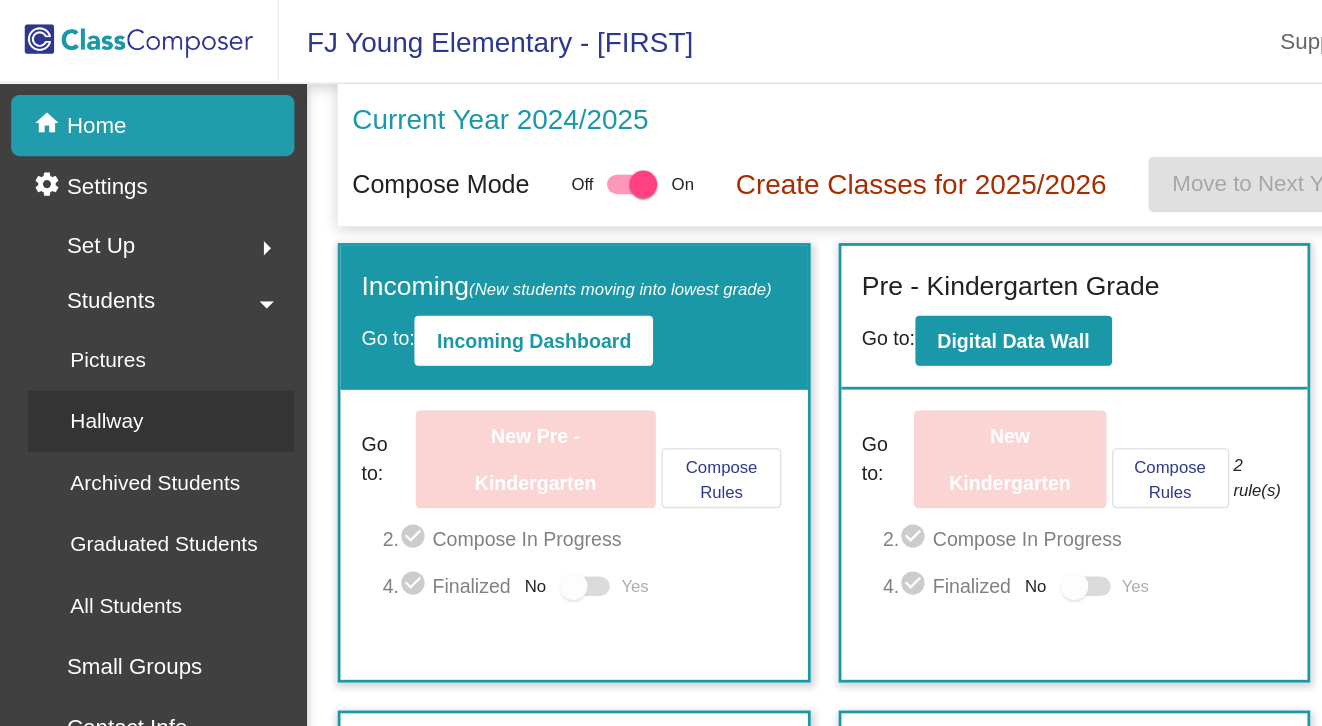click on "Hallway" 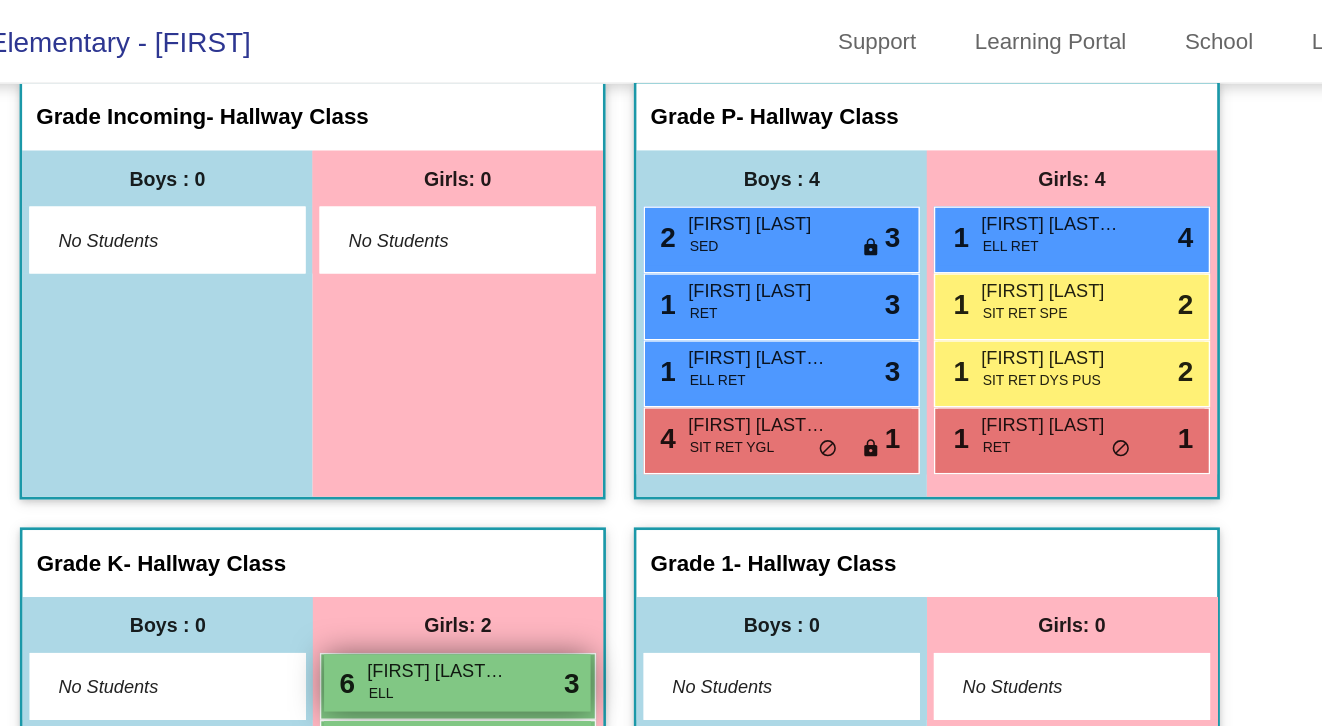 scroll, scrollTop: 41, scrollLeft: 0, axis: vertical 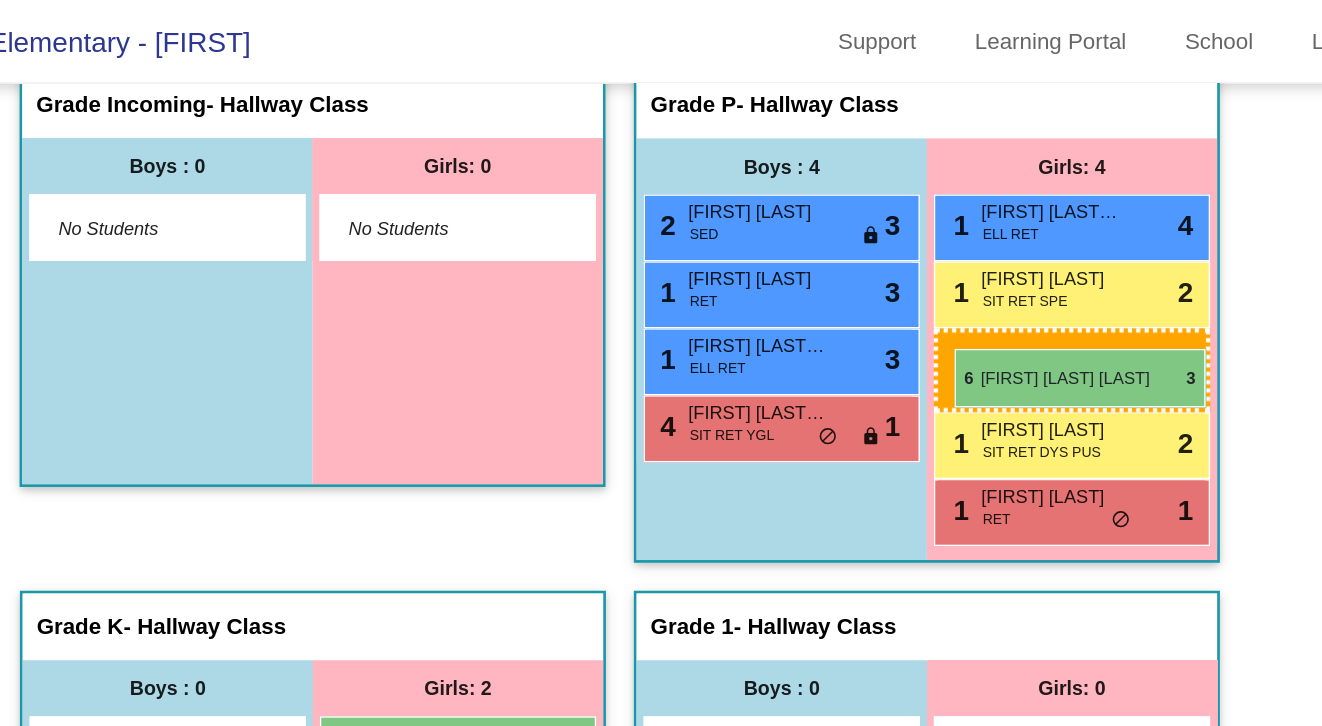 drag, startPoint x: 658, startPoint y: 474, endPoint x: 1001, endPoint y: 249, distance: 410.21213 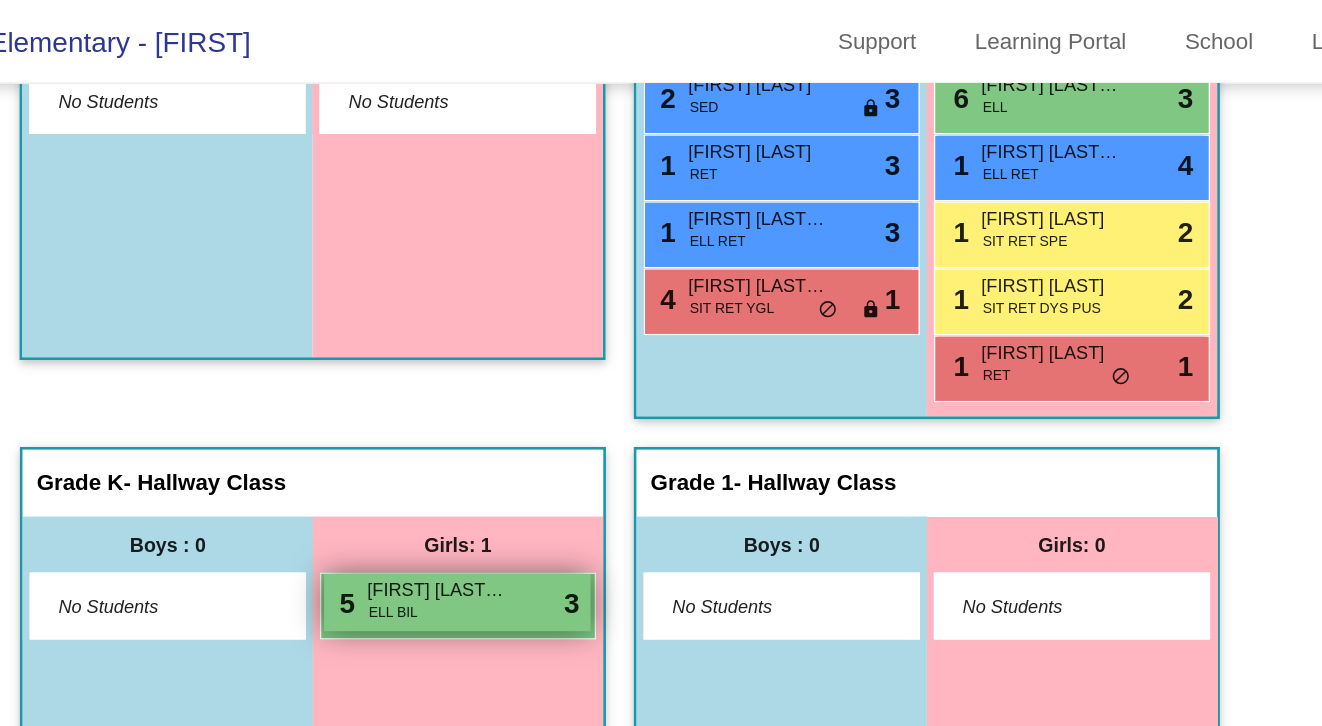 scroll, scrollTop: 134, scrollLeft: 0, axis: vertical 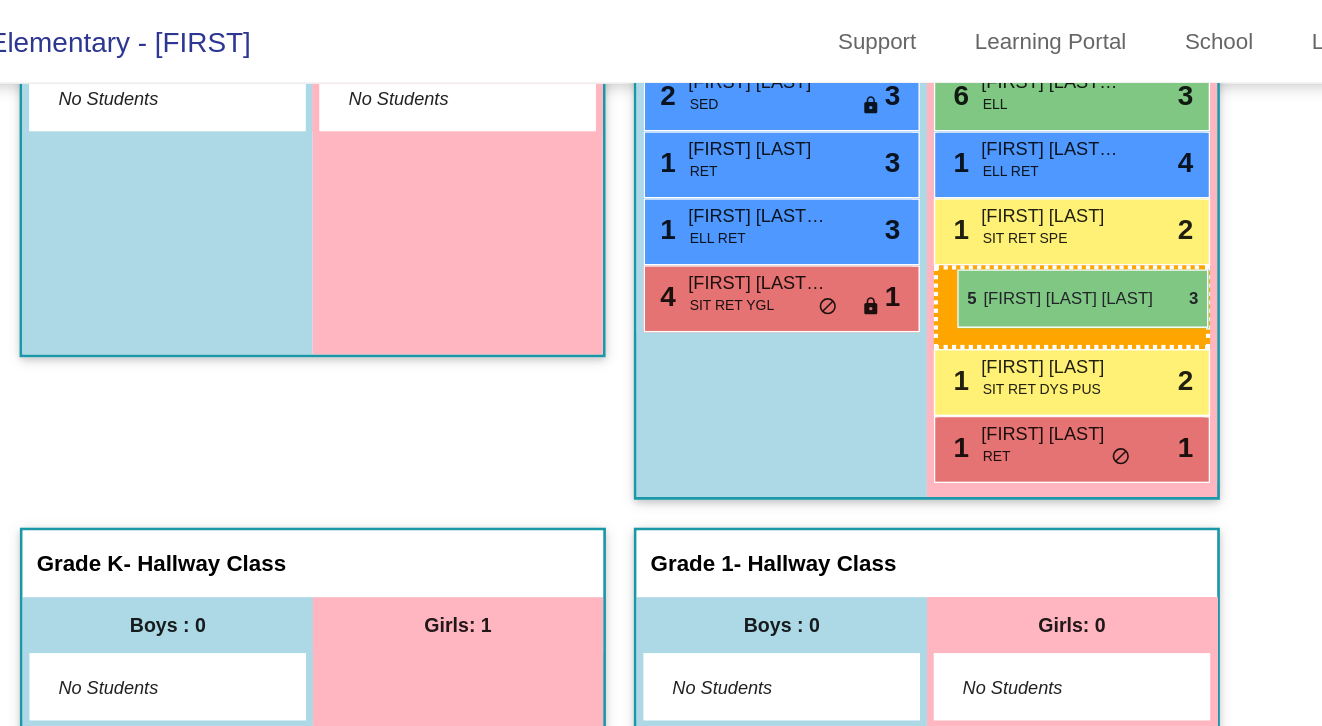 drag, startPoint x: 650, startPoint y: 431, endPoint x: 1003, endPoint y: 193, distance: 425.7382 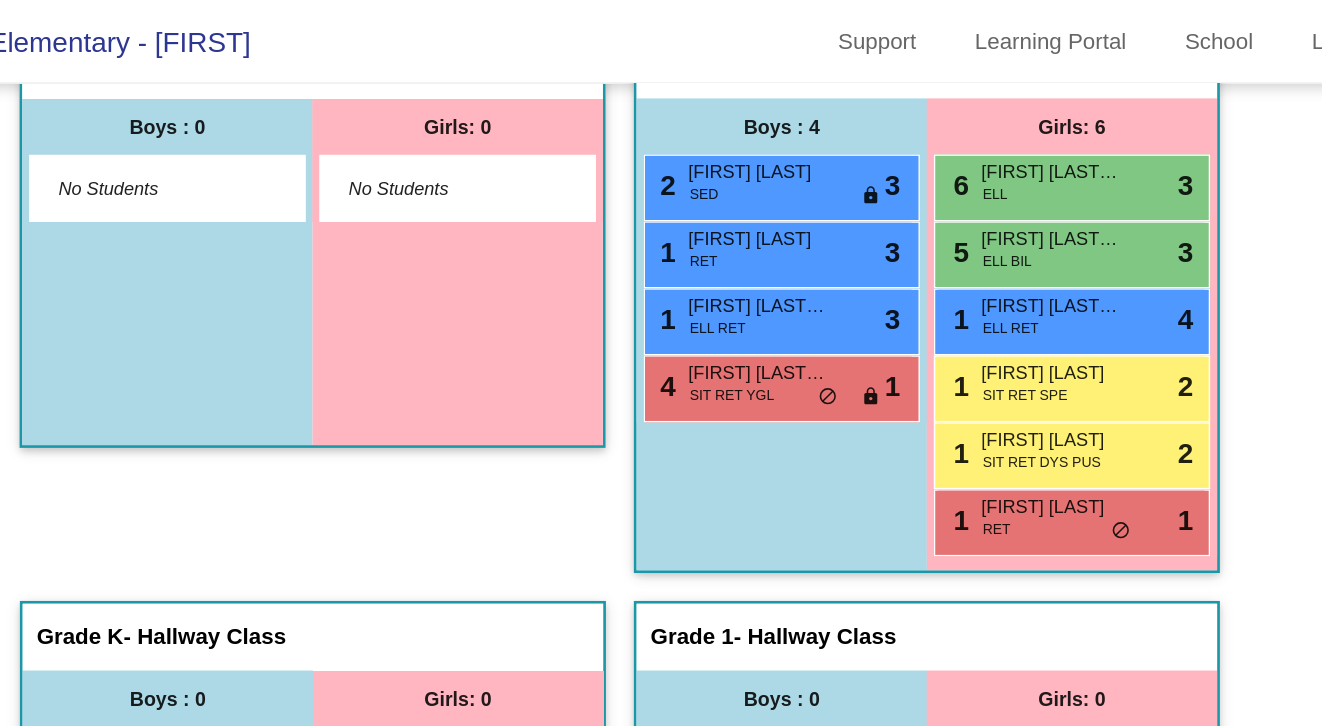 scroll, scrollTop: 0, scrollLeft: 0, axis: both 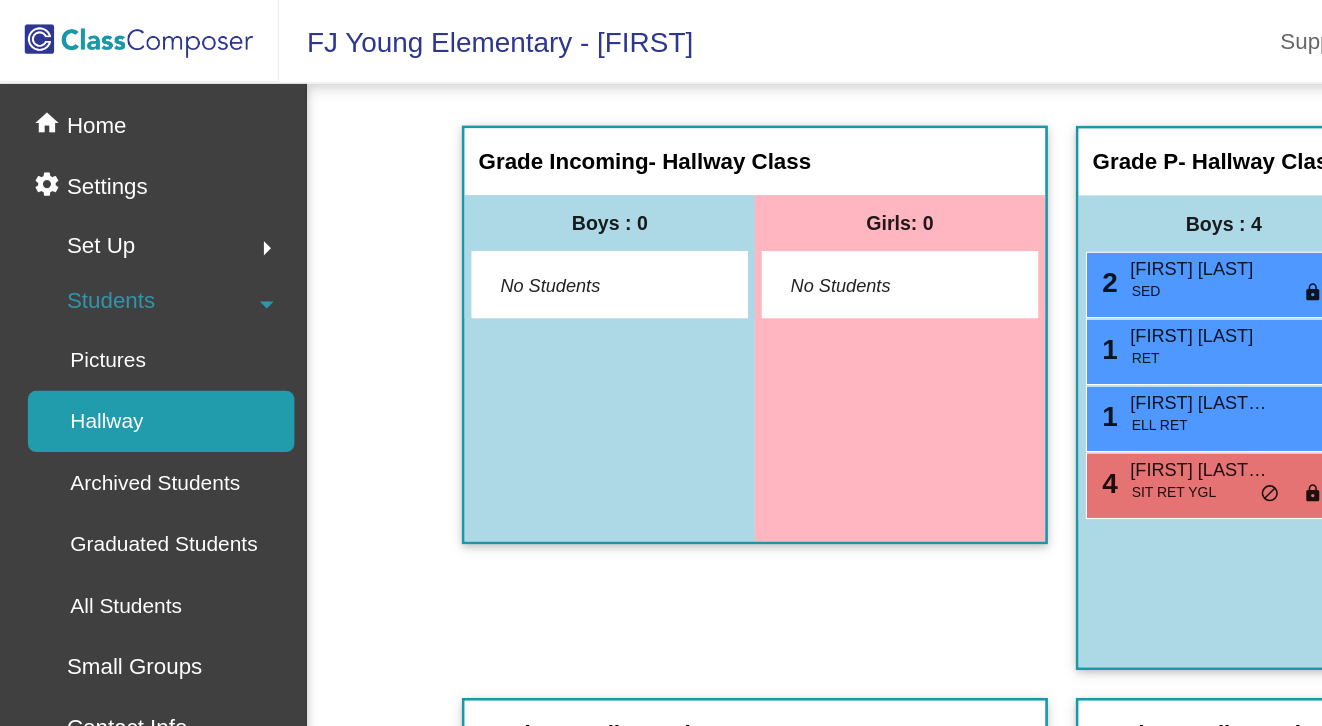 click 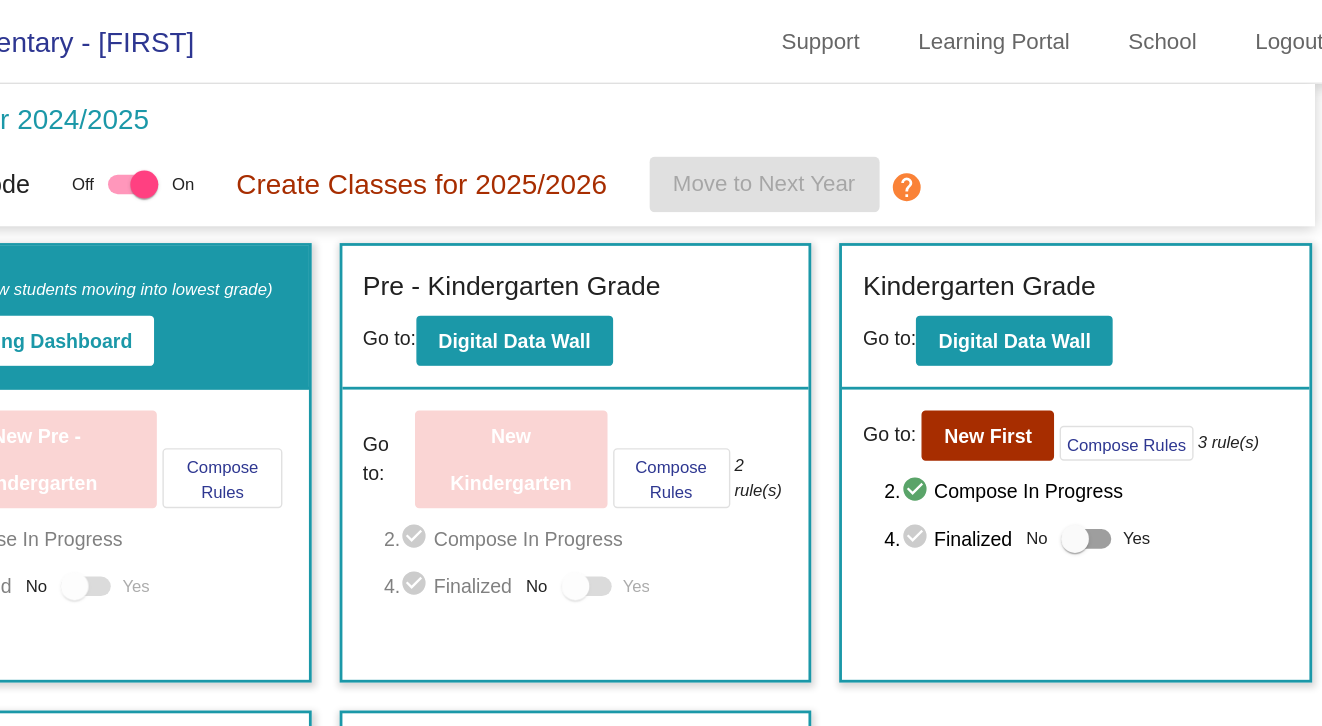 scroll, scrollTop: 0, scrollLeft: 0, axis: both 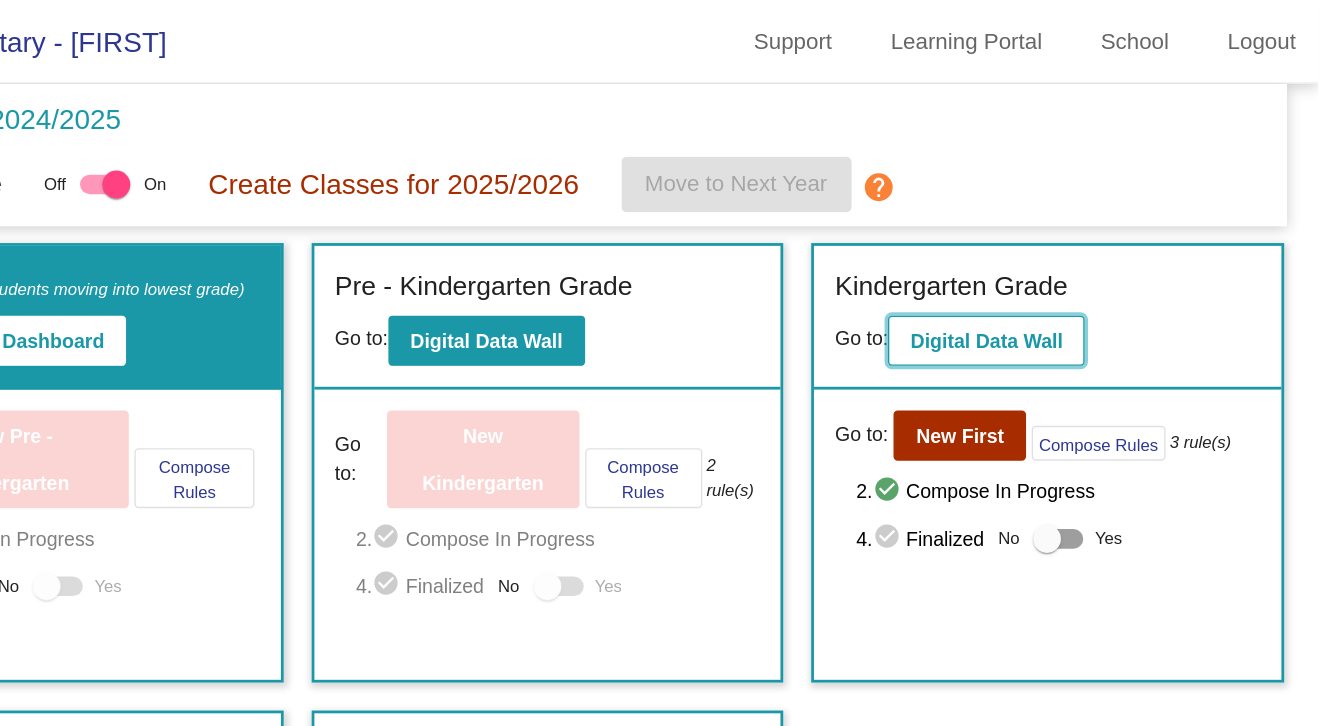 click on "Digital Data Wall" 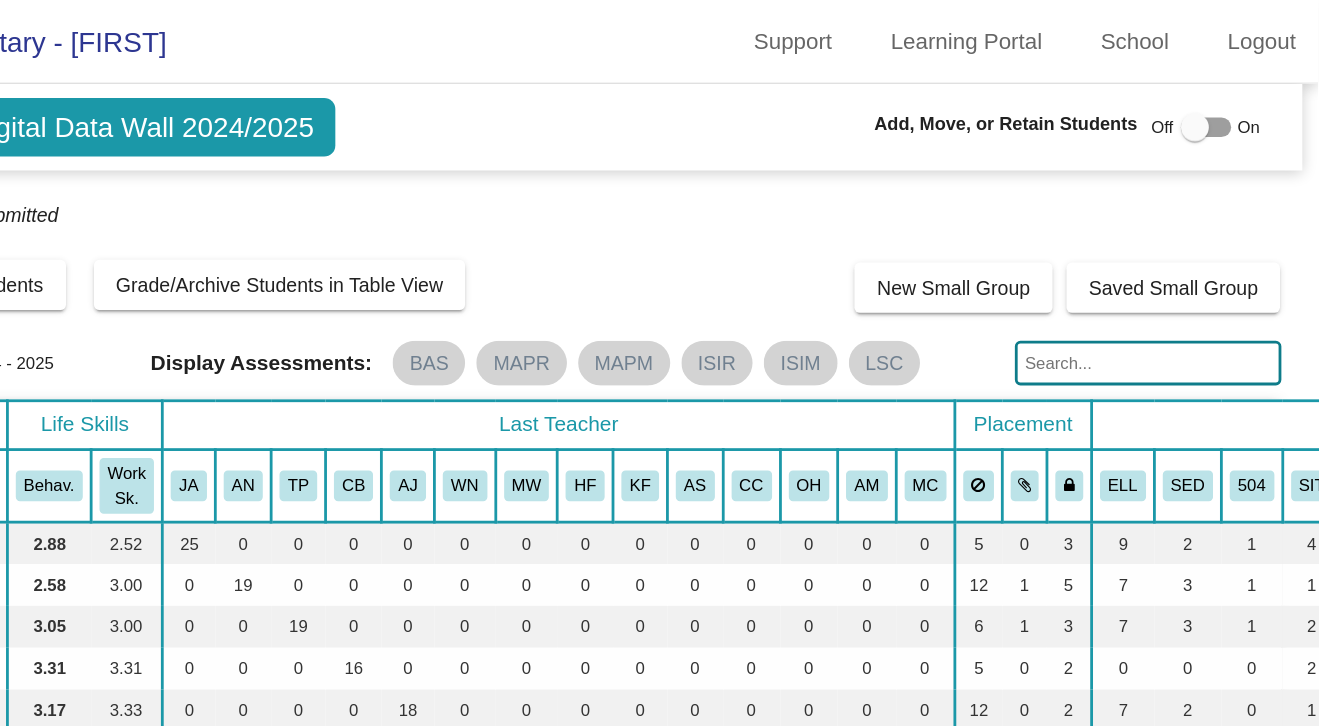 scroll, scrollTop: 0, scrollLeft: 0, axis: both 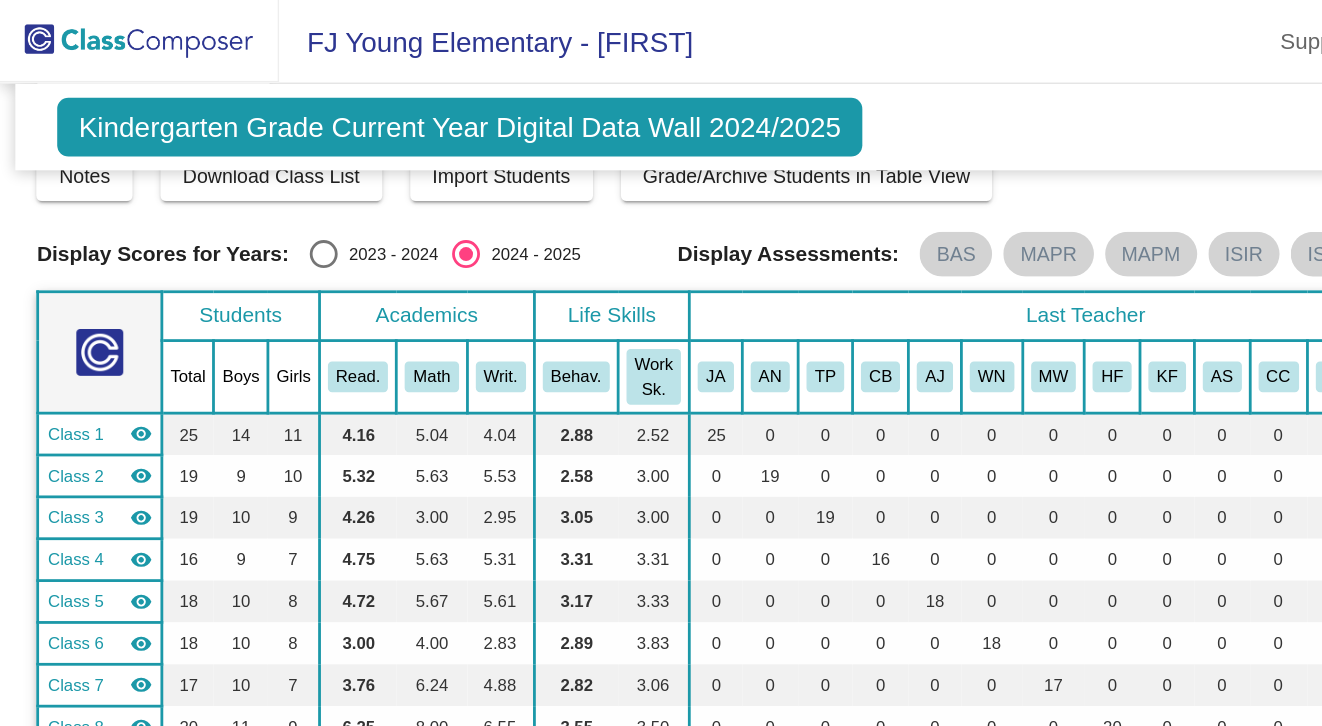 click 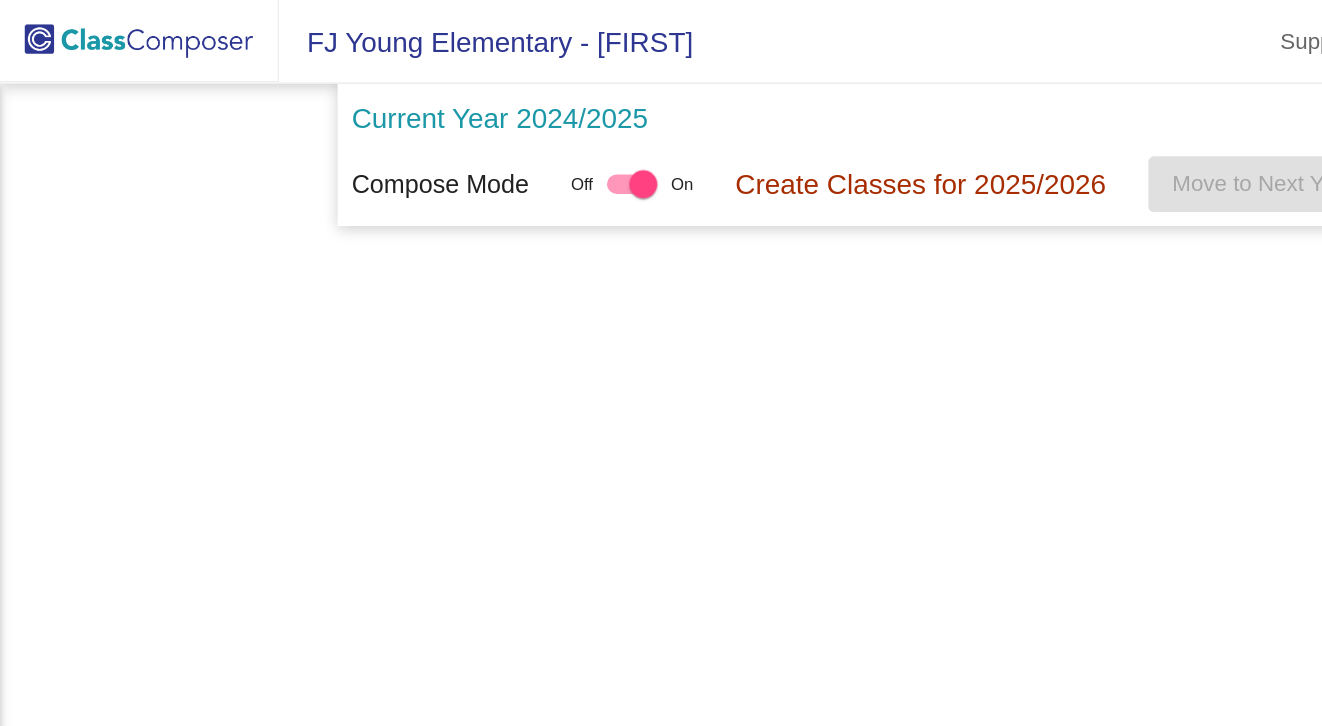 scroll, scrollTop: 0, scrollLeft: 0, axis: both 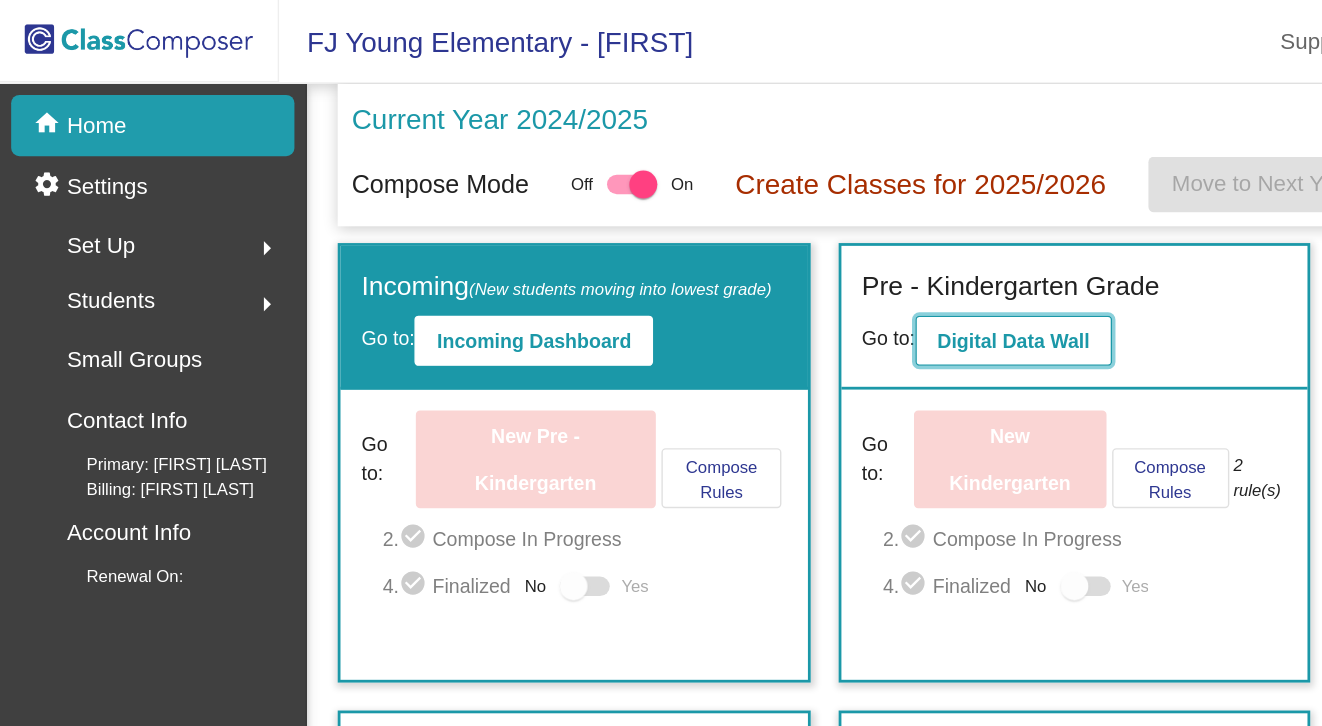 click on "Digital Data Wall" 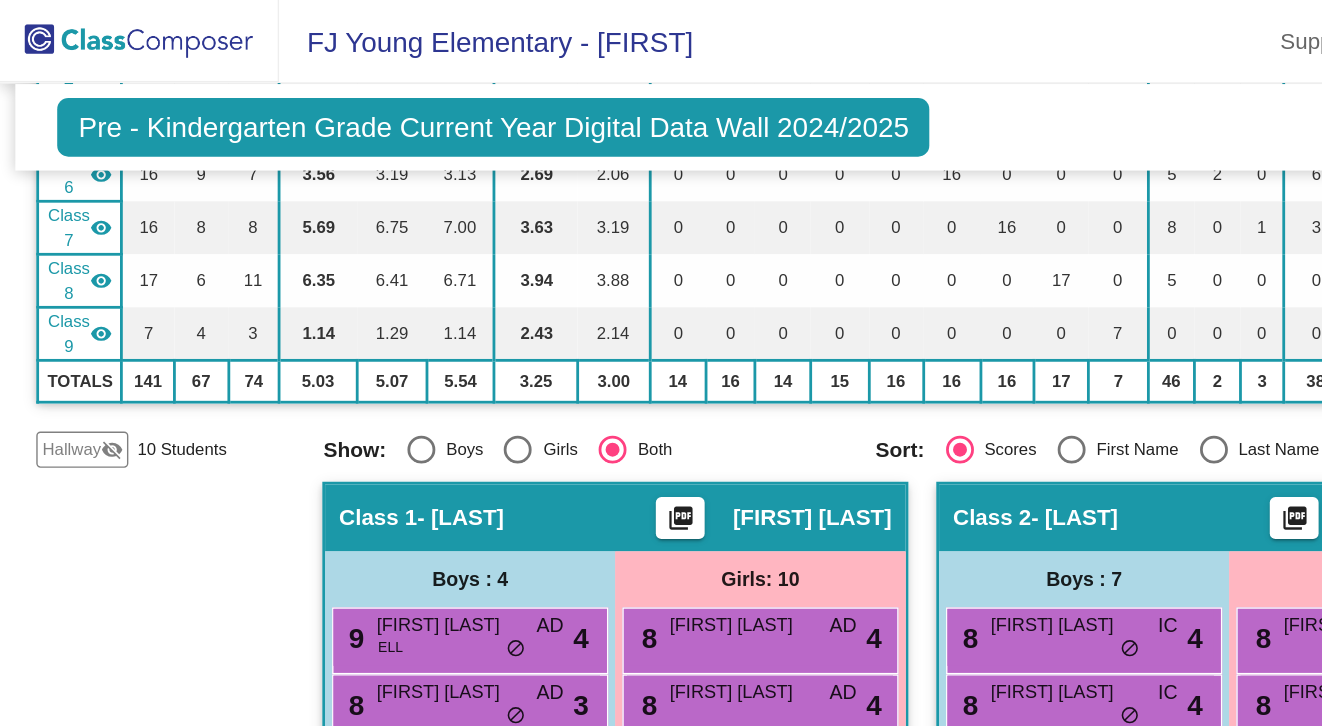 scroll, scrollTop: 480, scrollLeft: 0, axis: vertical 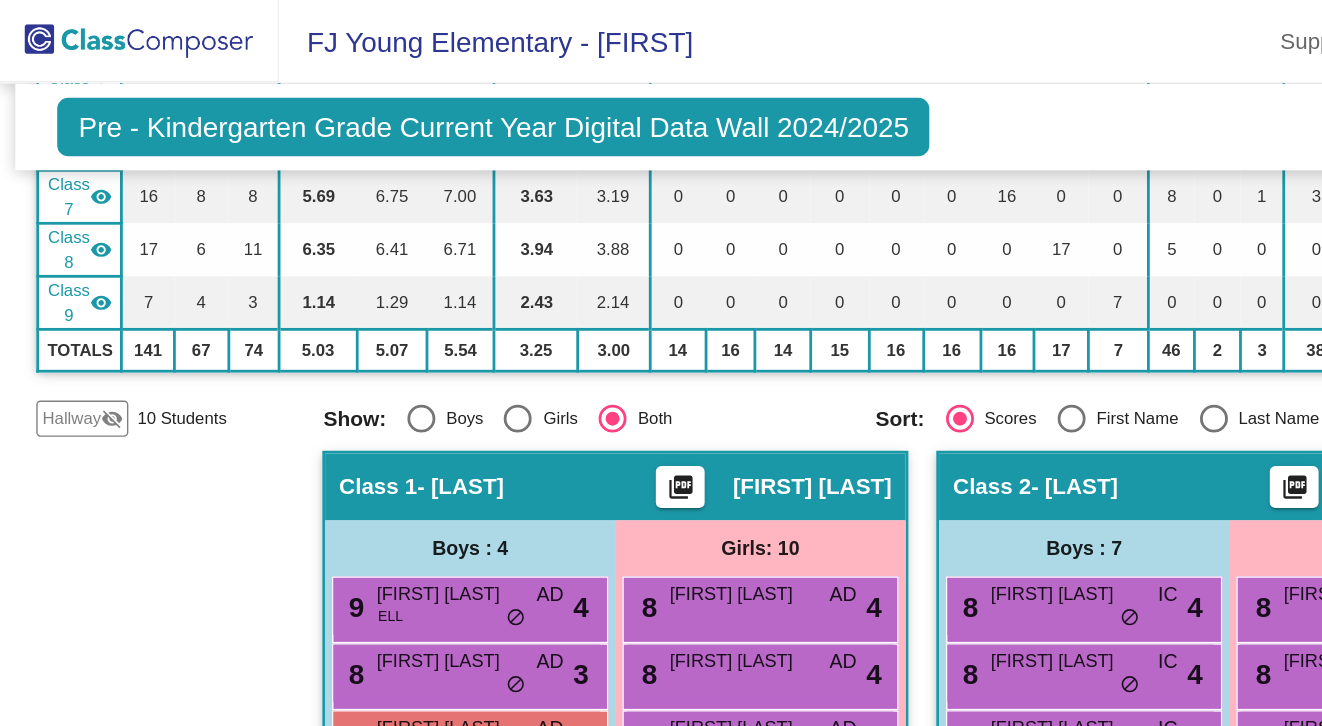 click on "visibility_off" 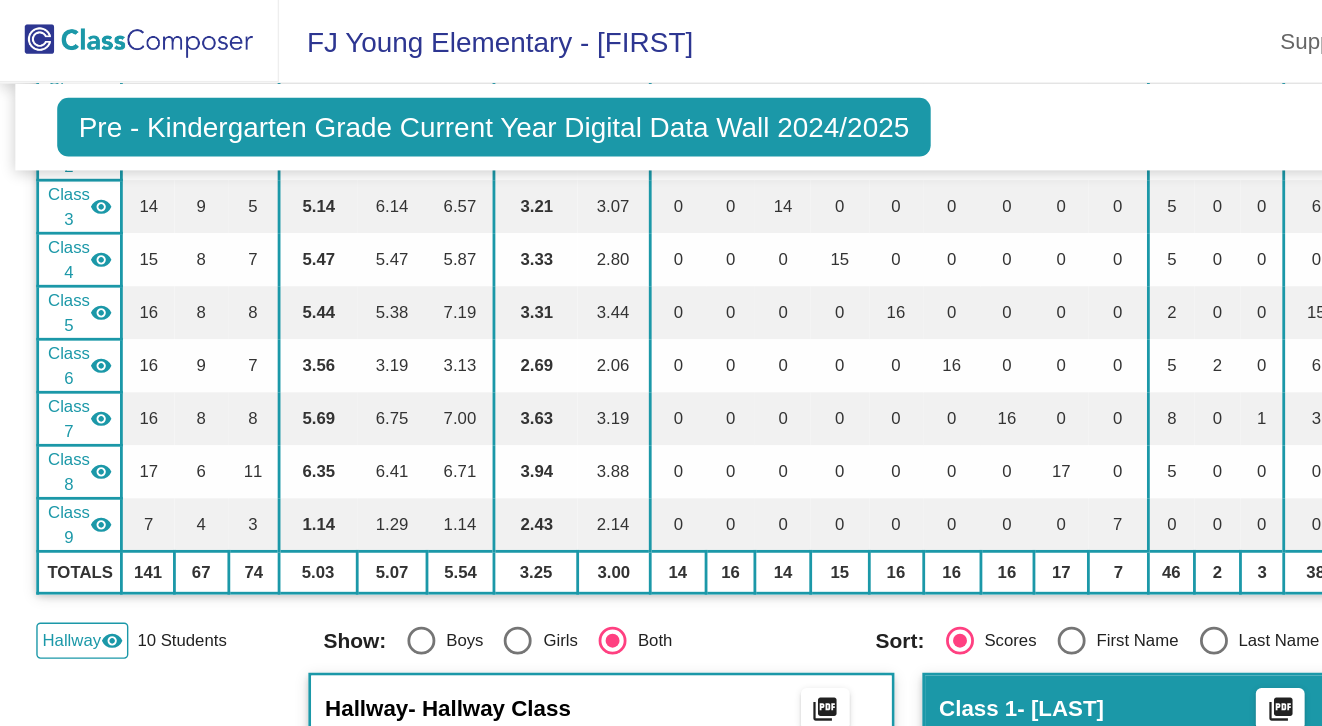 scroll, scrollTop: 0, scrollLeft: 0, axis: both 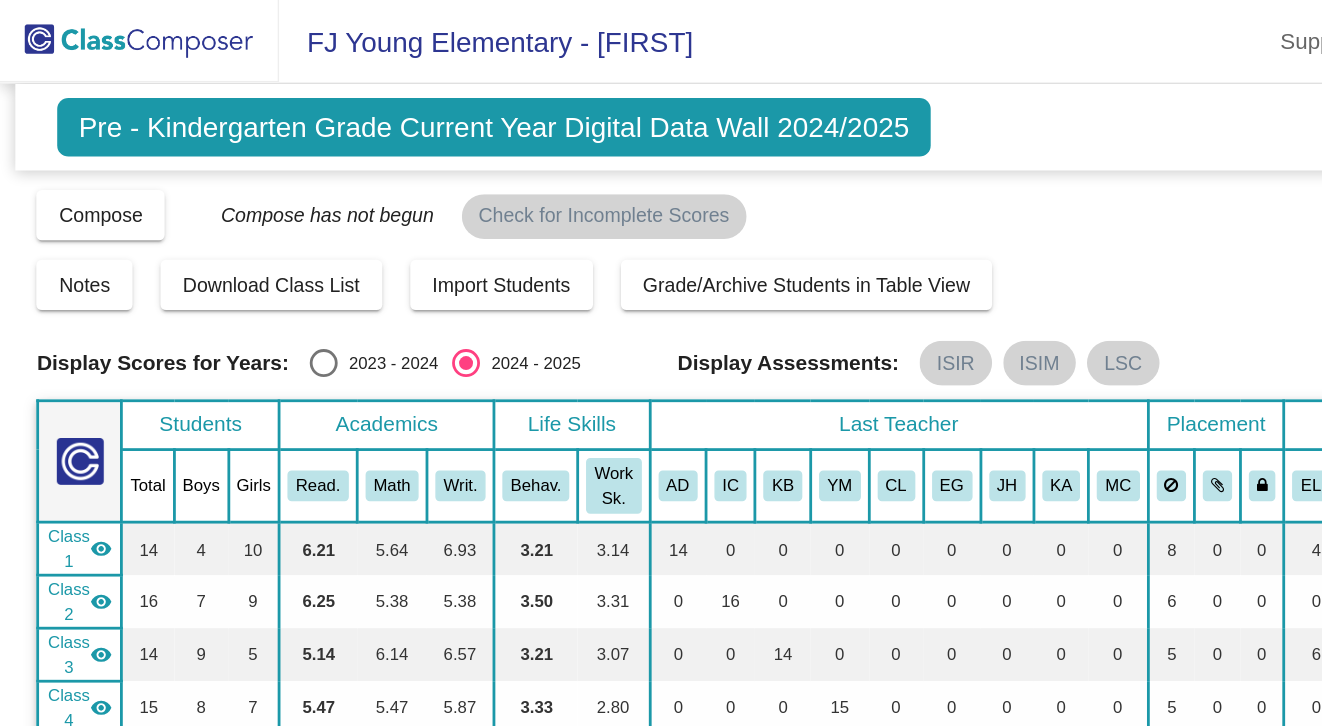 click 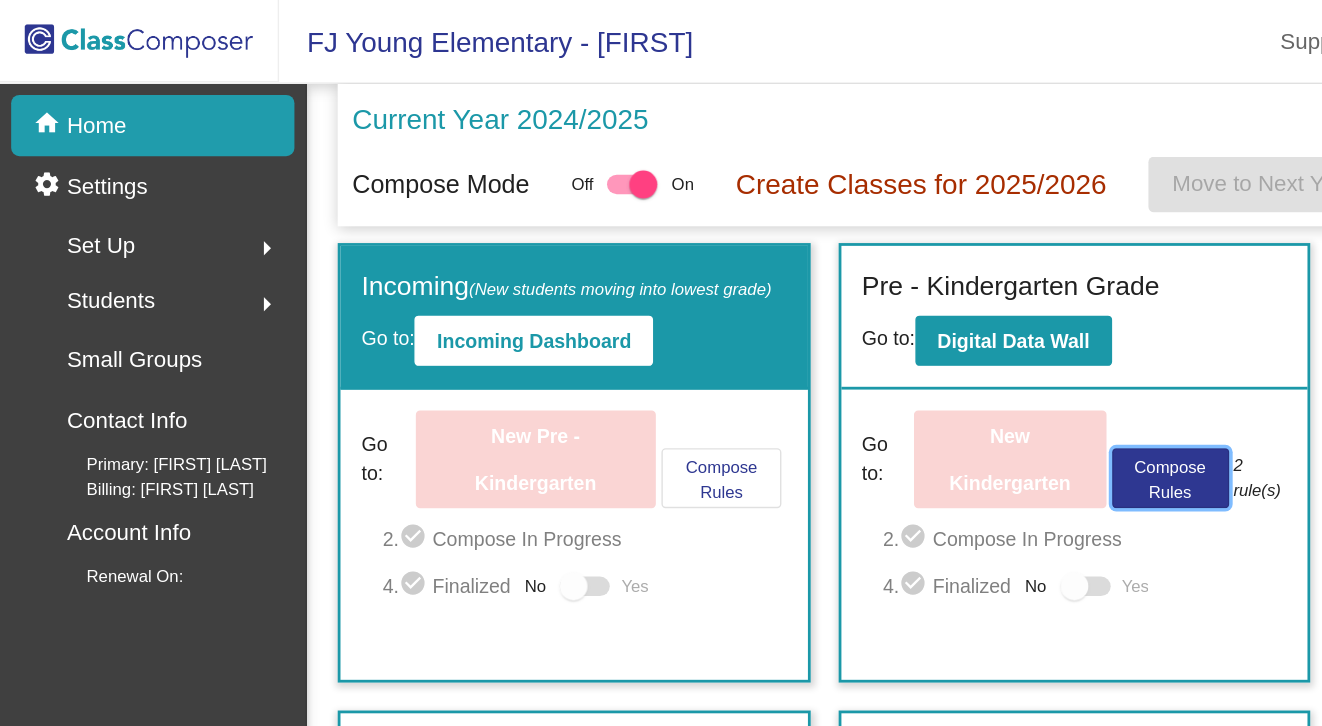 click on "Compose Rules" 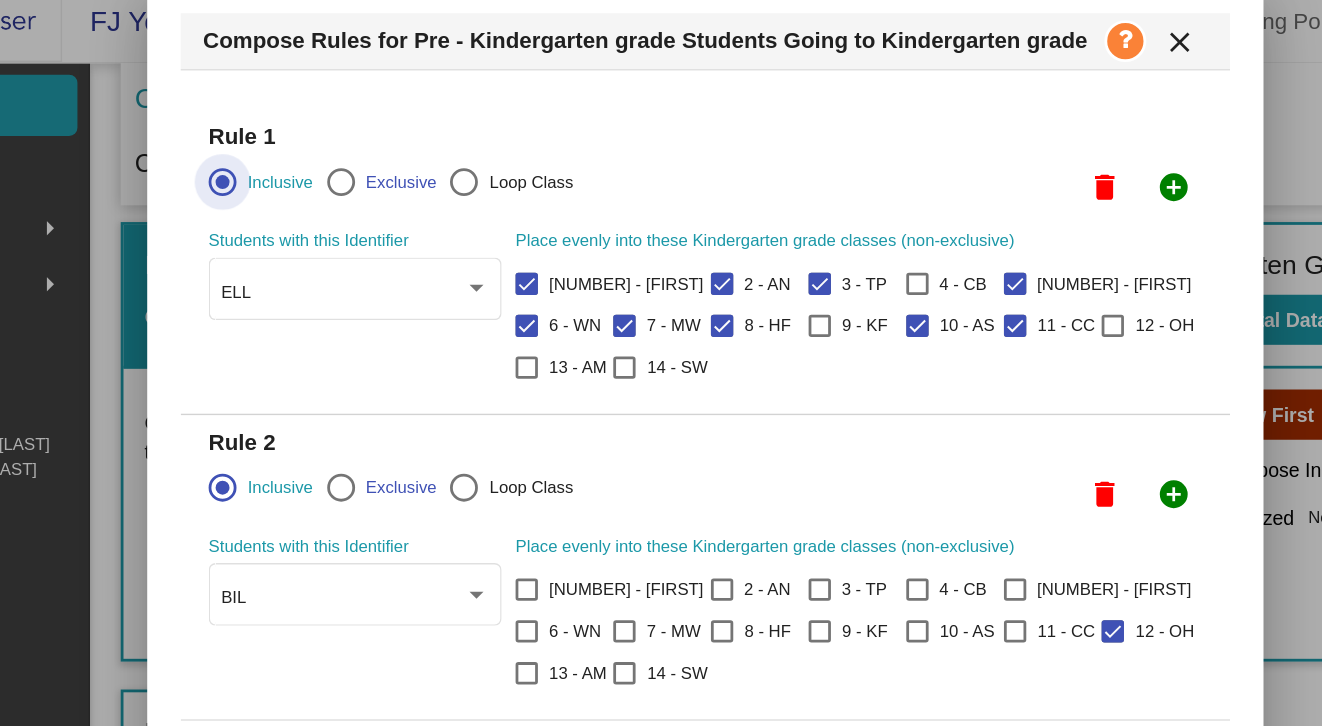 click on "close" at bounding box center (1001, 45) 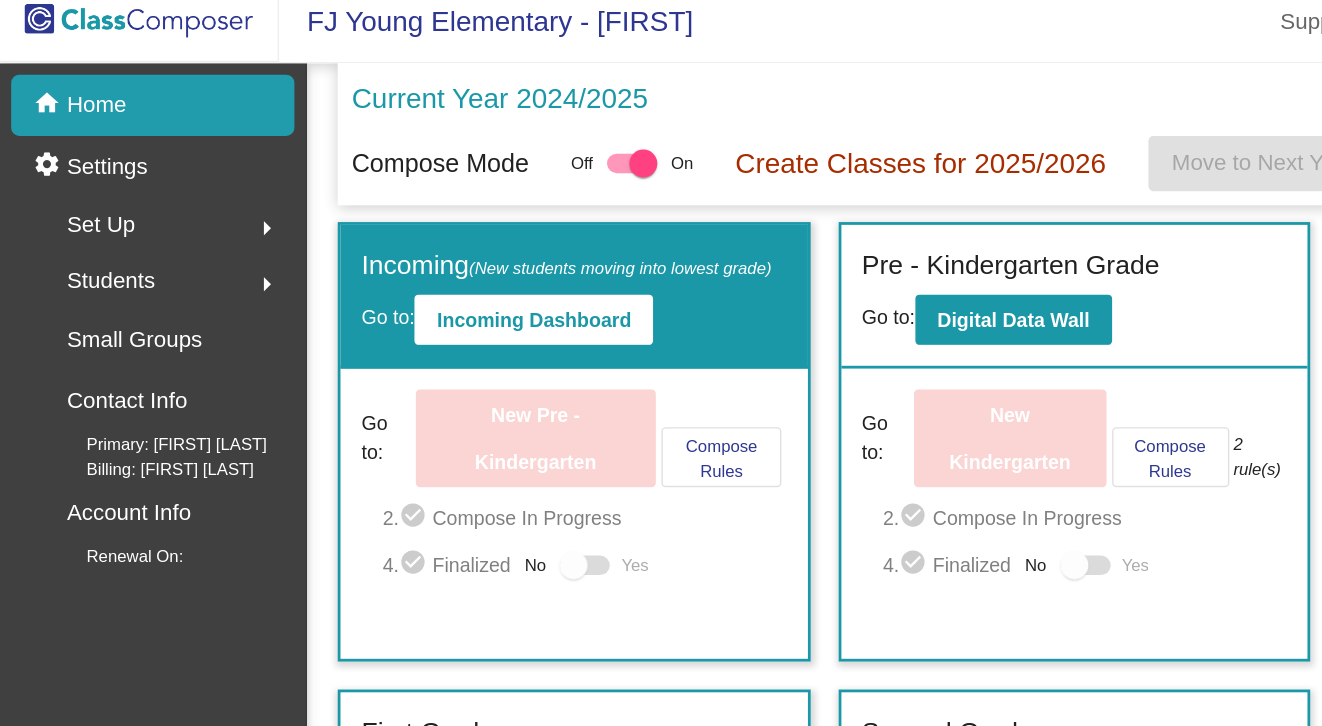 click on "Set Up  arrow_right" 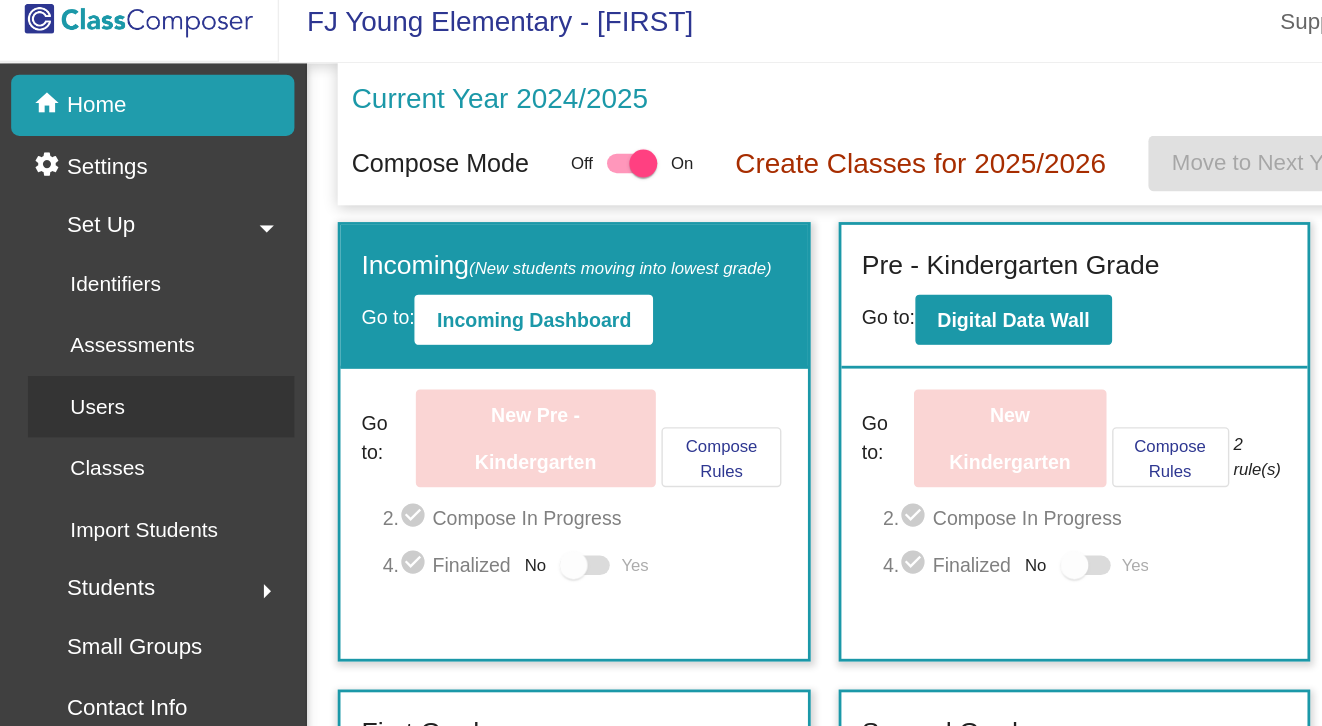 click on "Users" 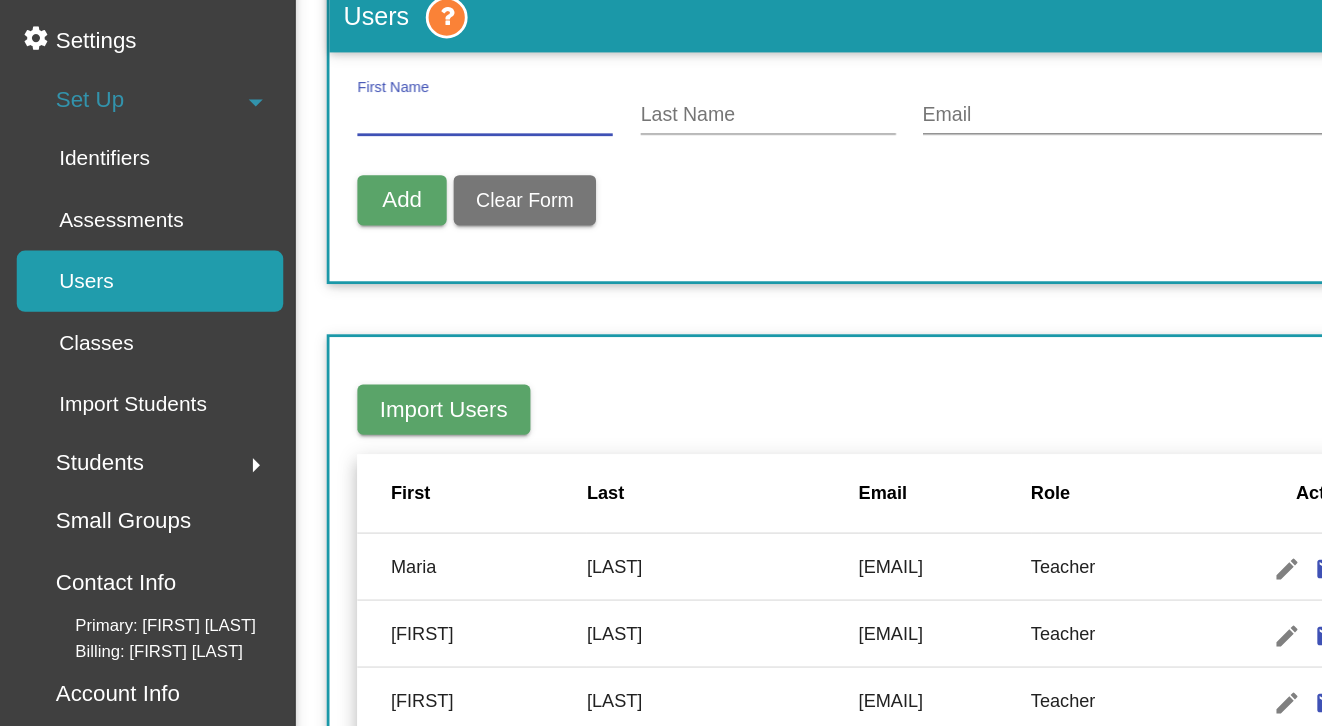 click on "First Name" at bounding box center [355, 187] 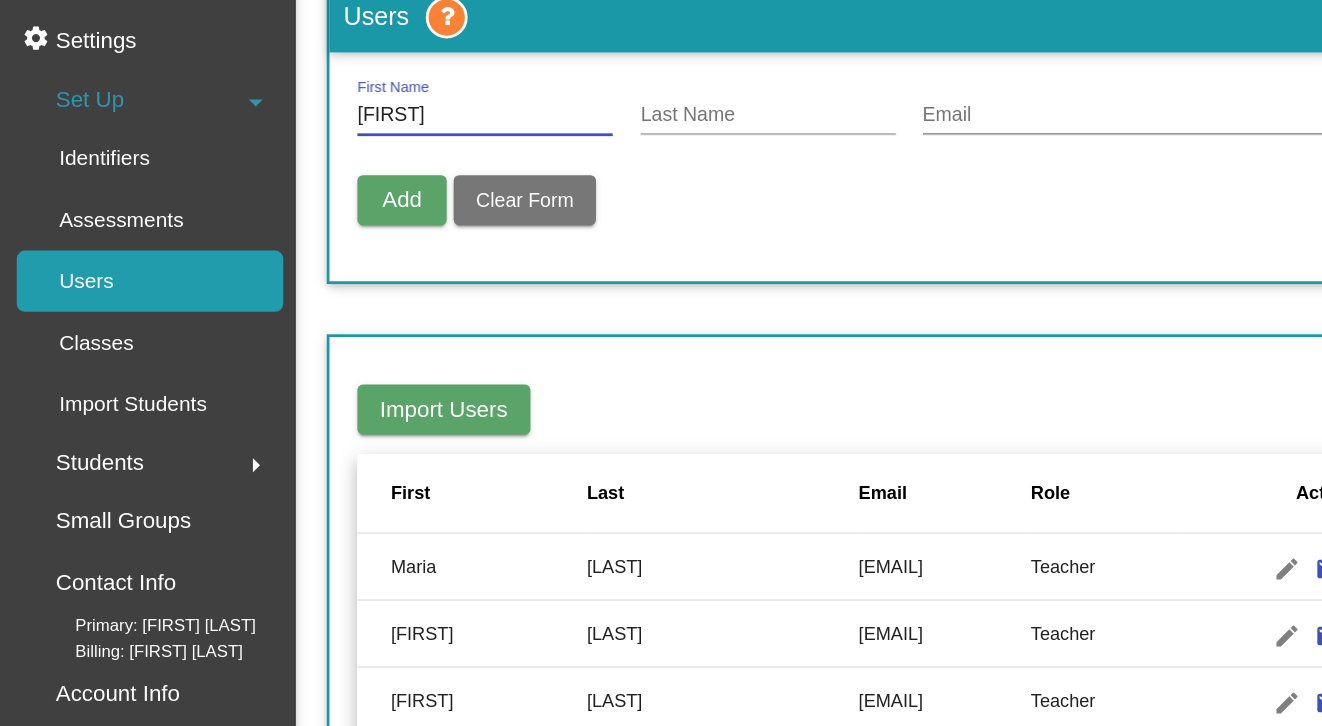 type on "[FIRST]" 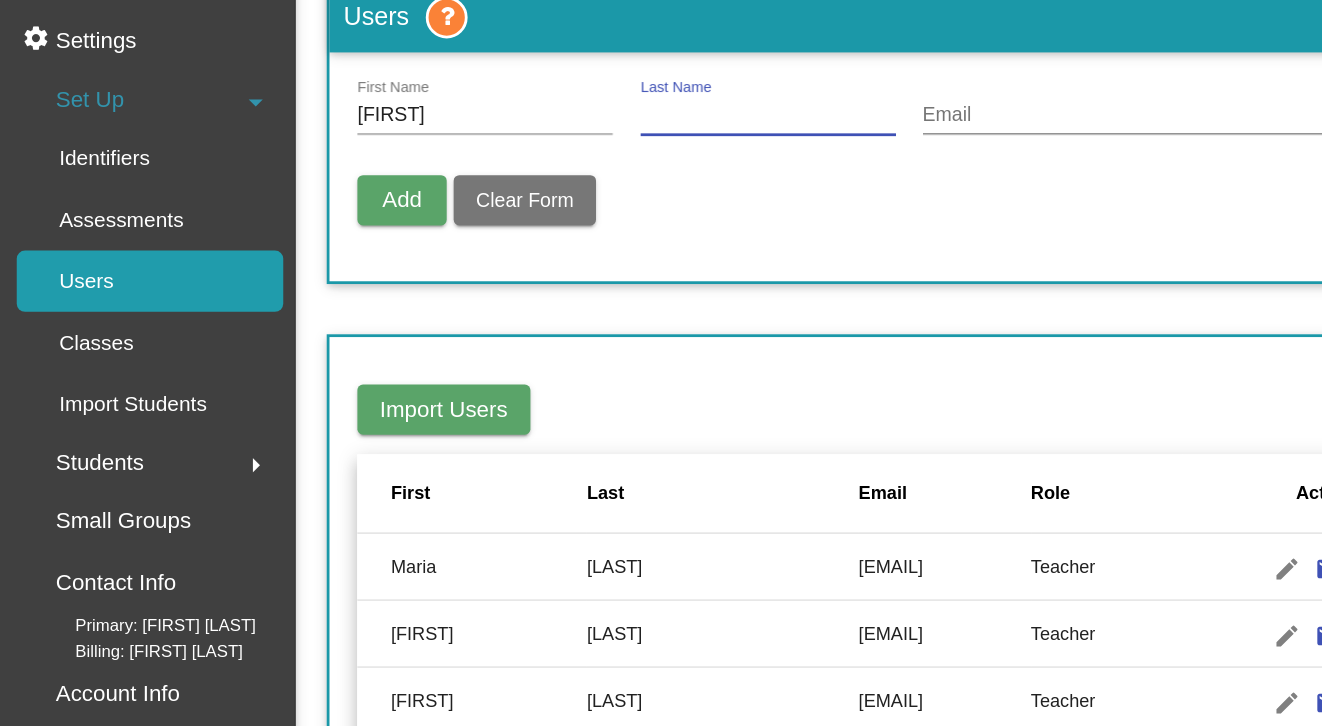 click on "Last Name" at bounding box center (558, 187) 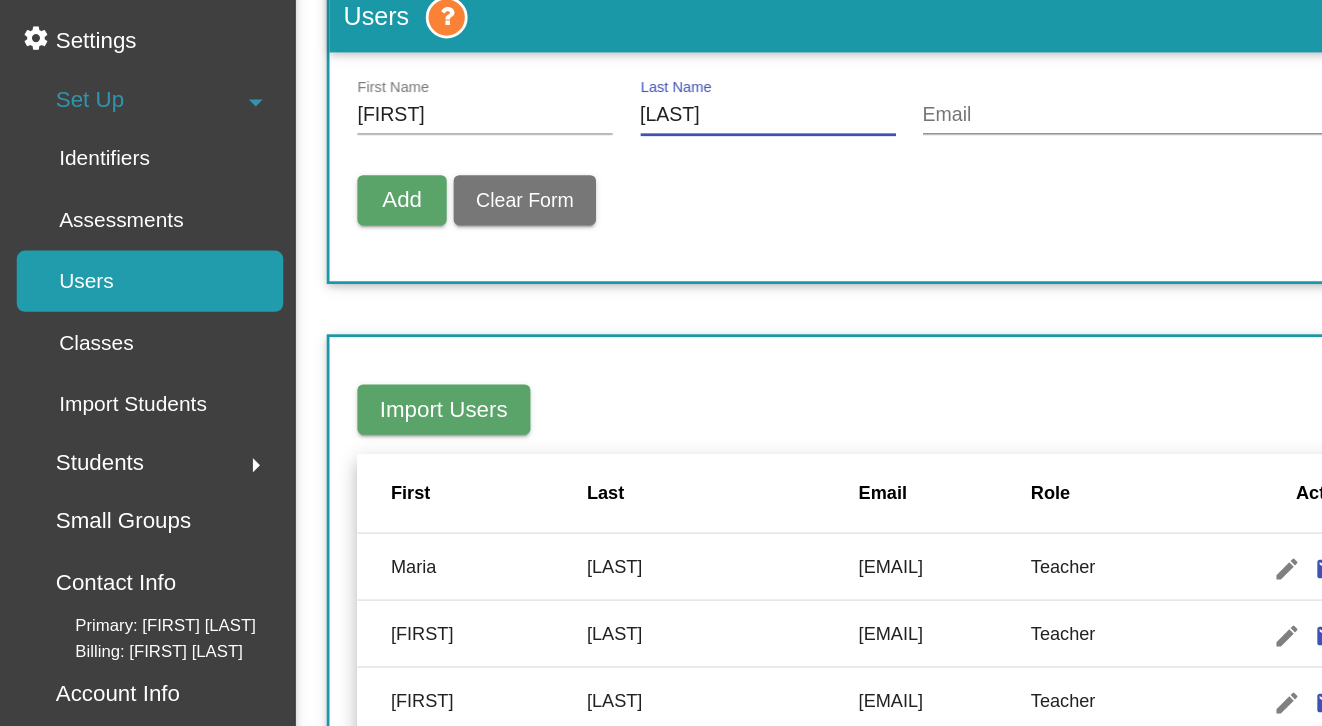 type on "[LAST]" 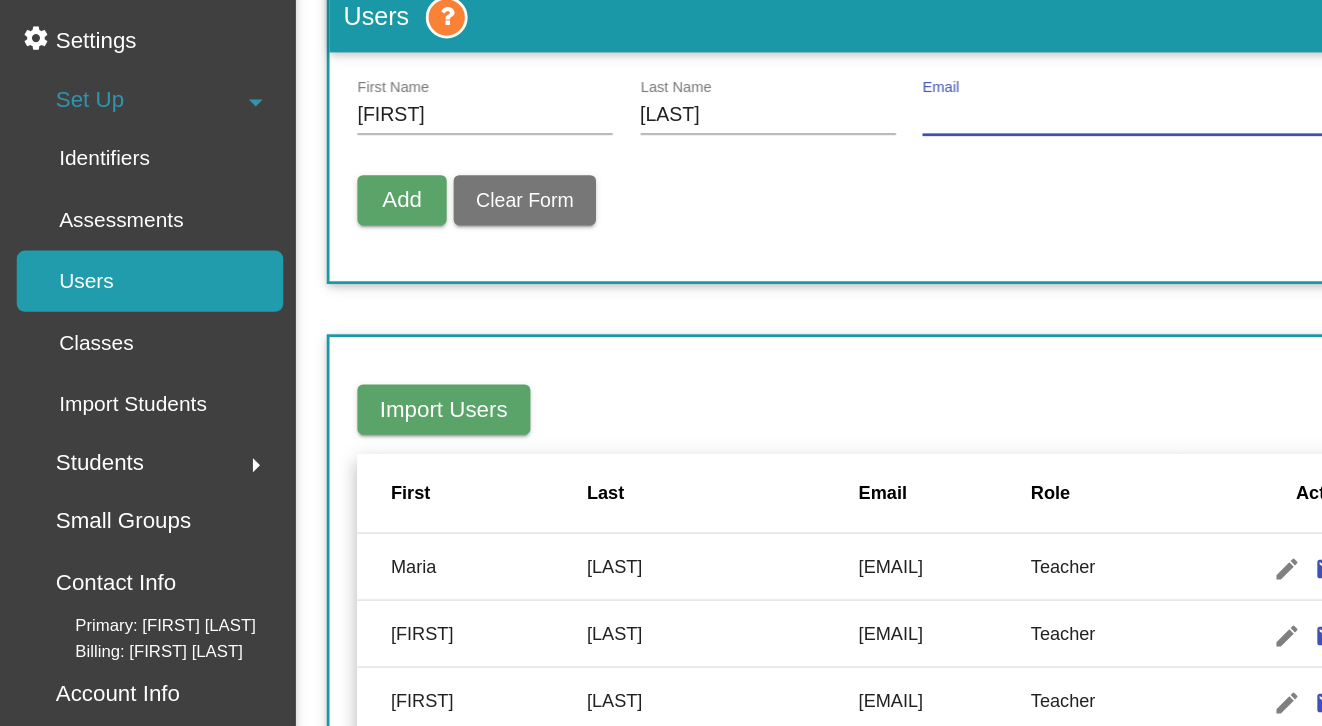 click on "Email" at bounding box center (816, 187) 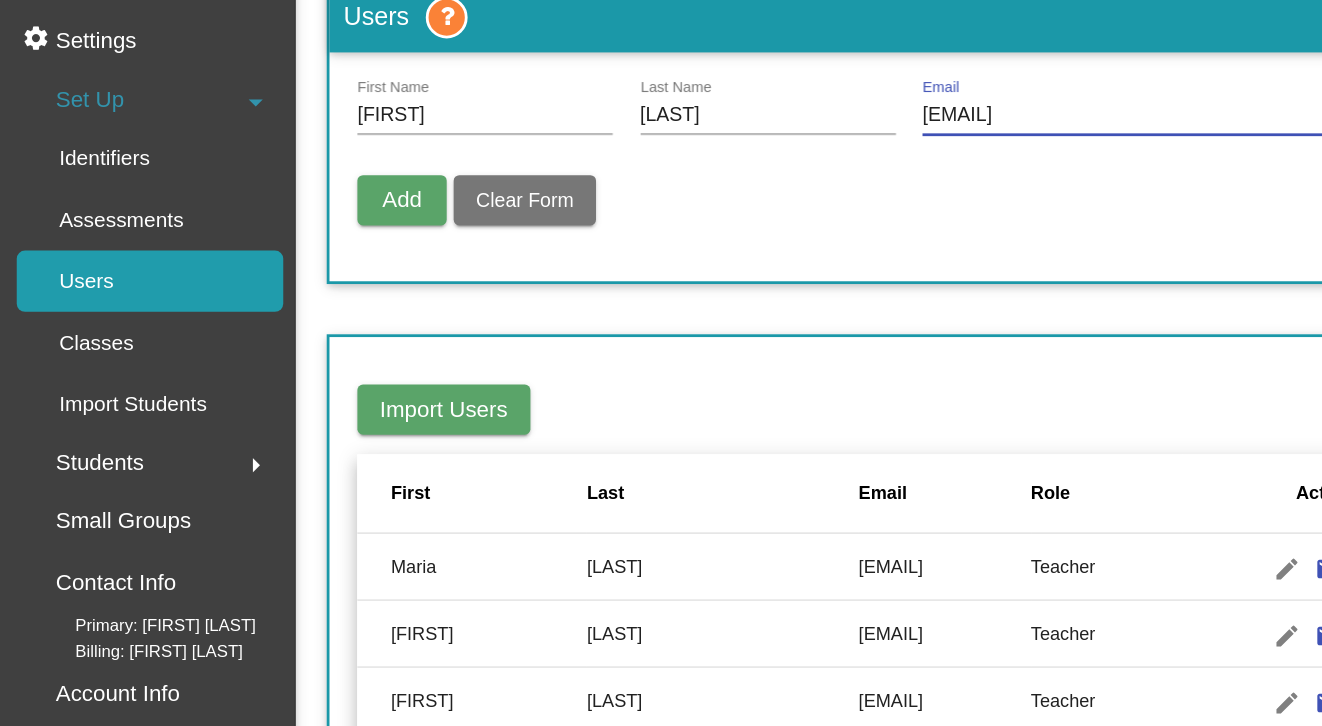 type on "[EMAIL]" 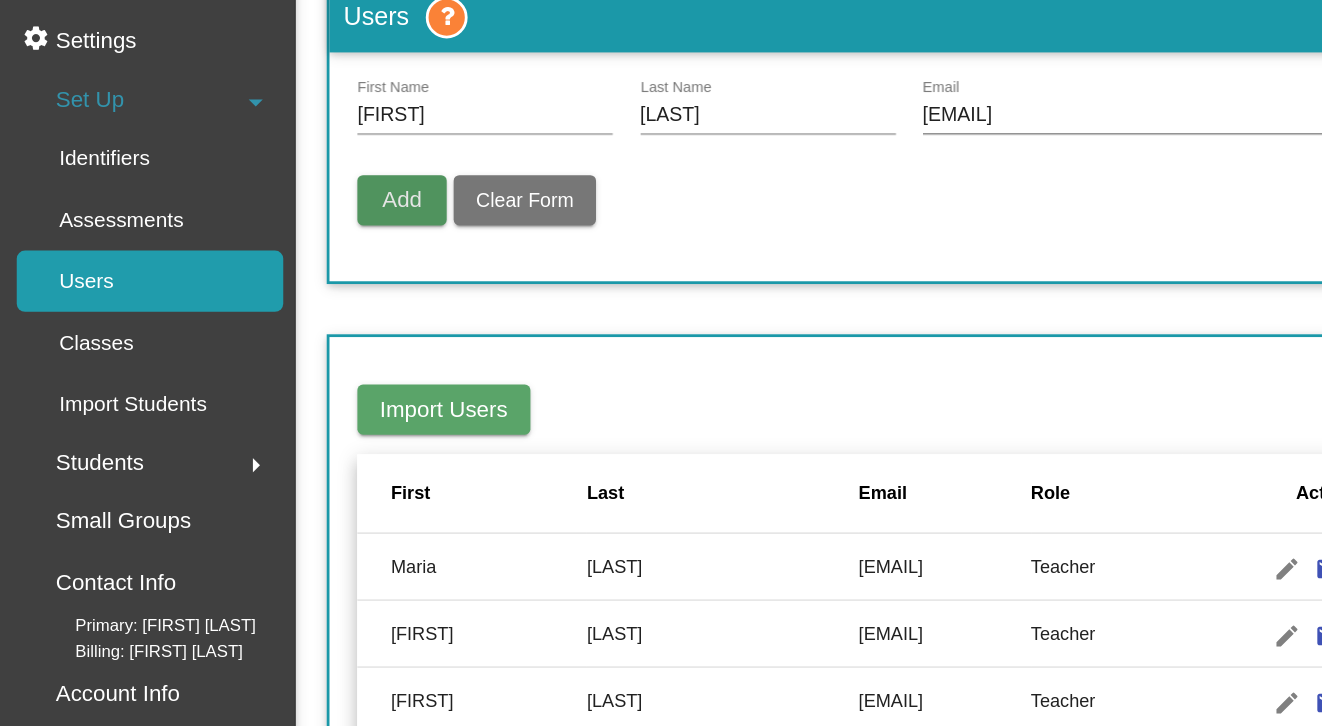 click on "Add" at bounding box center (296, 247) 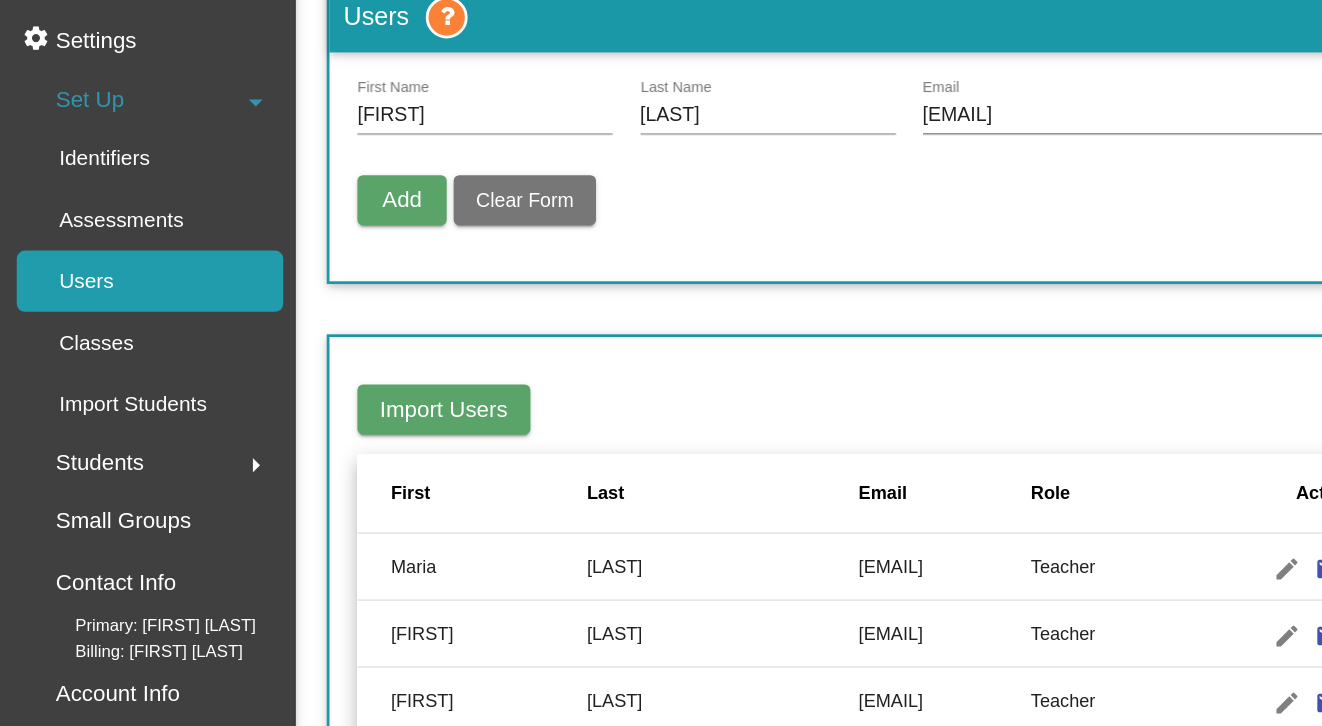click on "Add" at bounding box center (296, 247) 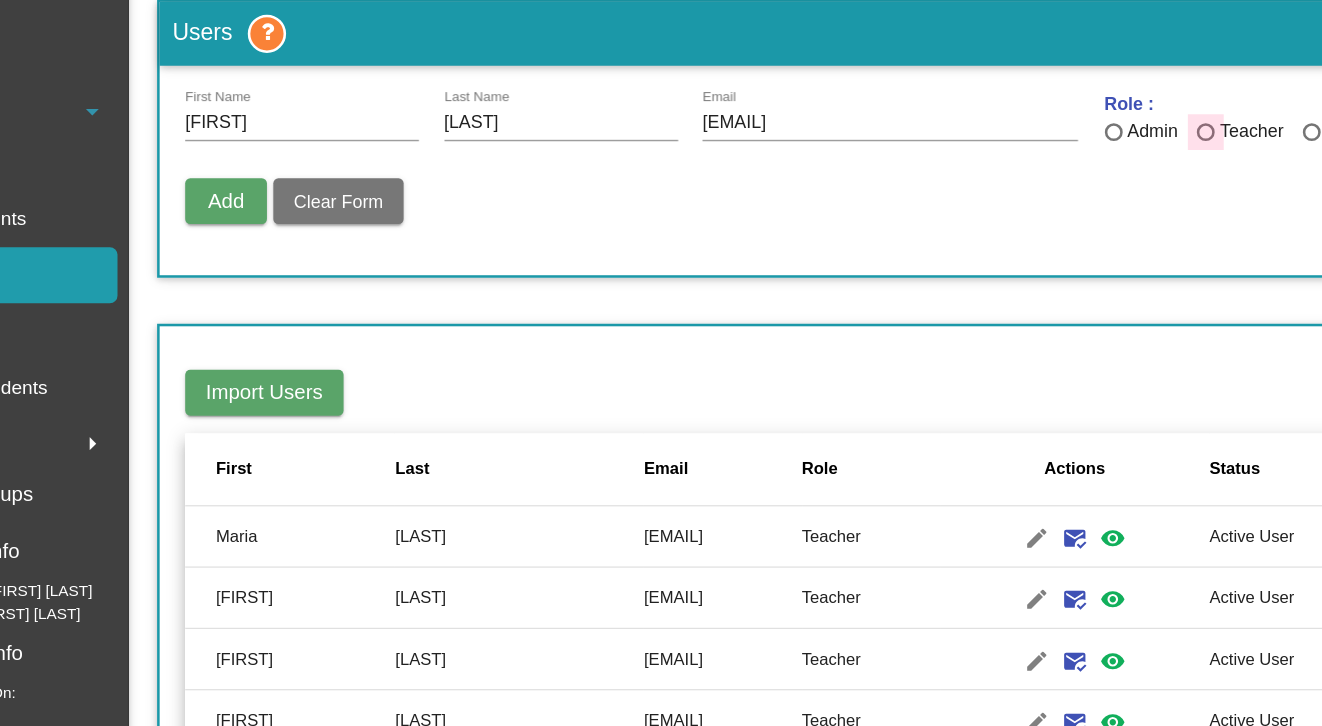click at bounding box center (1063, 194) 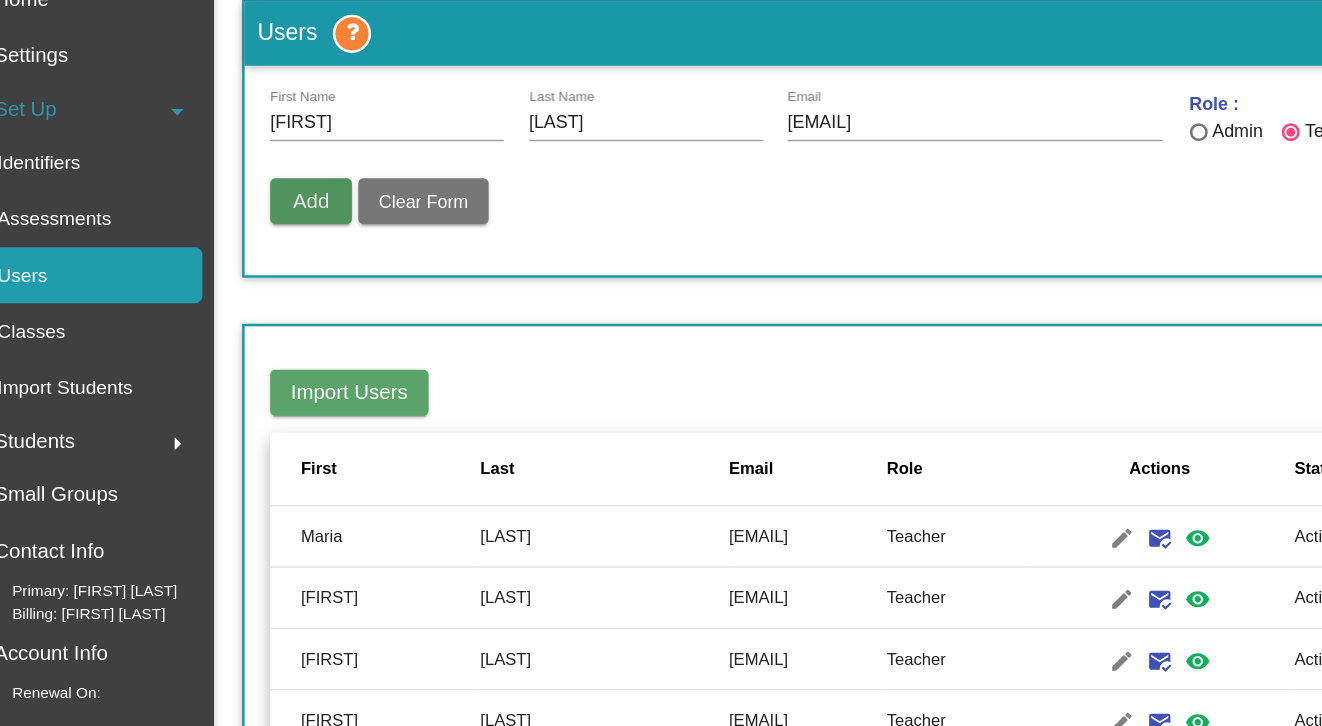 click on "Add" at bounding box center (296, 247) 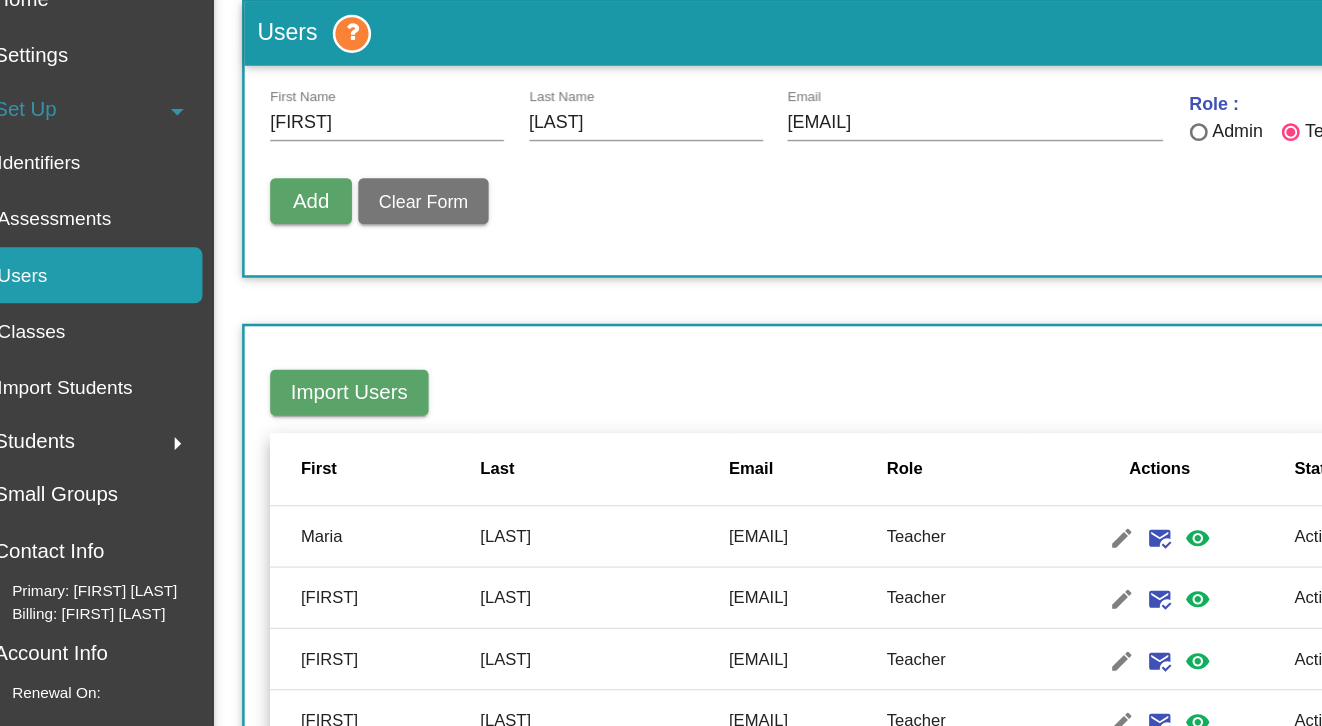 type 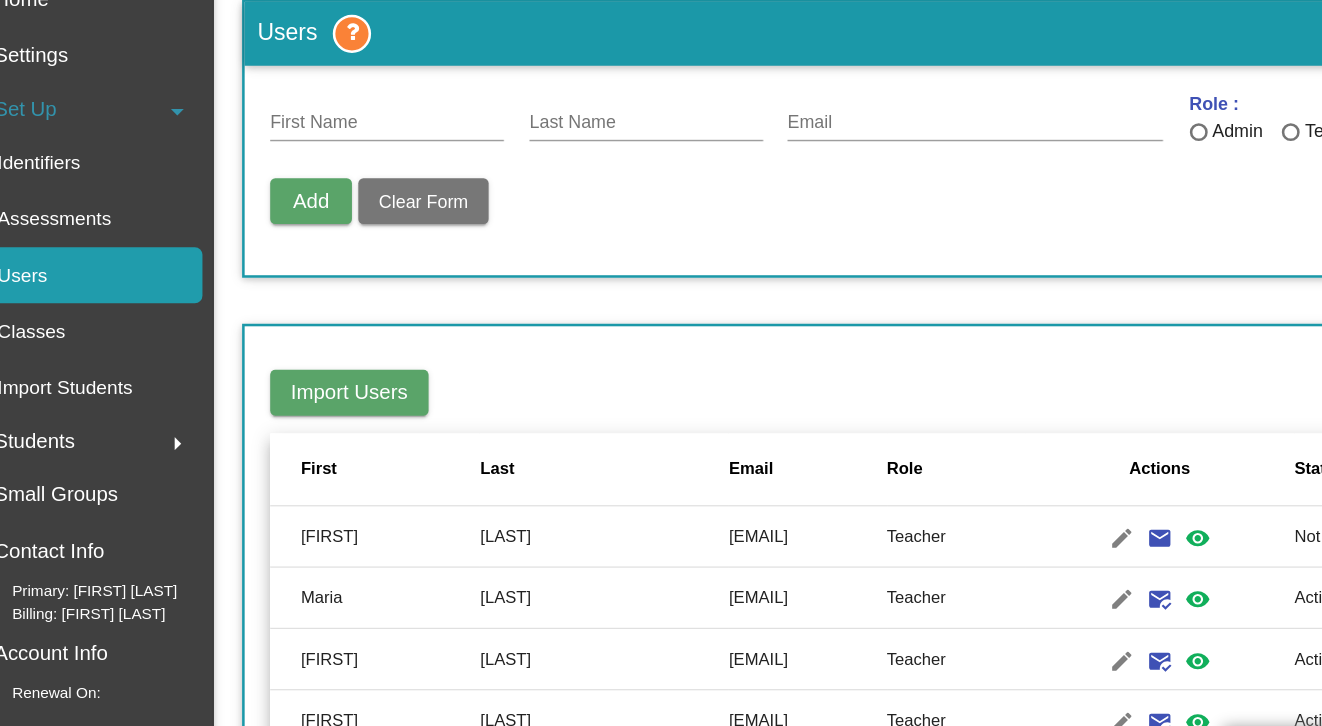 click on "First Name" at bounding box center (355, 187) 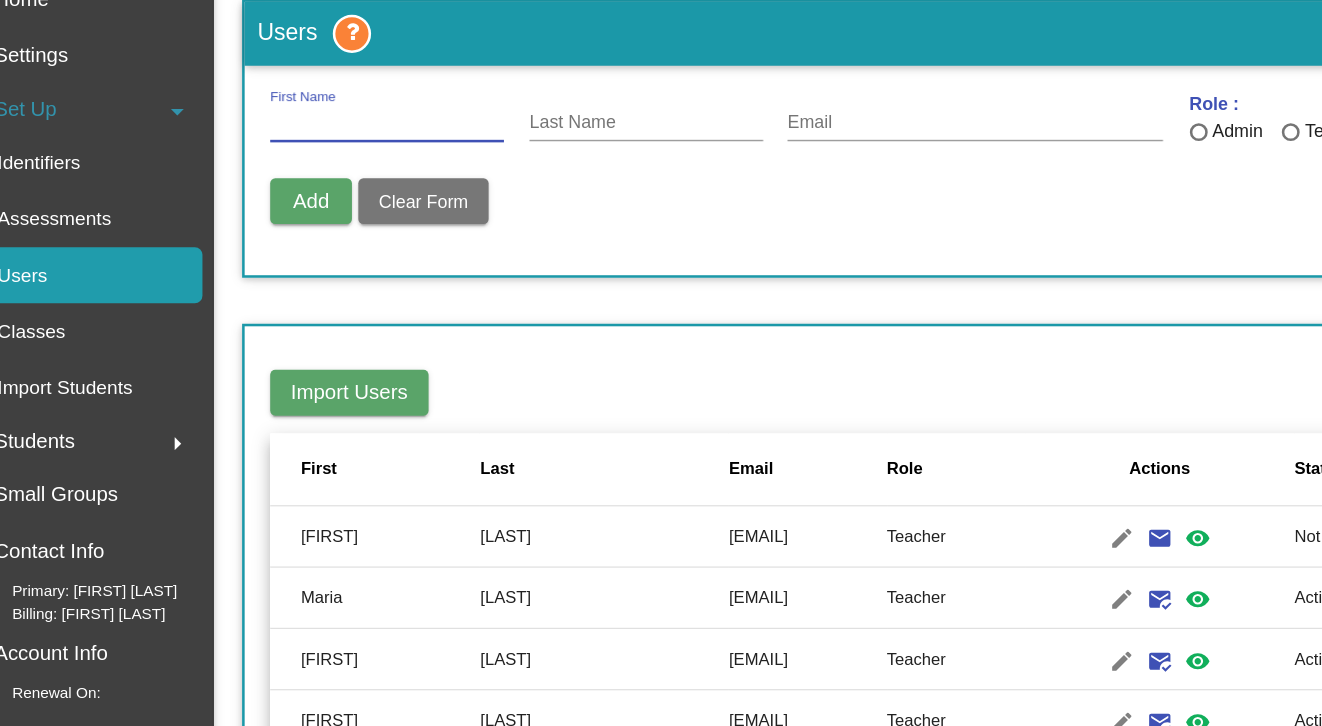 click on "Email" at bounding box center [816, 187] 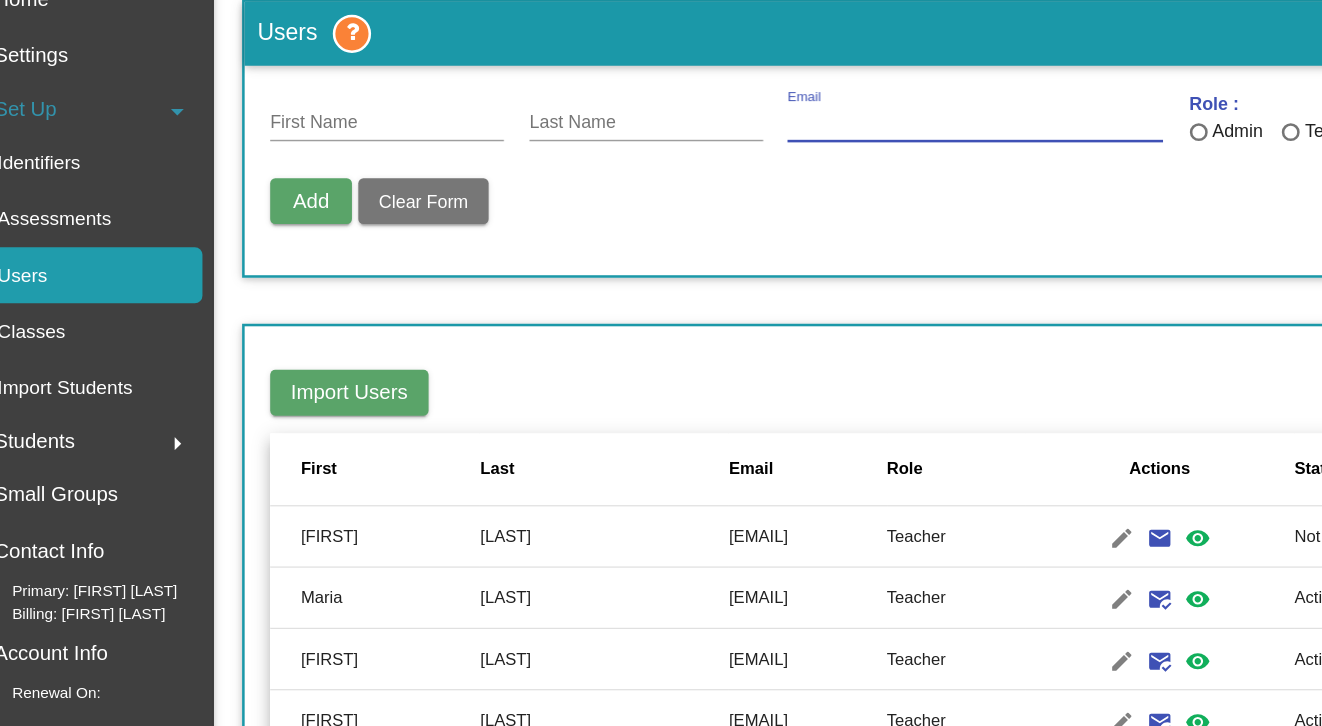 paste on "[EMAIL]" 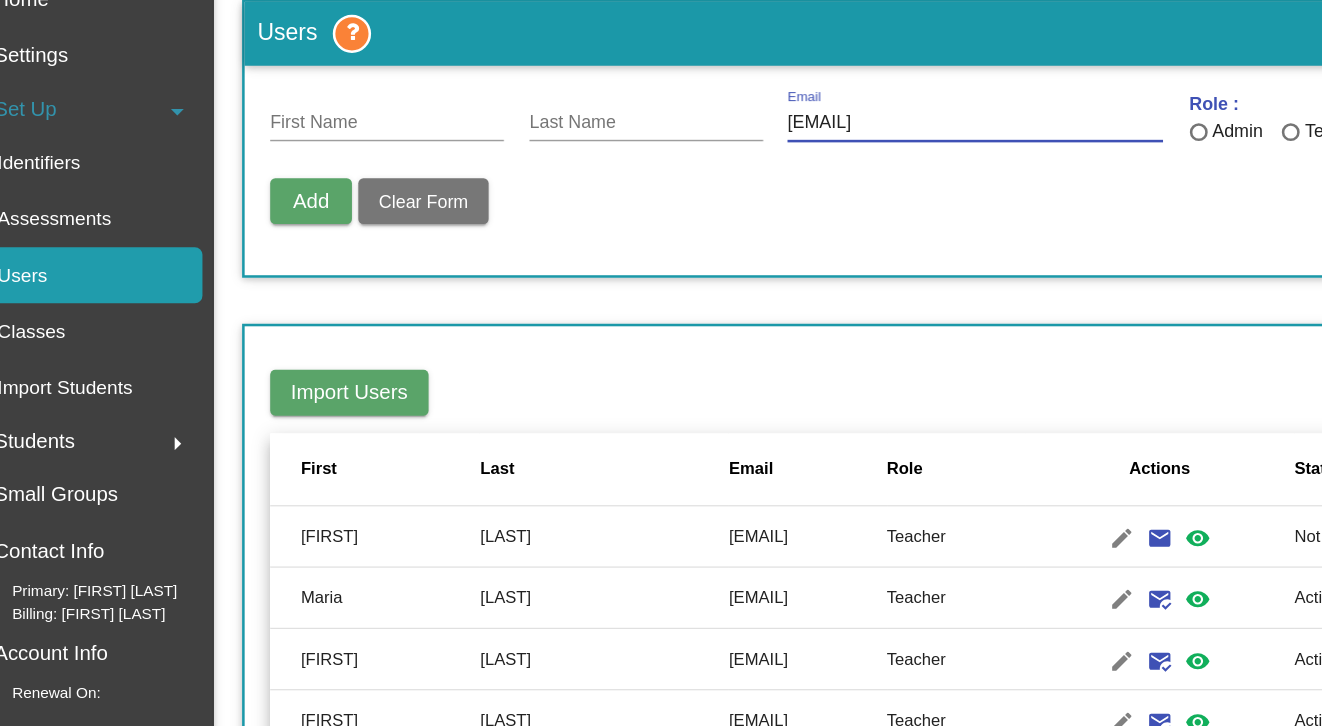 type on "[EMAIL]" 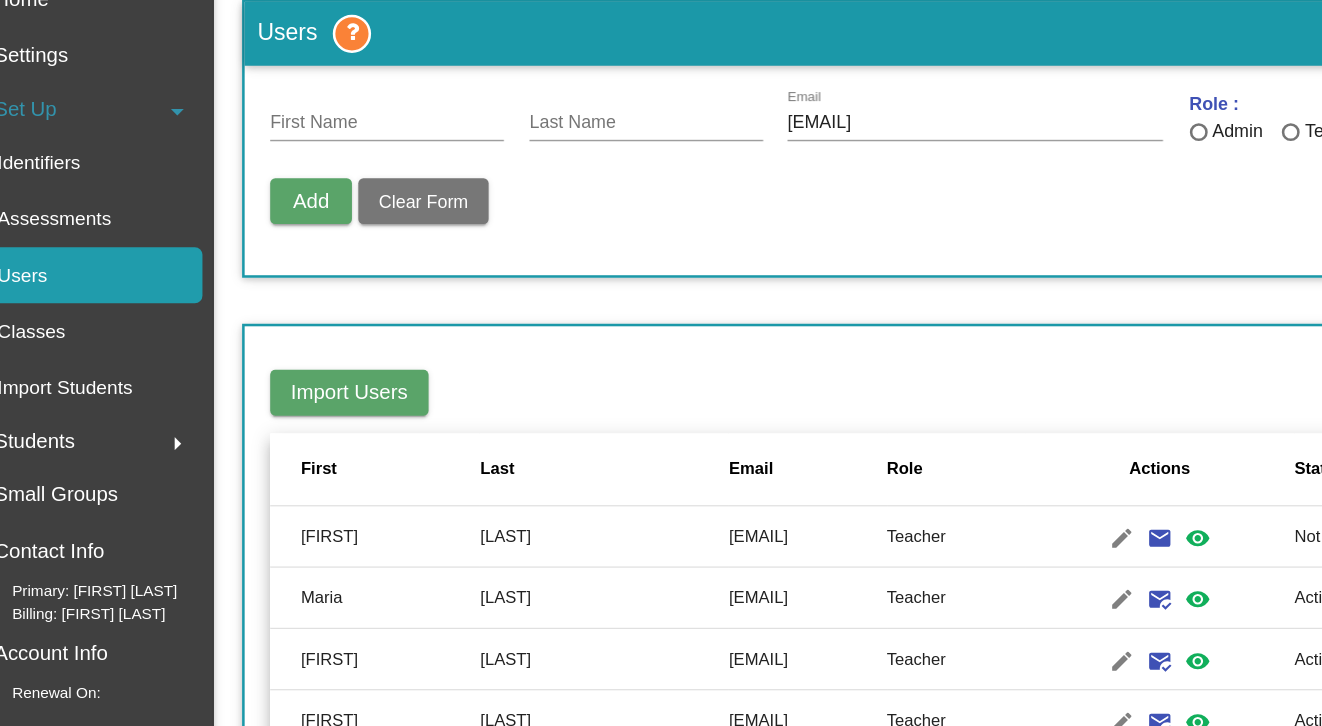 click on "First Name" at bounding box center [355, 181] 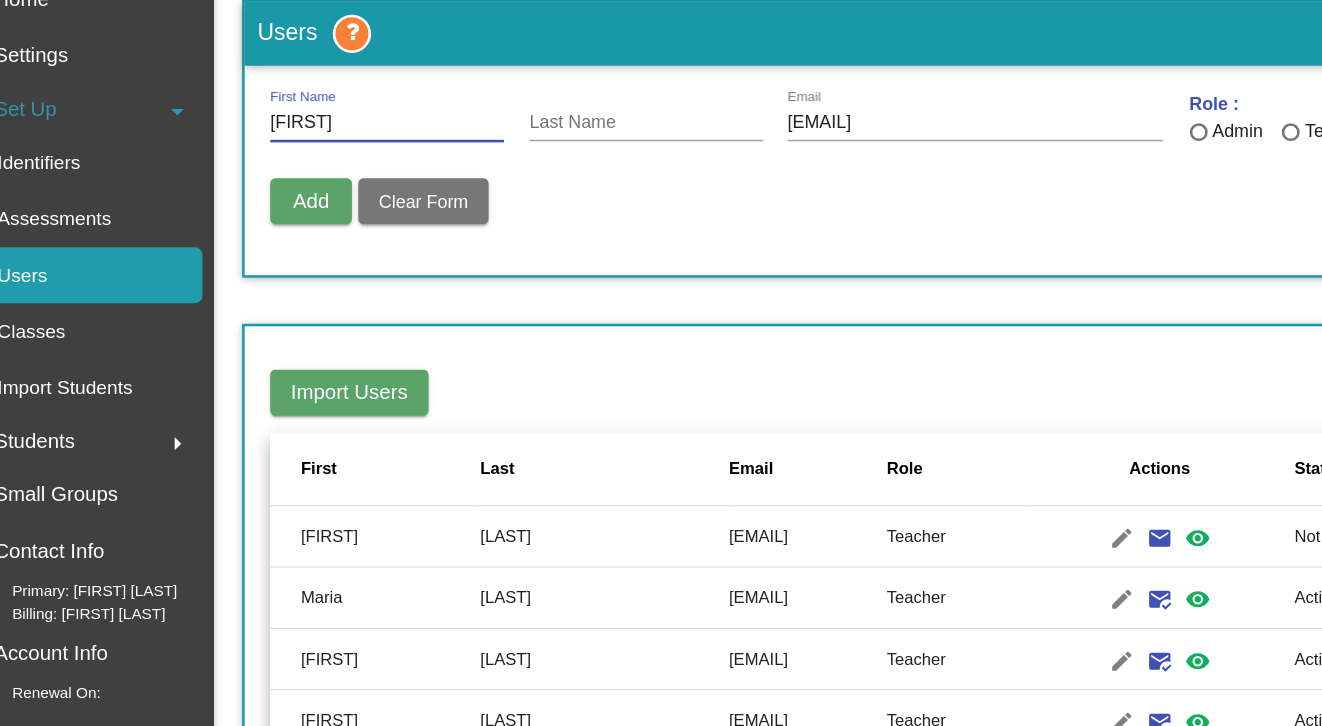 type on "[FIRST]" 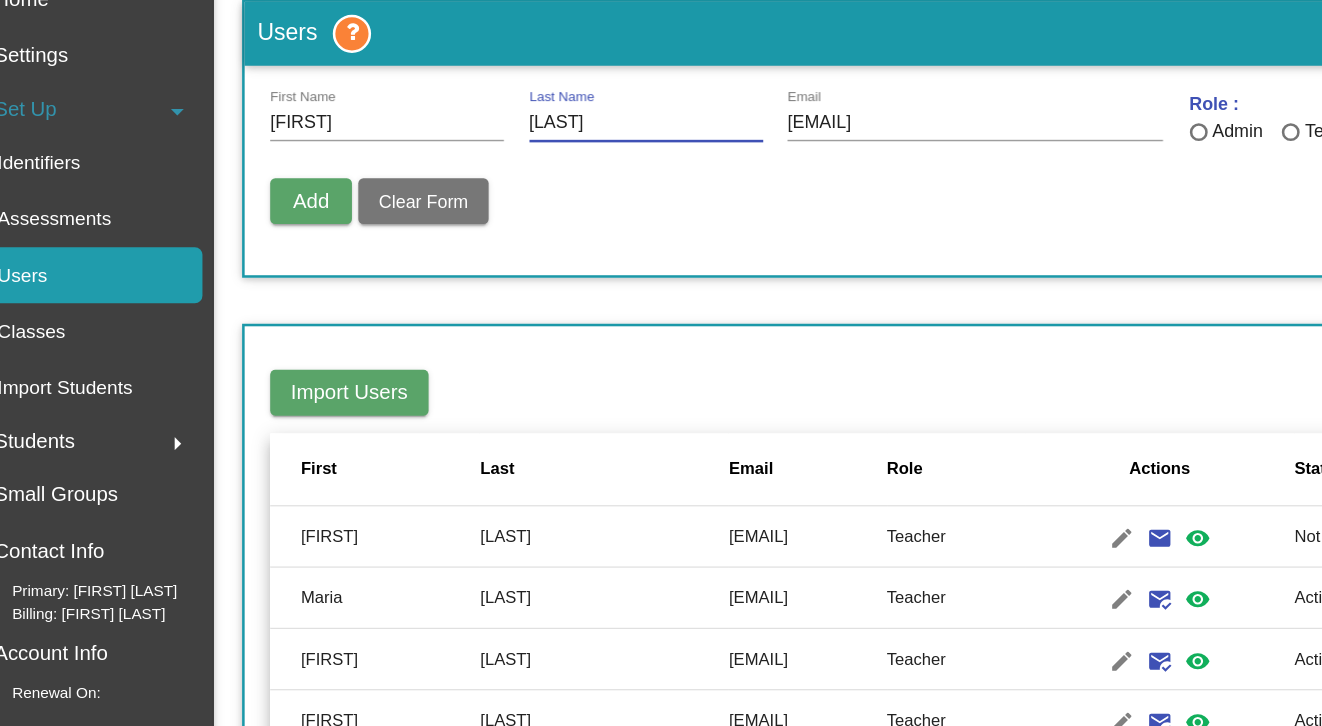 type on "[LAST]" 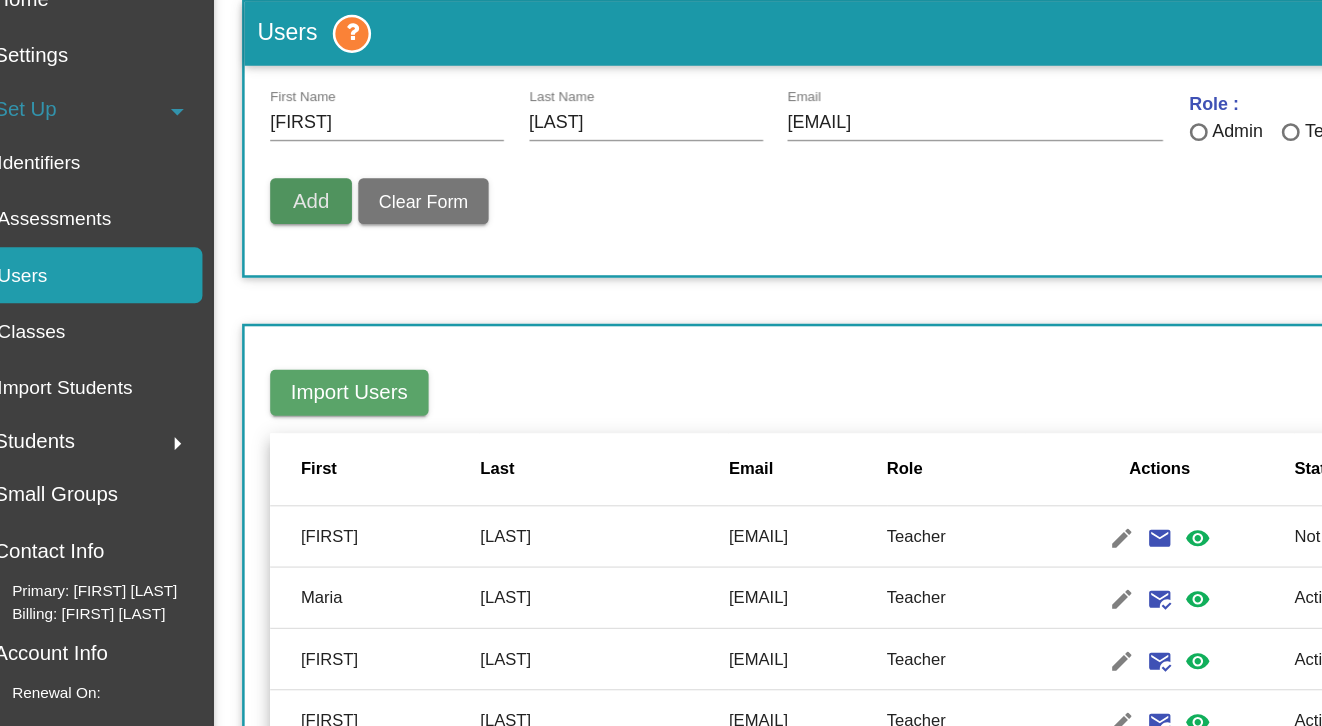 click on "Add" at bounding box center [296, 247] 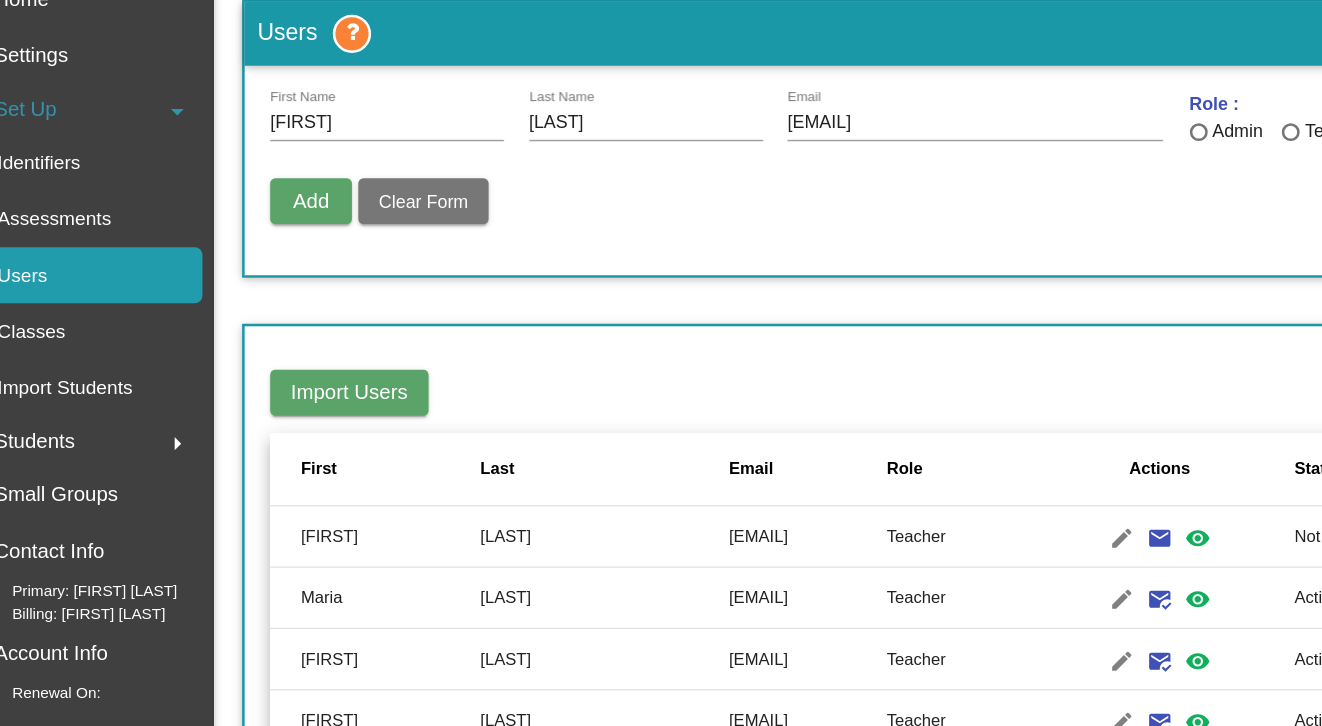 click at bounding box center (1063, 194) 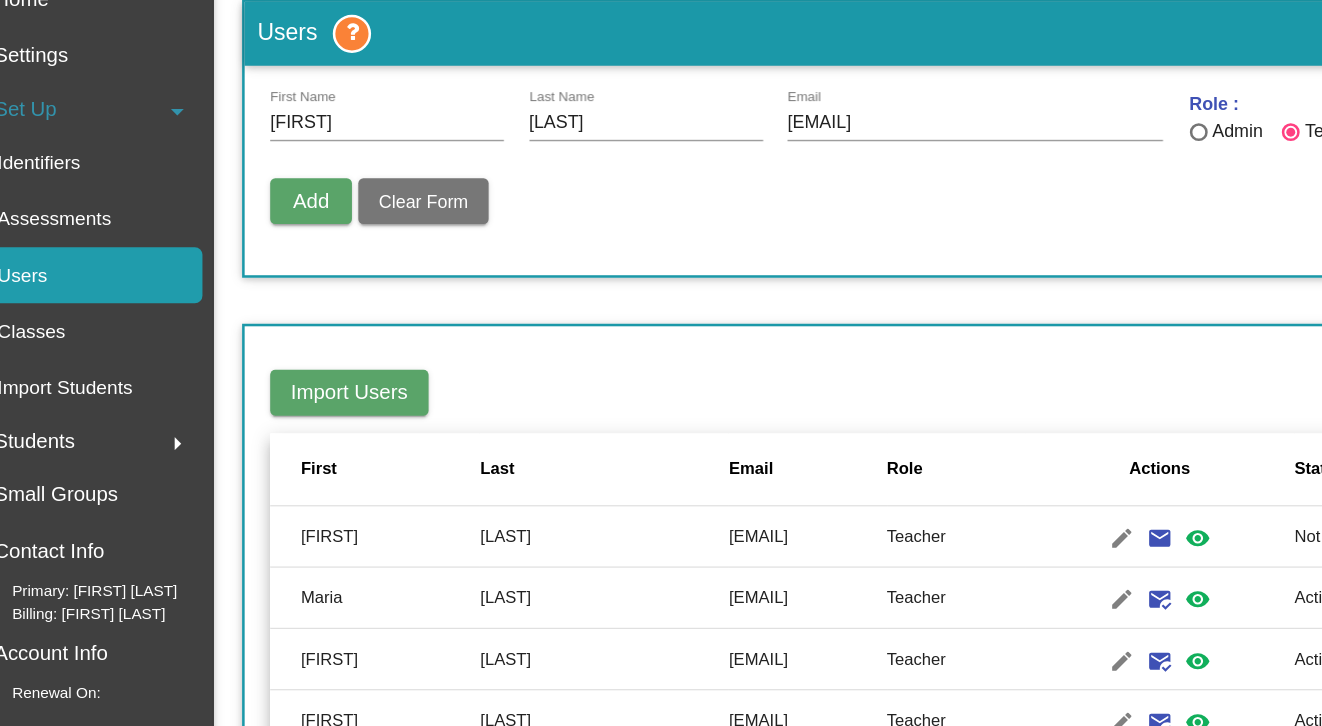 click on "Add" at bounding box center (296, 247) 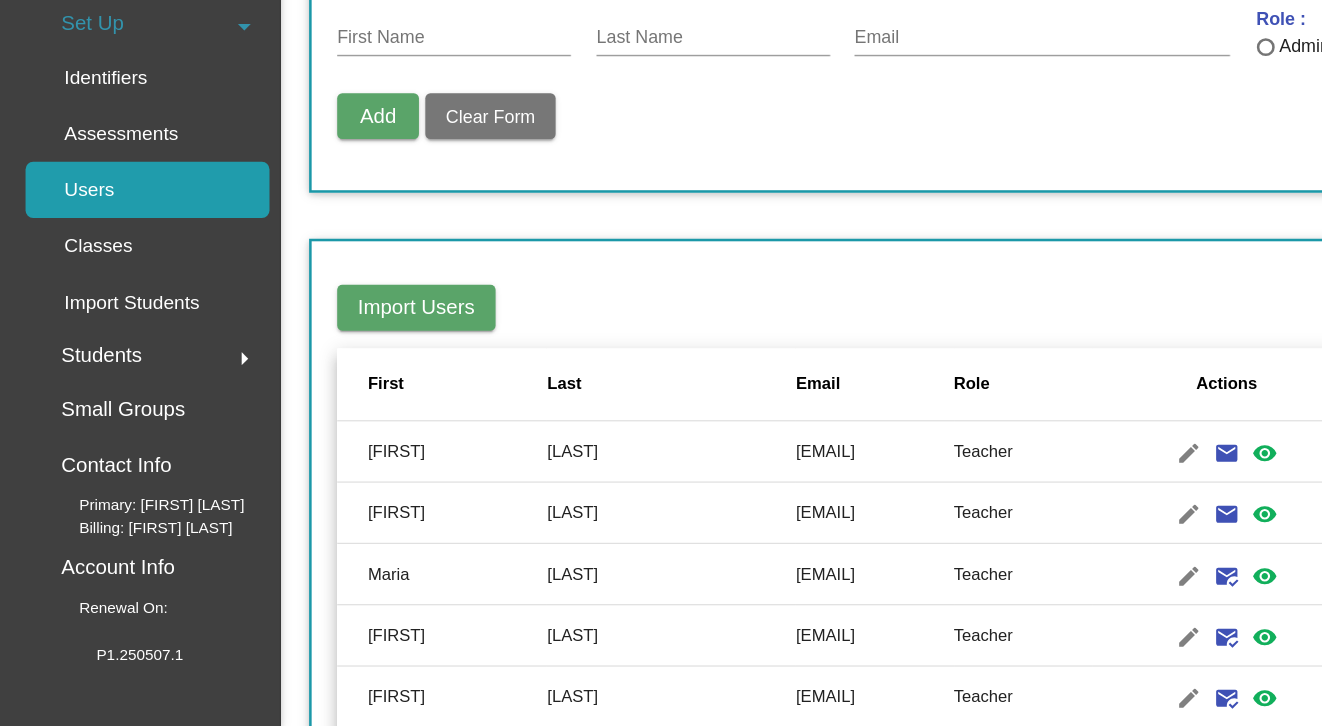 scroll, scrollTop: 0, scrollLeft: 0, axis: both 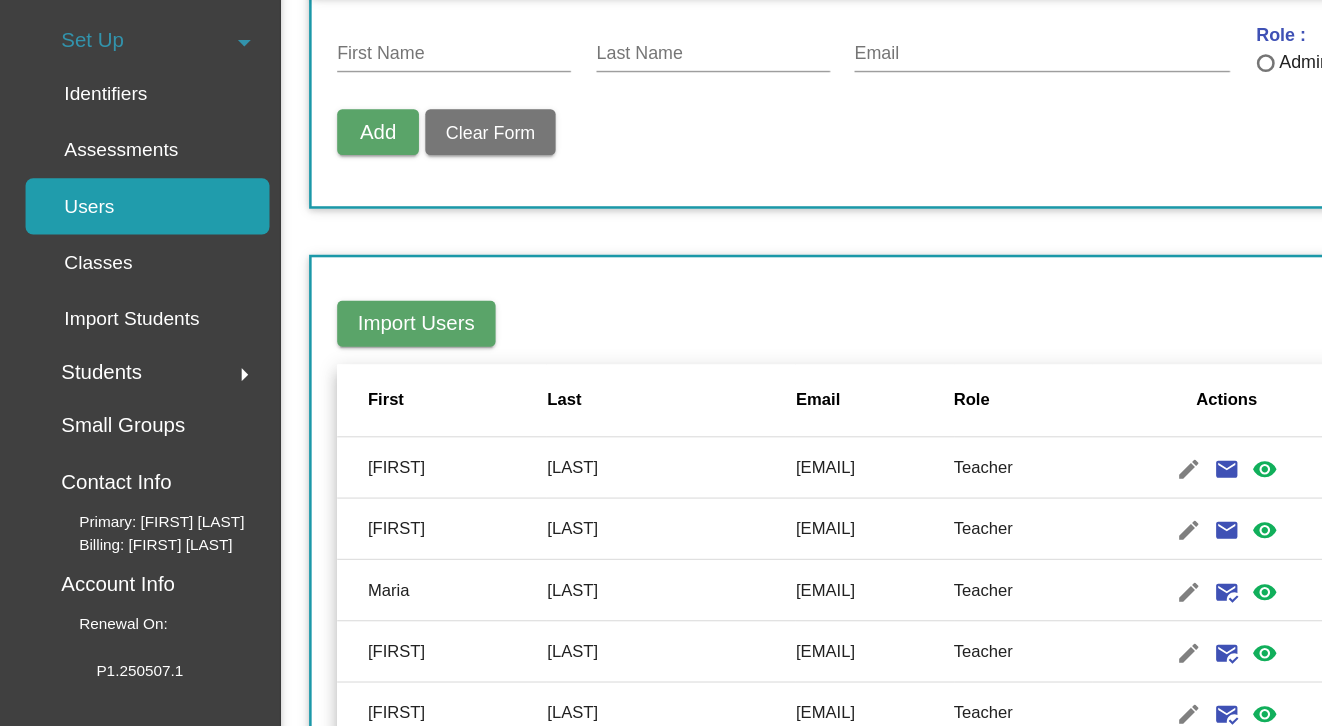 click on "First Name" at bounding box center [355, 187] 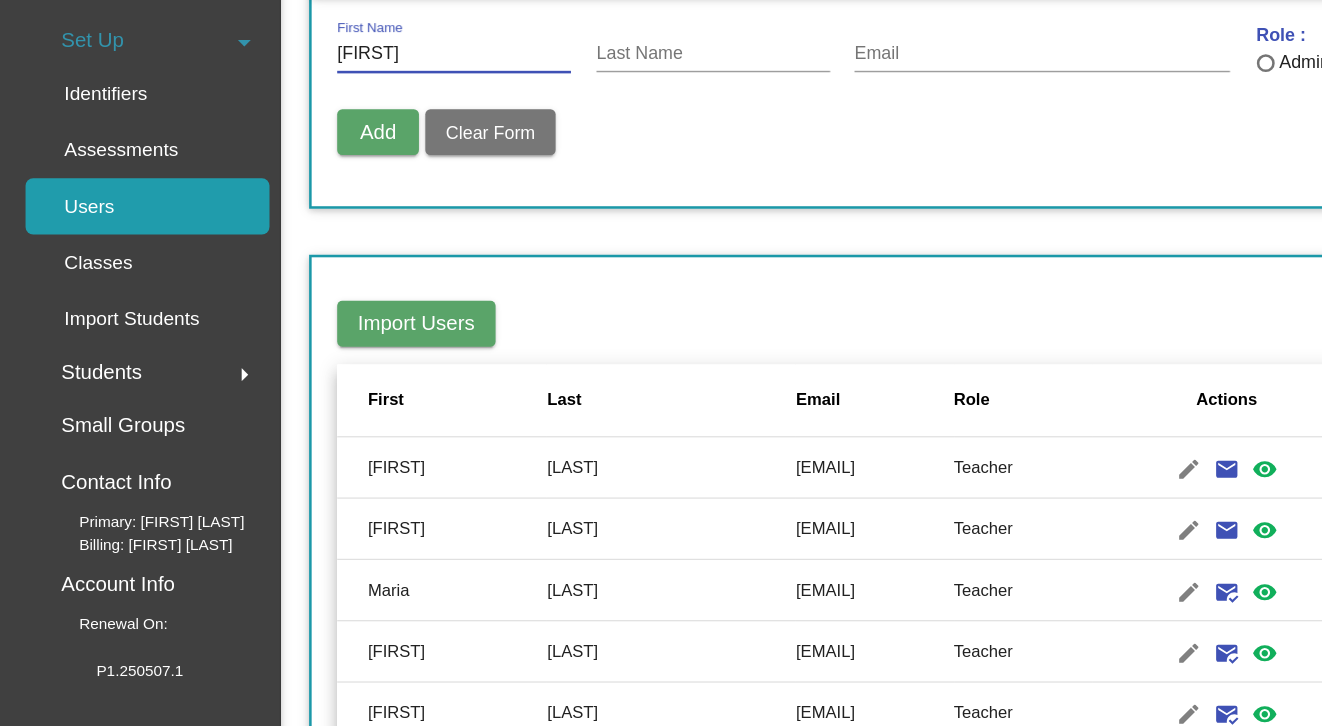 type on "[FIRST]" 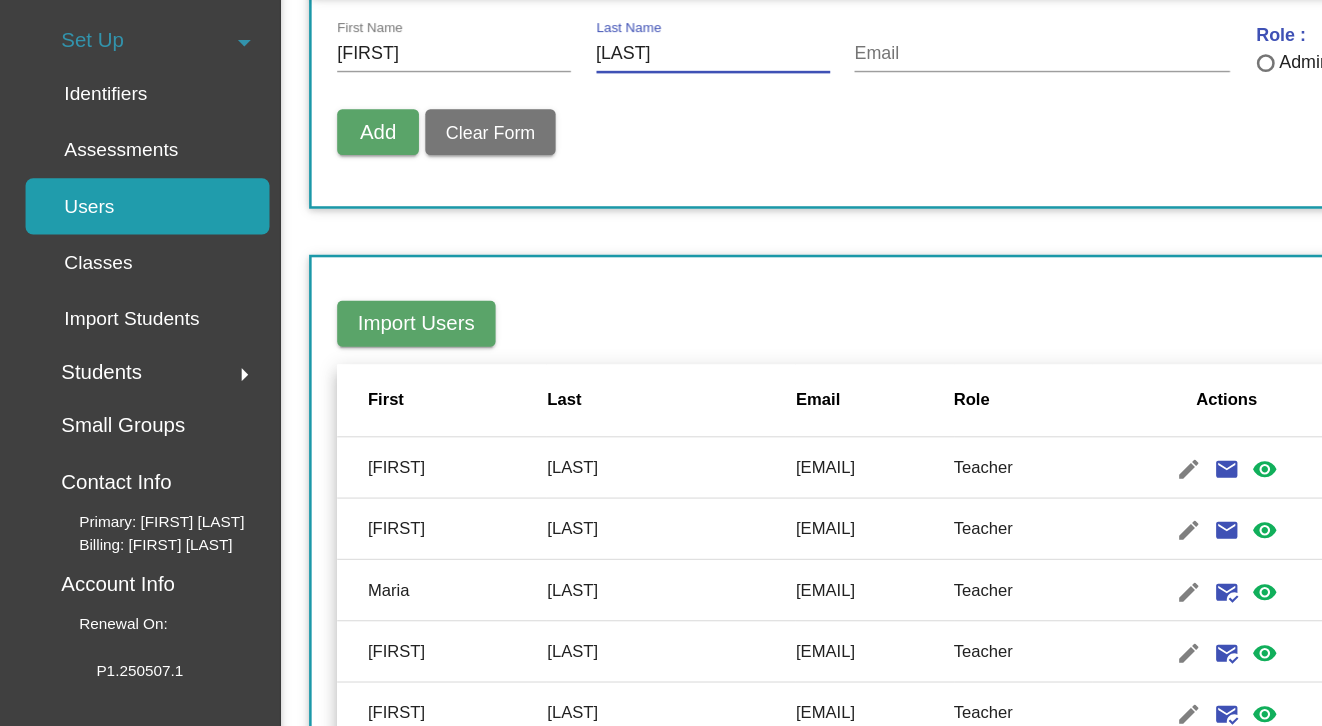 type on "[LAST]" 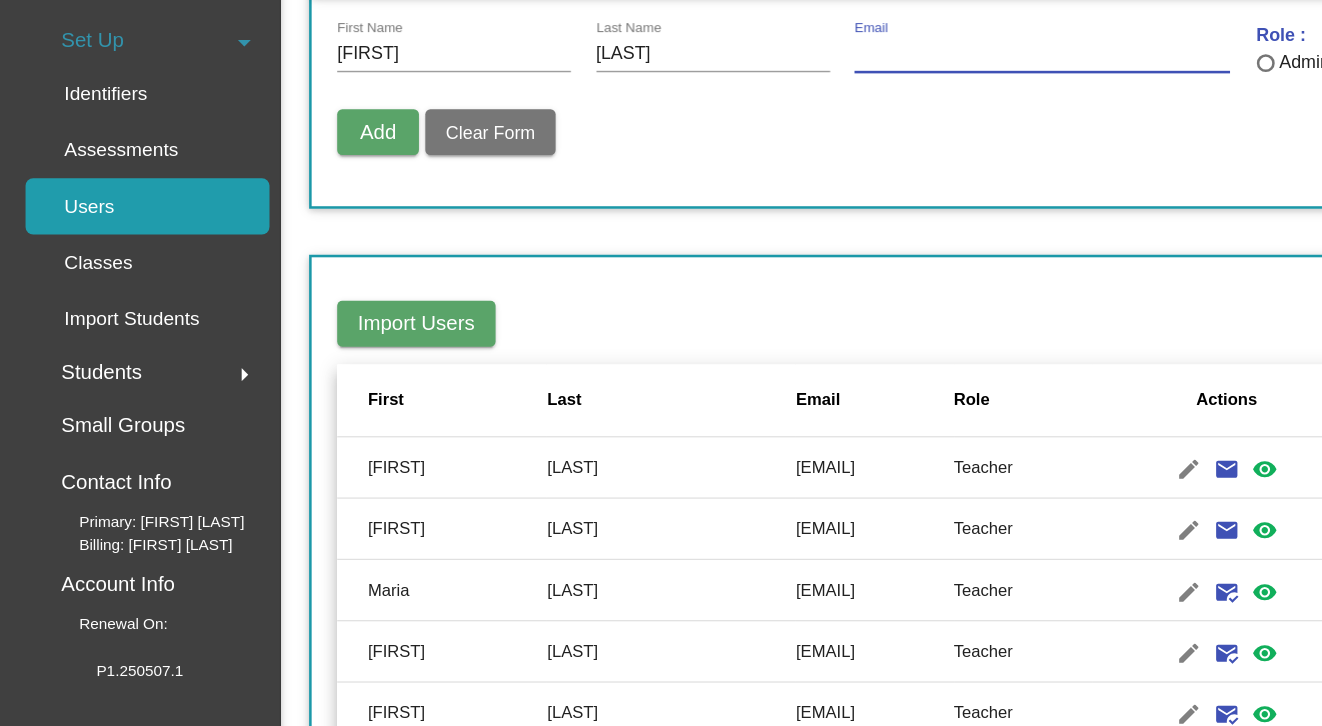 click on "Email" at bounding box center (816, 187) 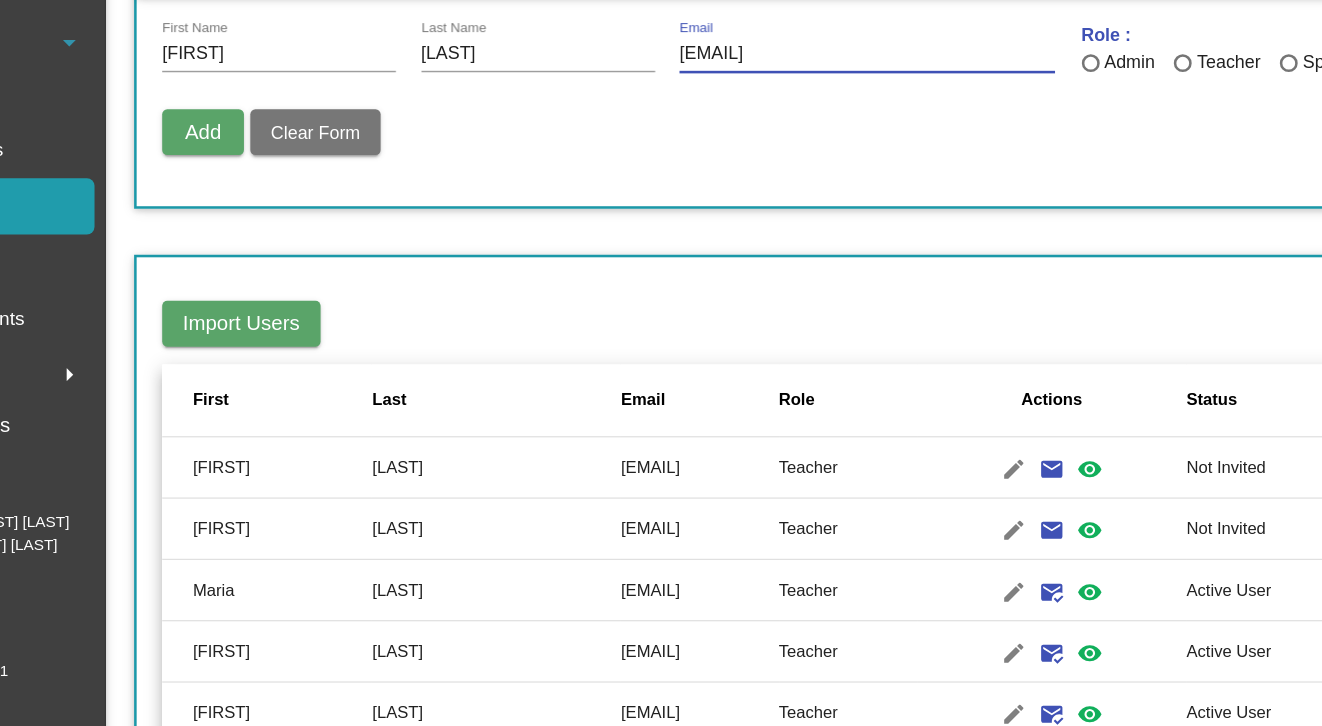type on "[EMAIL]" 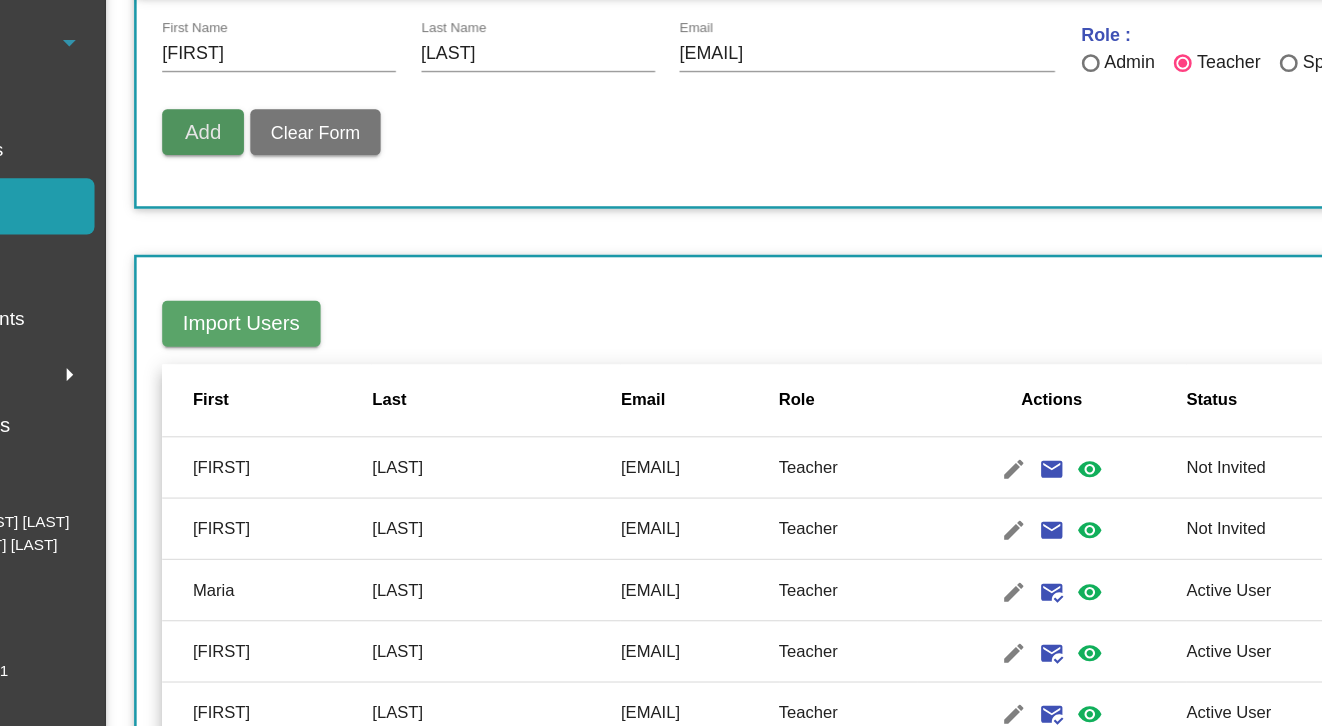 click on "Add" at bounding box center [296, 247] 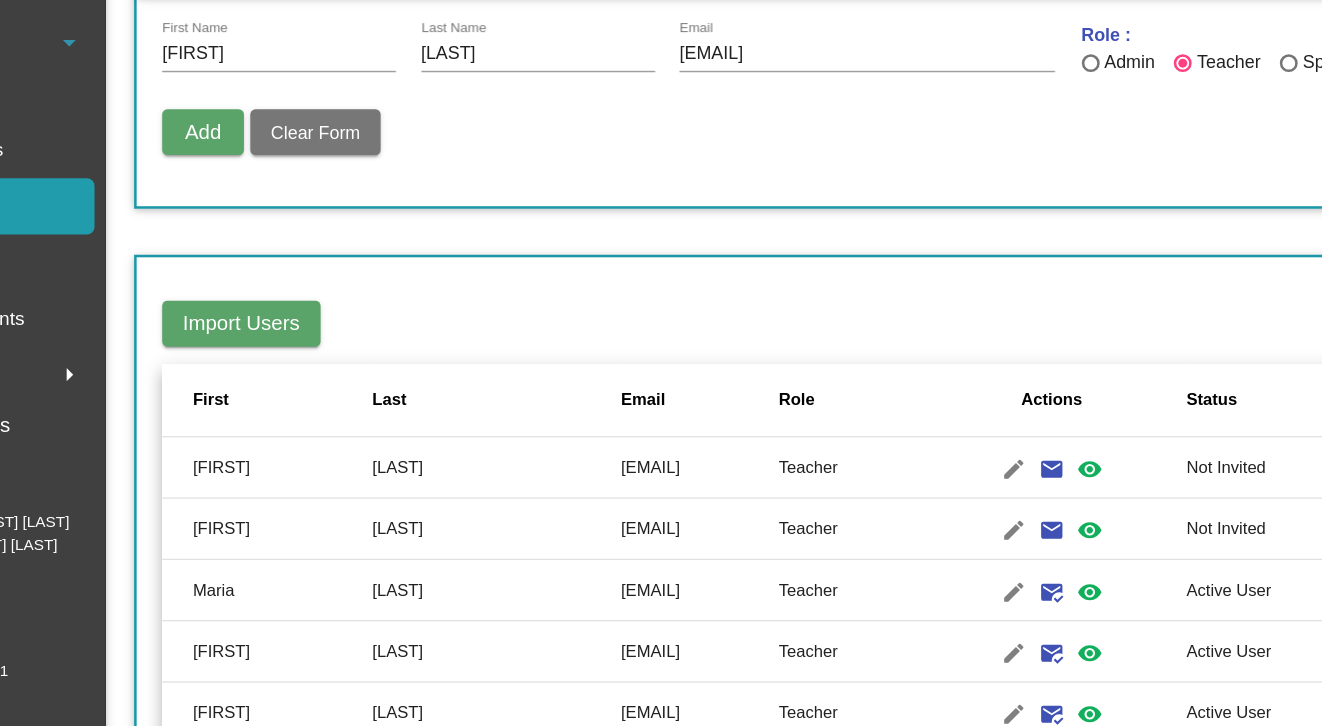 type 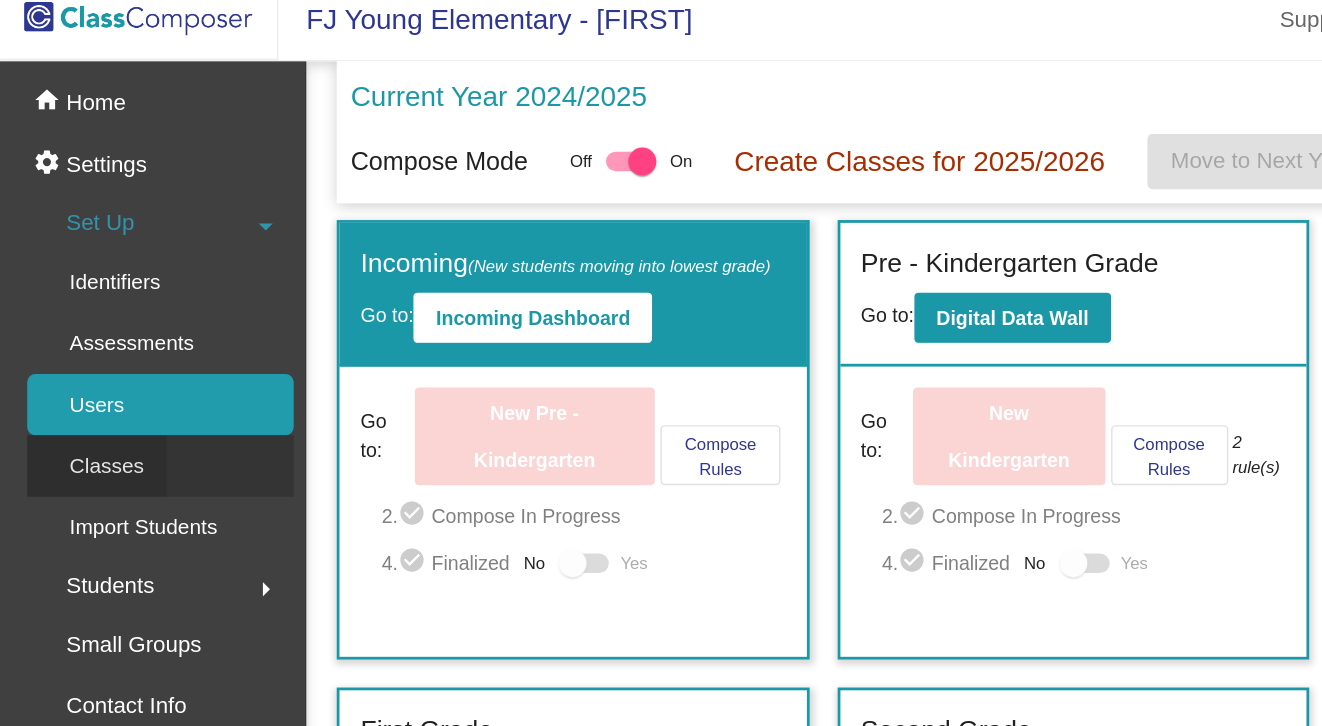 click on "Classes" 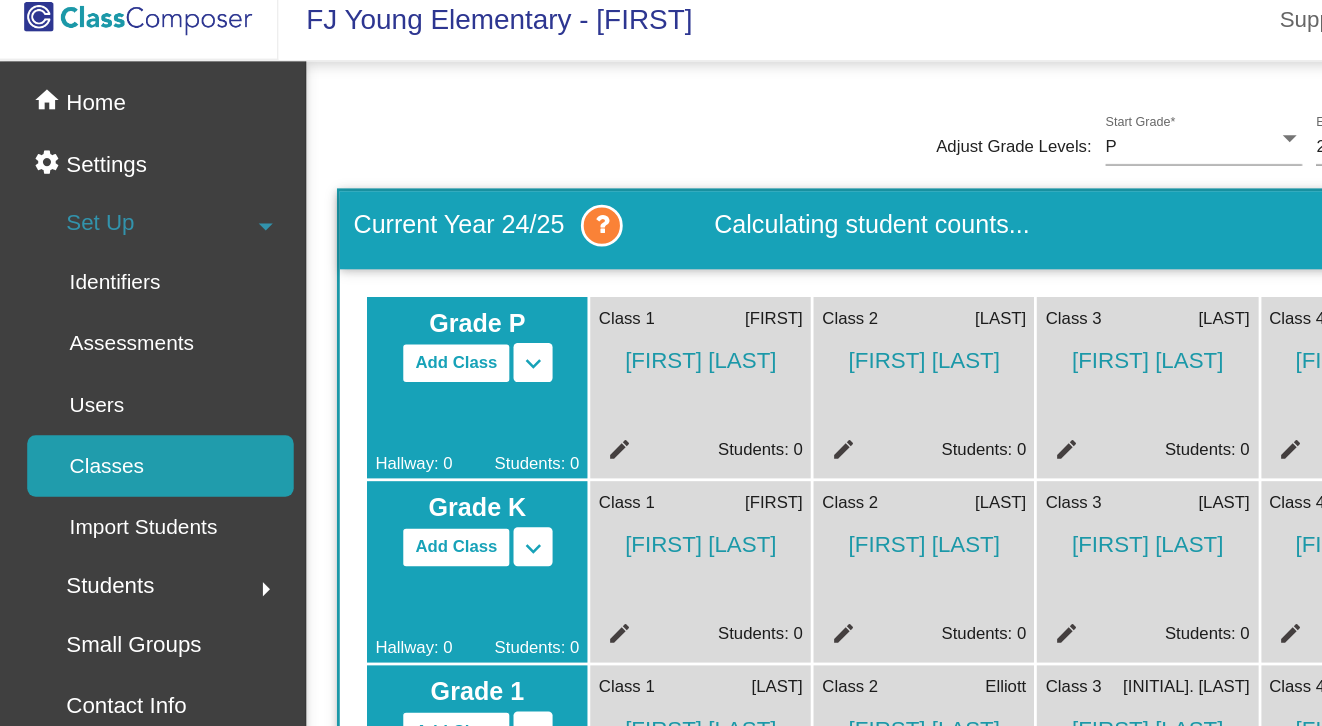 scroll, scrollTop: 0, scrollLeft: 0, axis: both 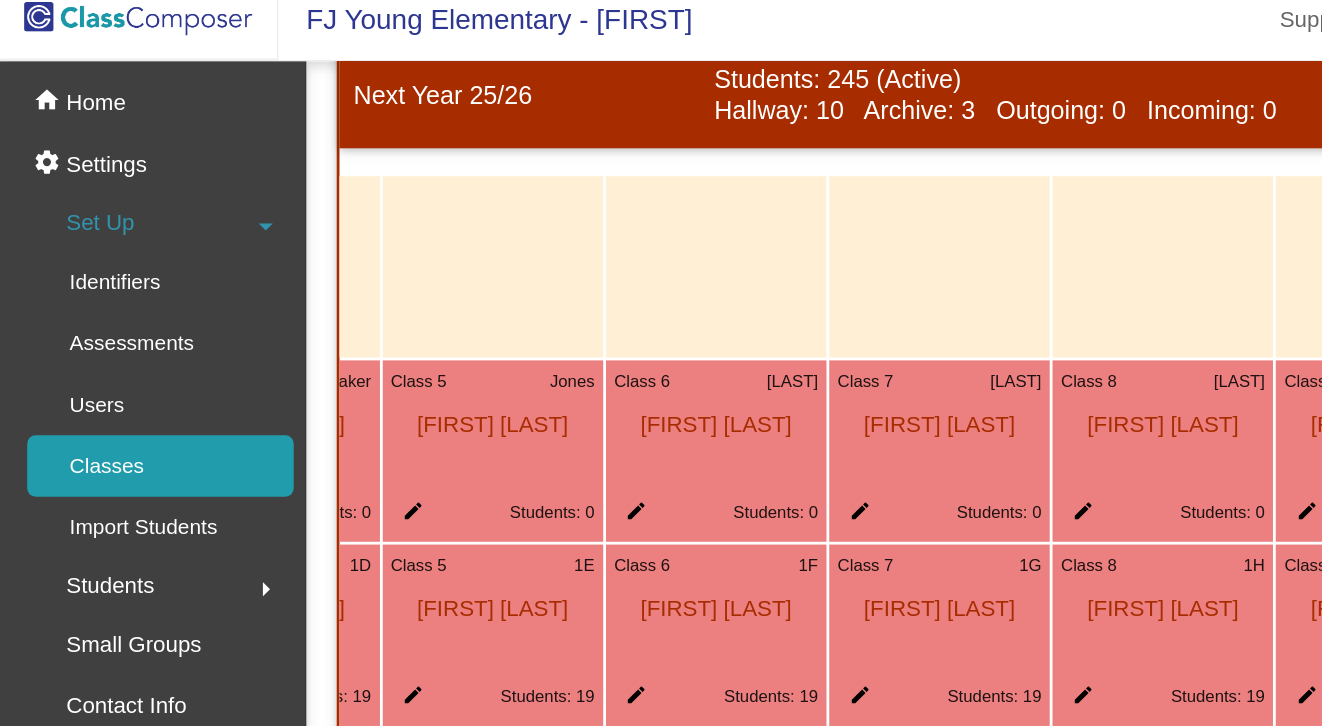 click on "edit" 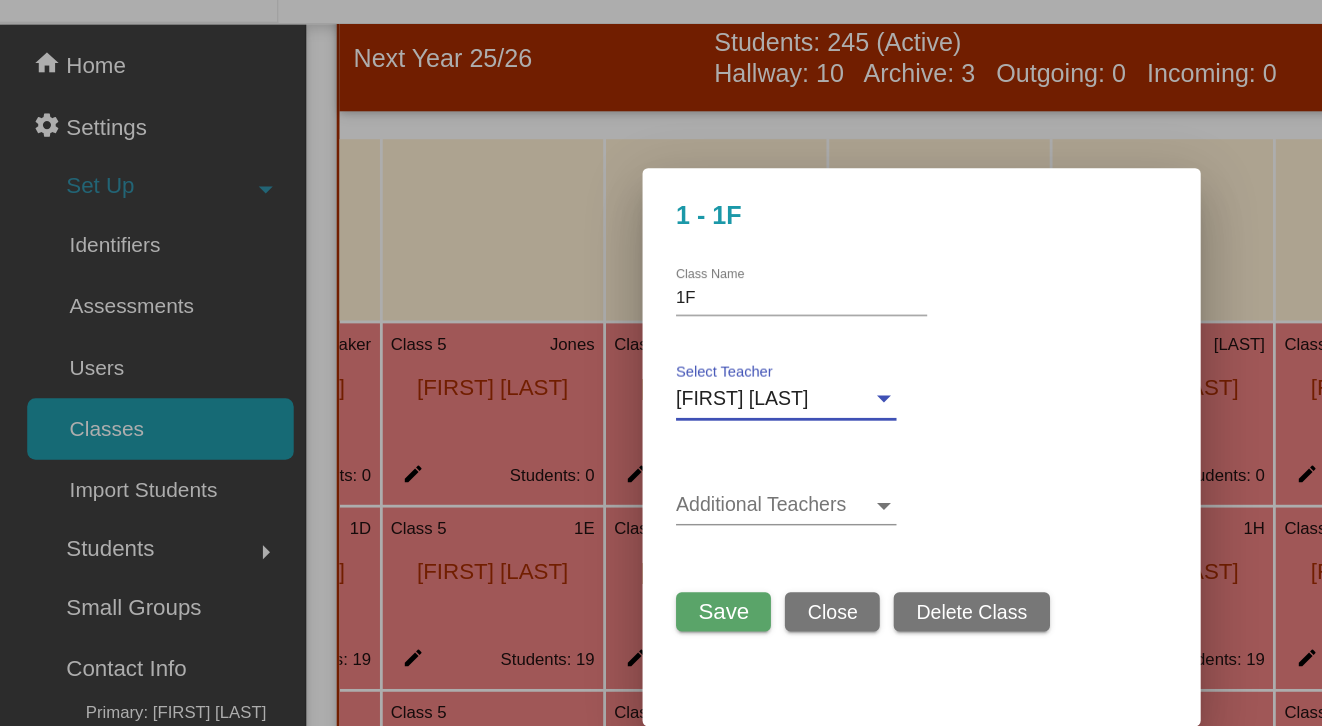 click on "[FIRST] [LAST]" at bounding box center (555, 329) 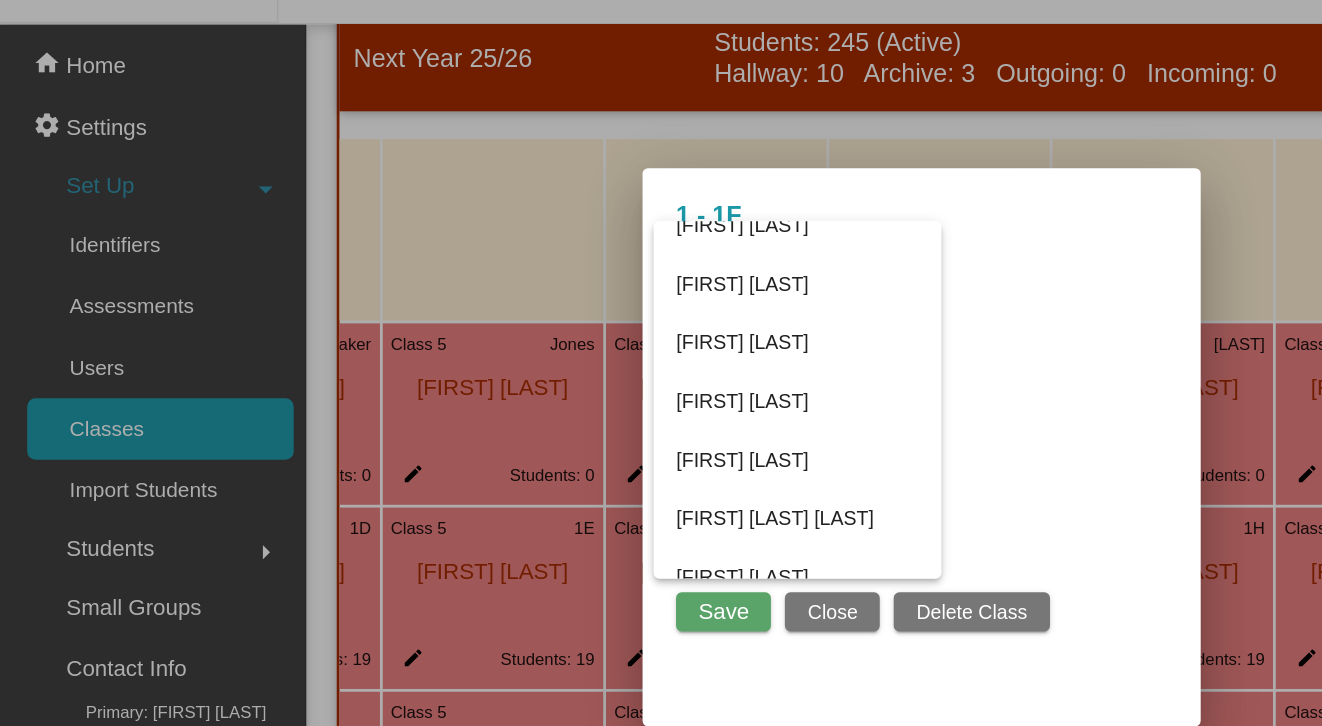 scroll, scrollTop: 561, scrollLeft: 0, axis: vertical 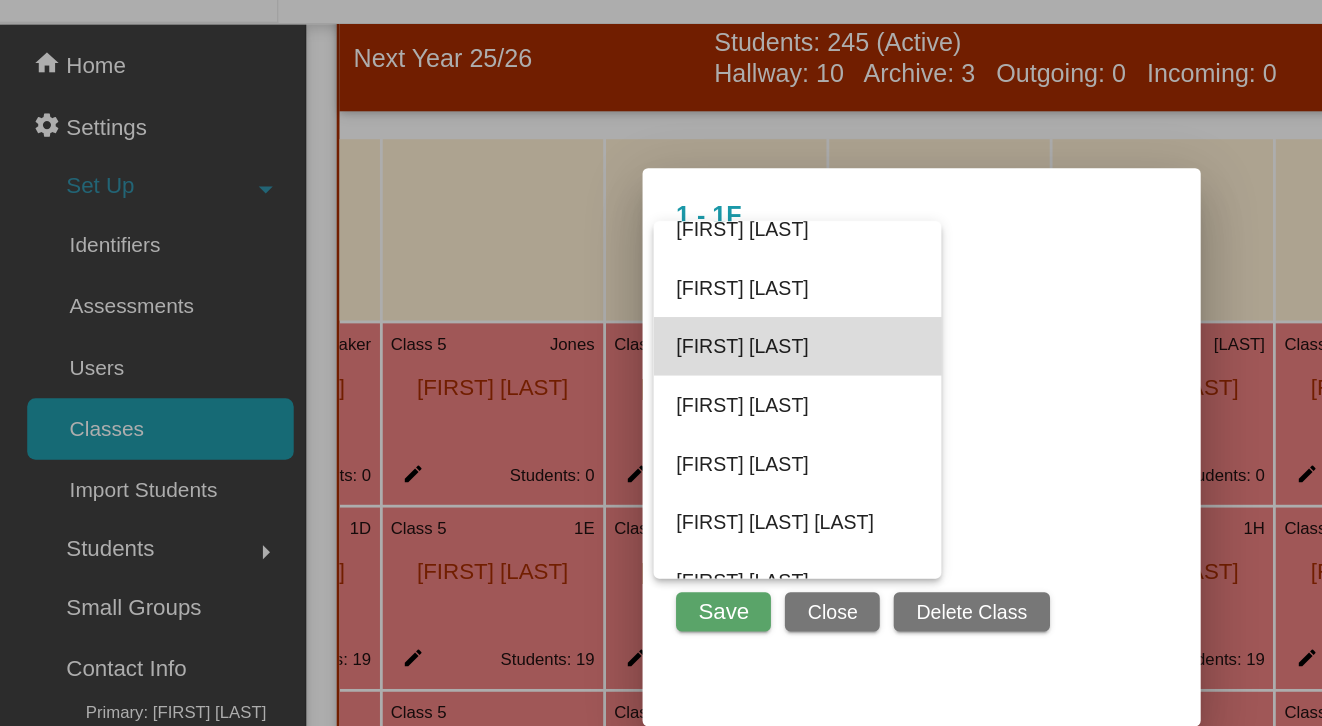 click on "[FIRST] [LAST]" at bounding box center [572, 291] 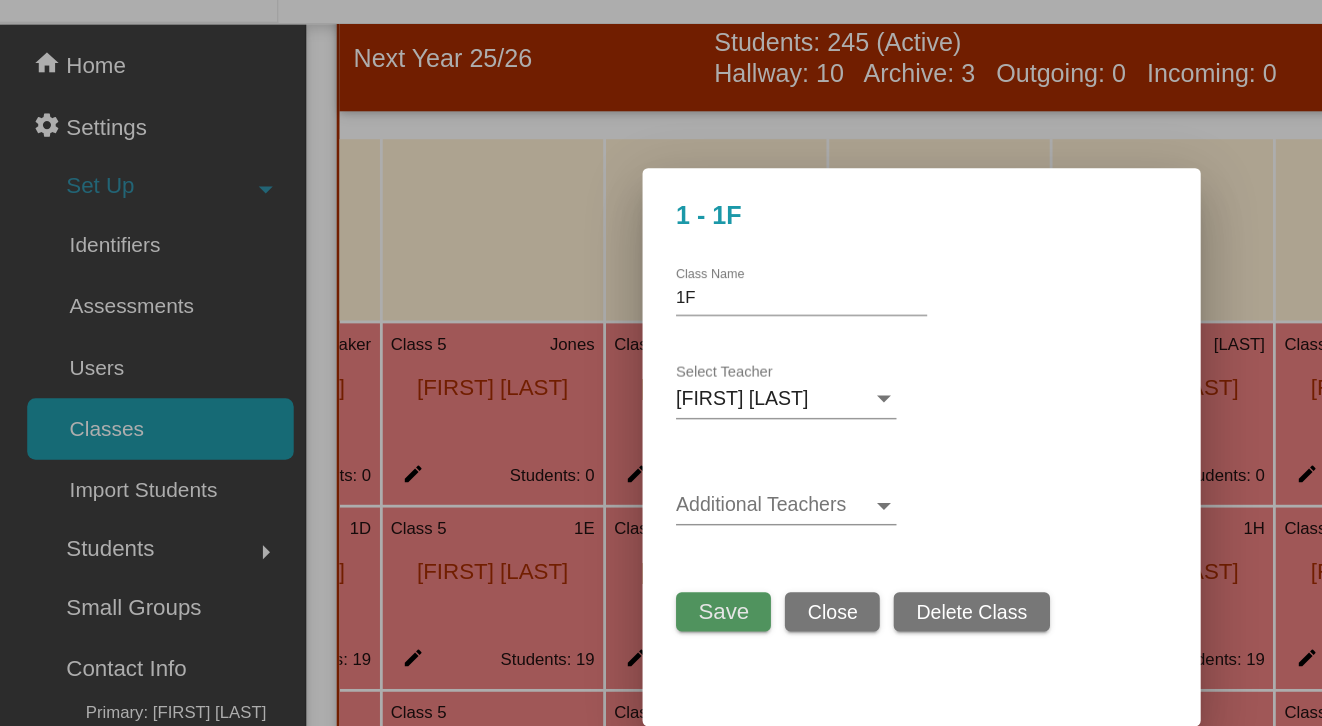 click on "Save" at bounding box center (519, 480) 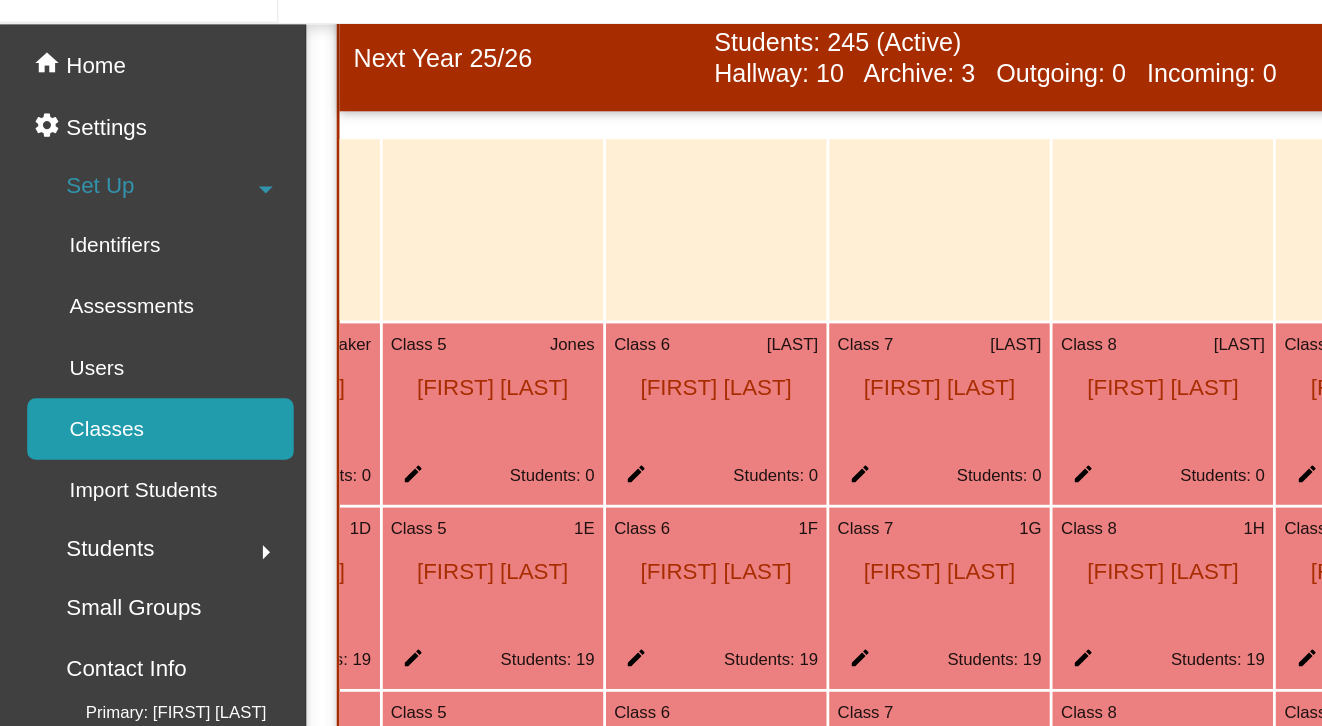 click on "edit" 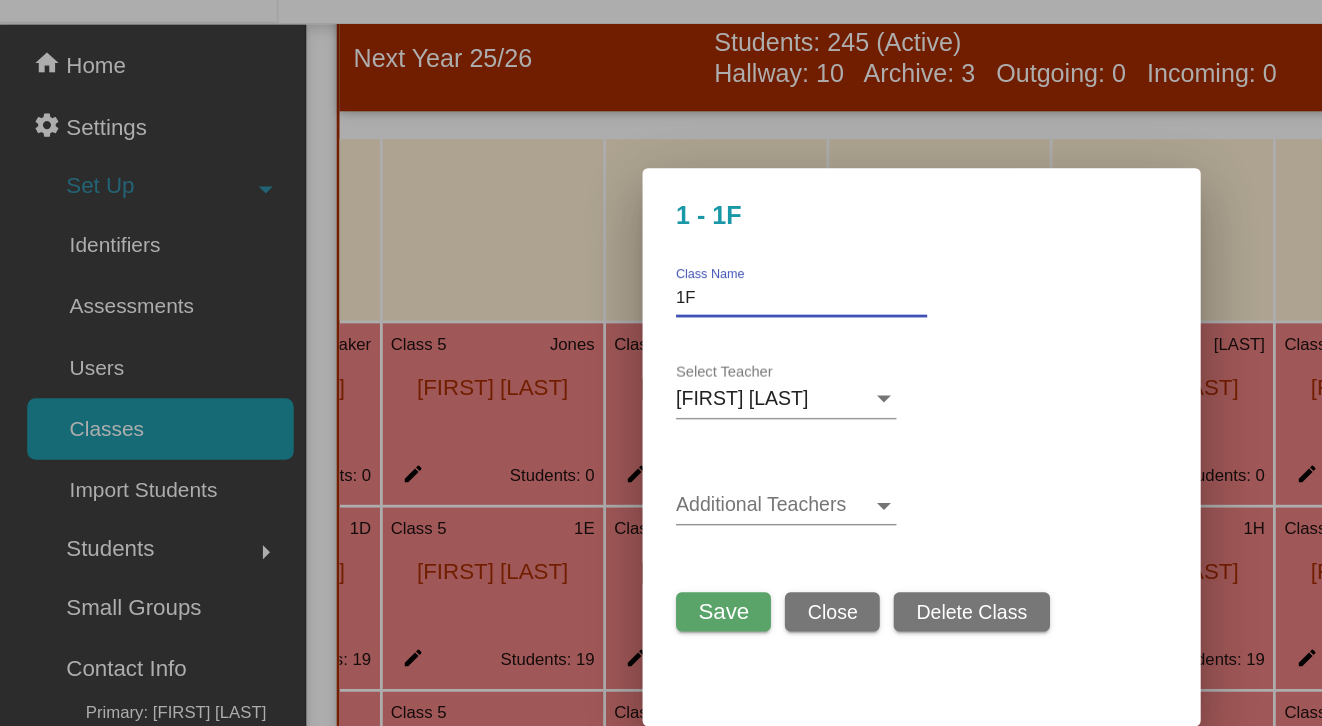 click on "1F" at bounding box center (575, 257) 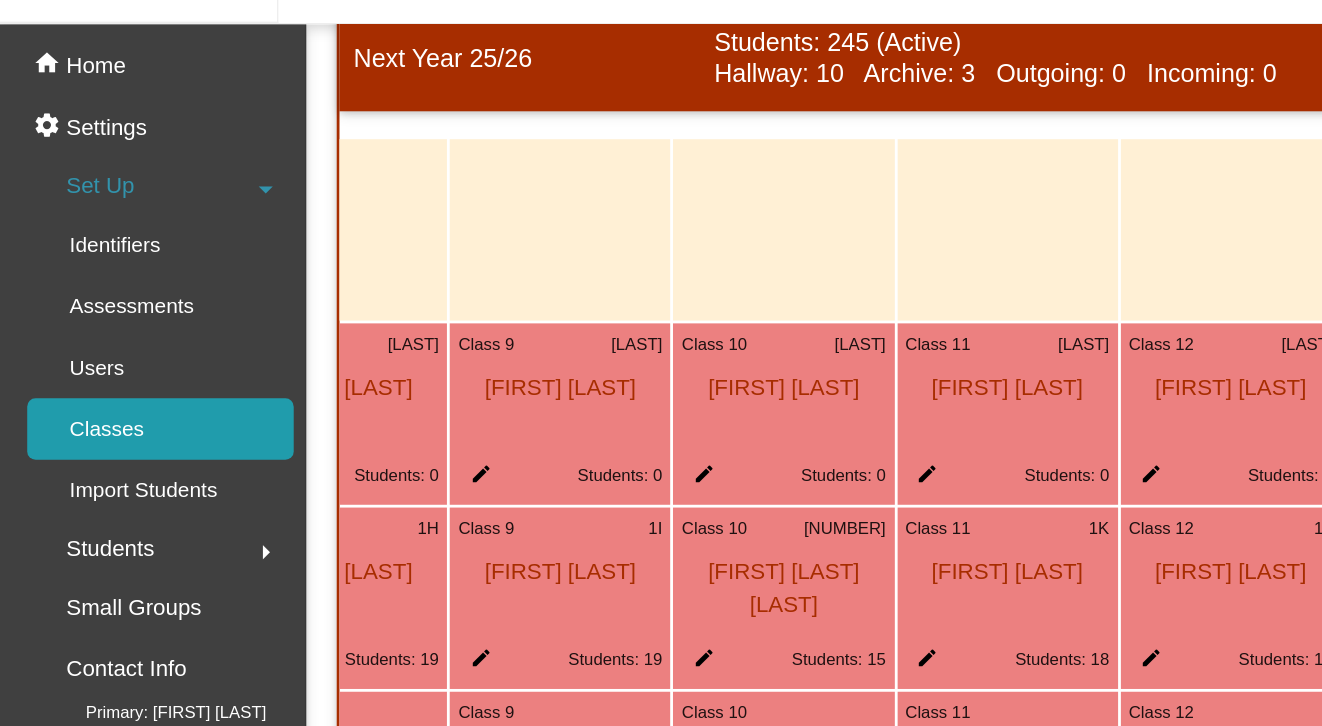 scroll, scrollTop: 0, scrollLeft: 1395, axis: horizontal 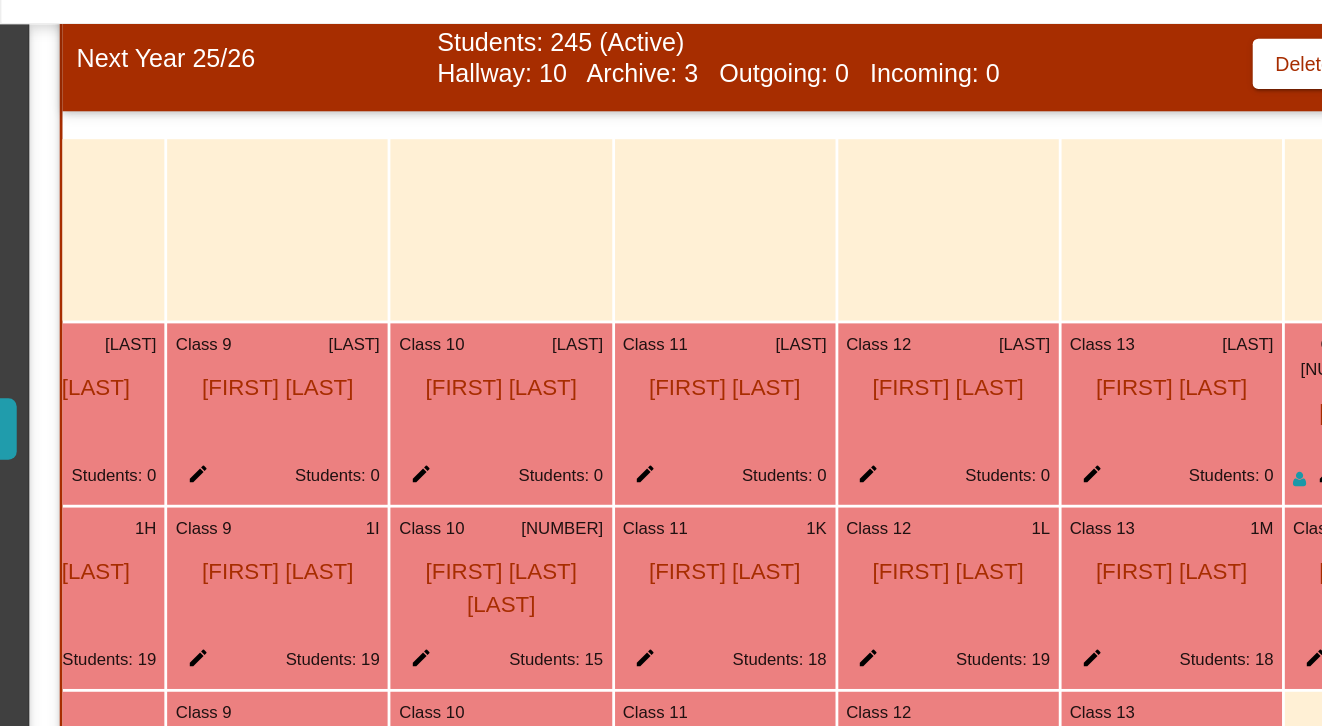 click on "edit" 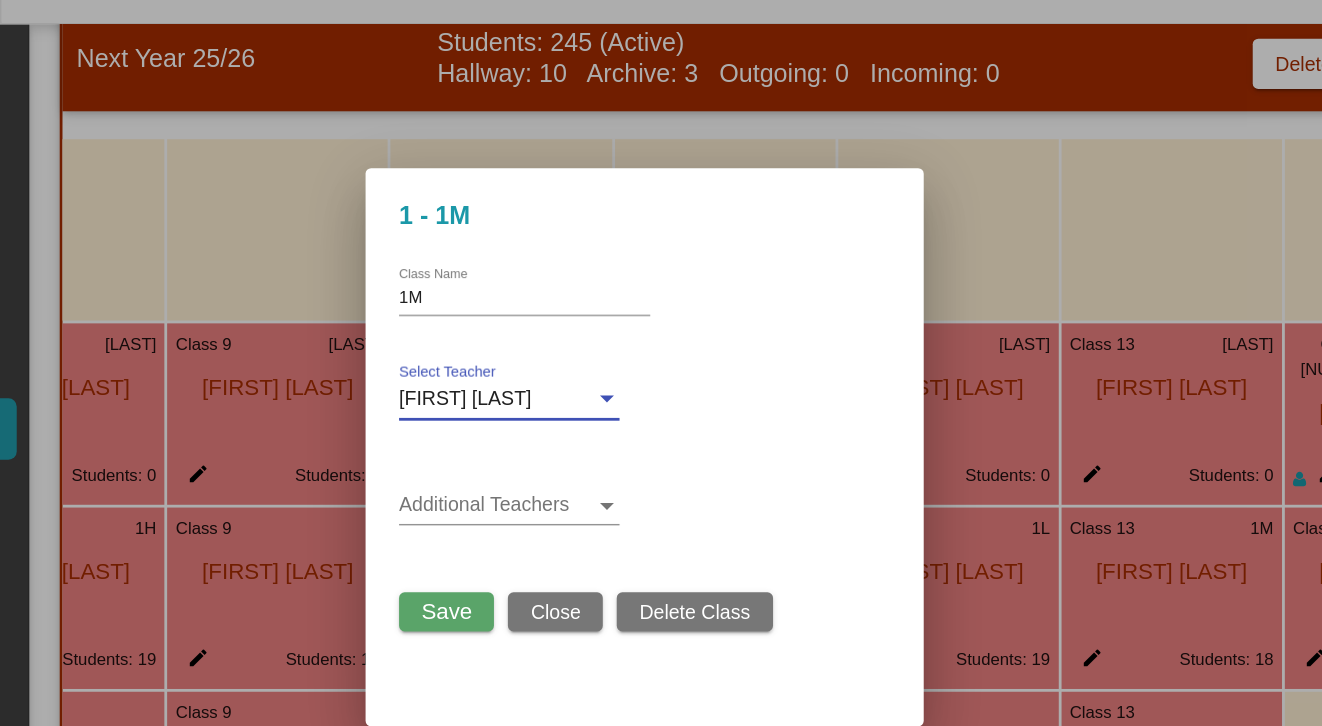 click on "[FIRST] [LAST]" at bounding box center (555, 329) 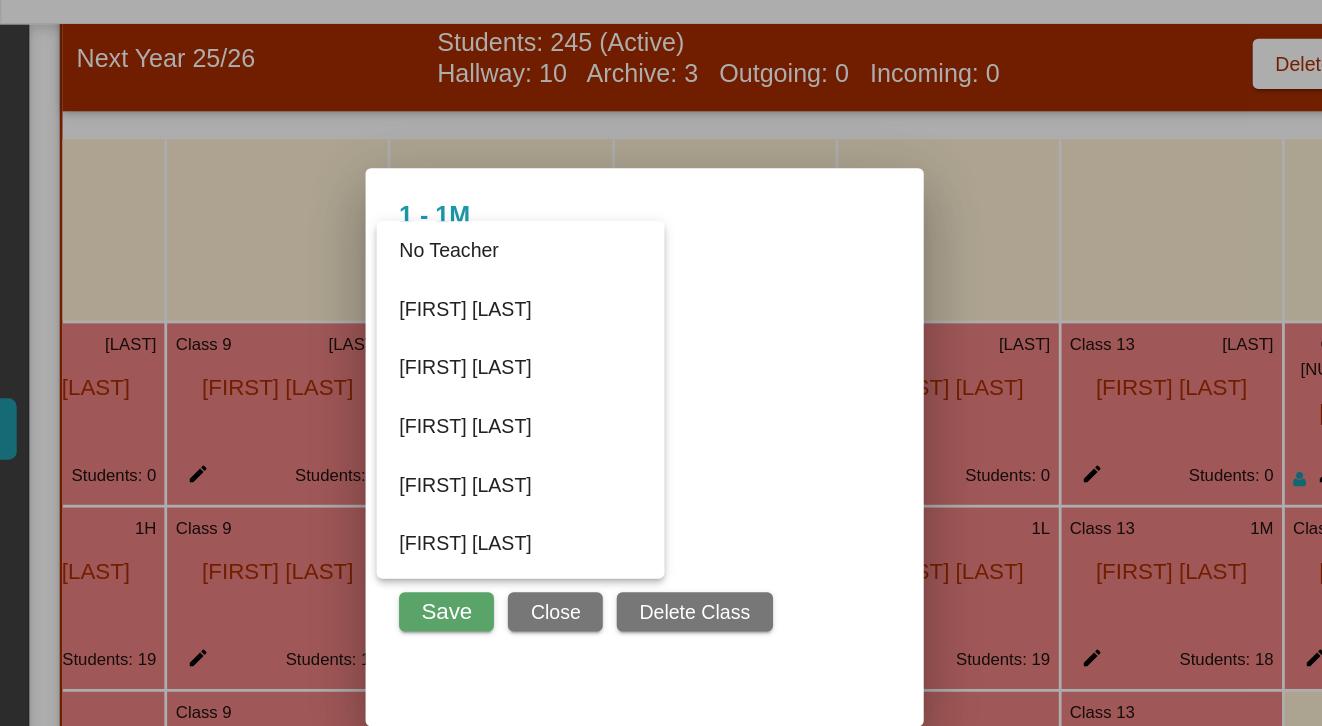 scroll, scrollTop: 1321, scrollLeft: 0, axis: vertical 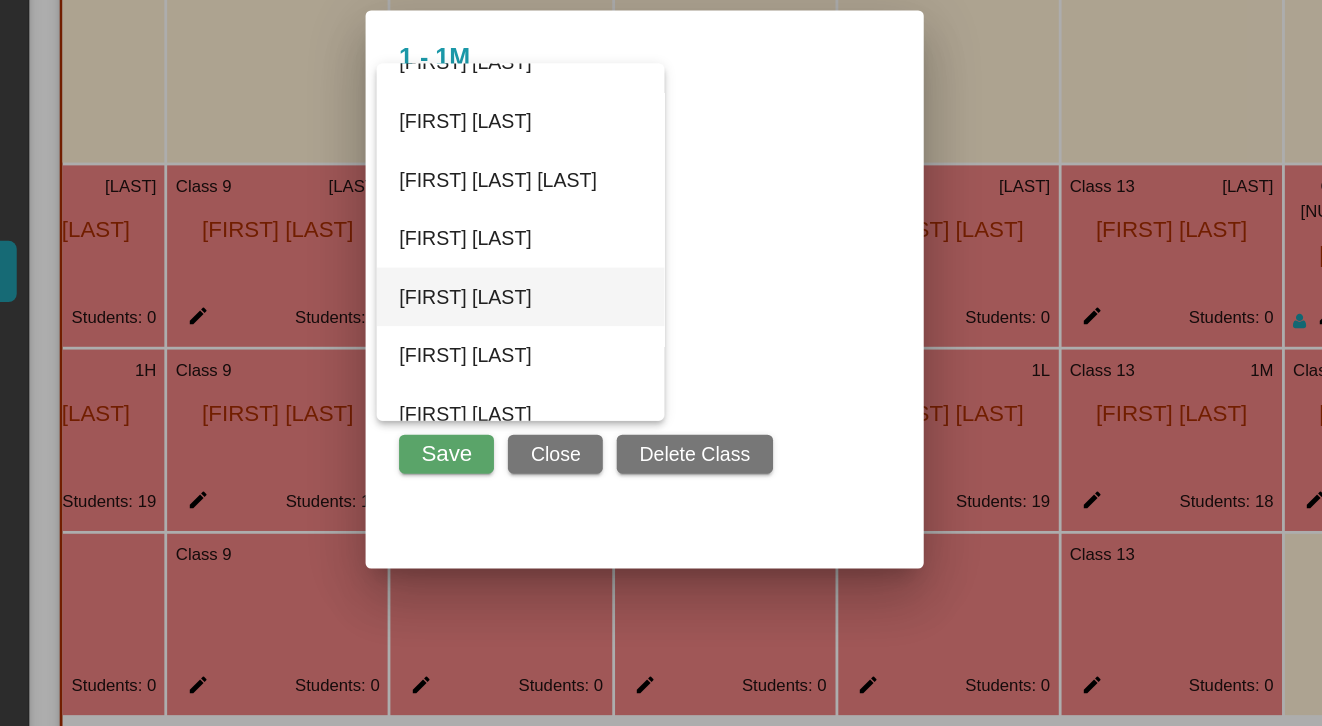 click on "[FIRST] [LAST]" at bounding box center [572, 368] 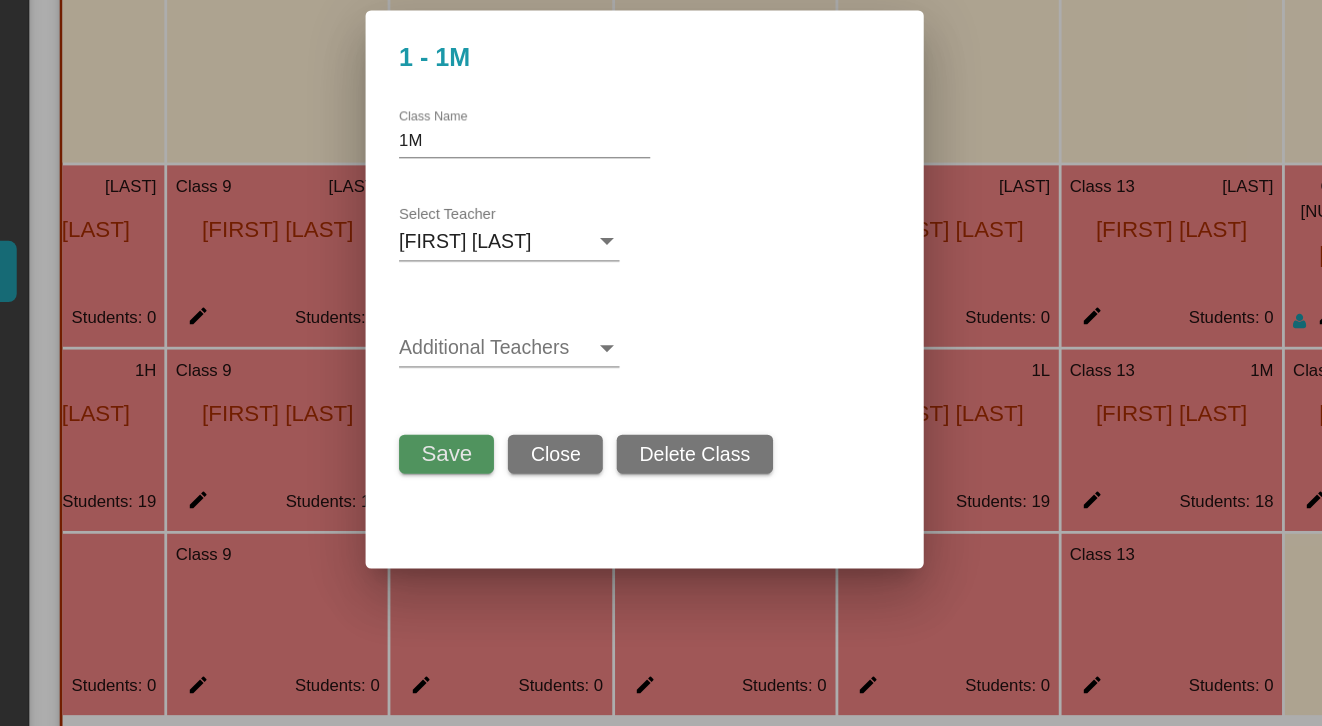 click on "Save" at bounding box center [519, 480] 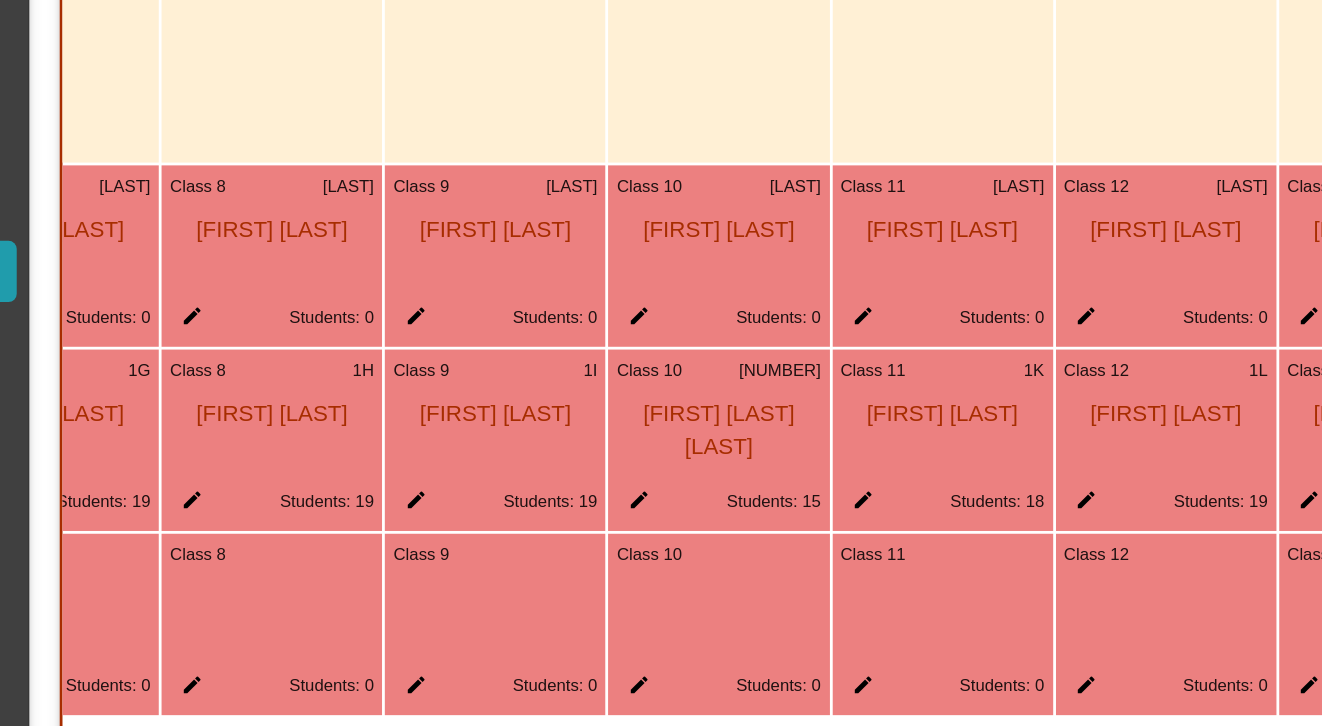 scroll, scrollTop: 0, scrollLeft: 1221, axis: horizontal 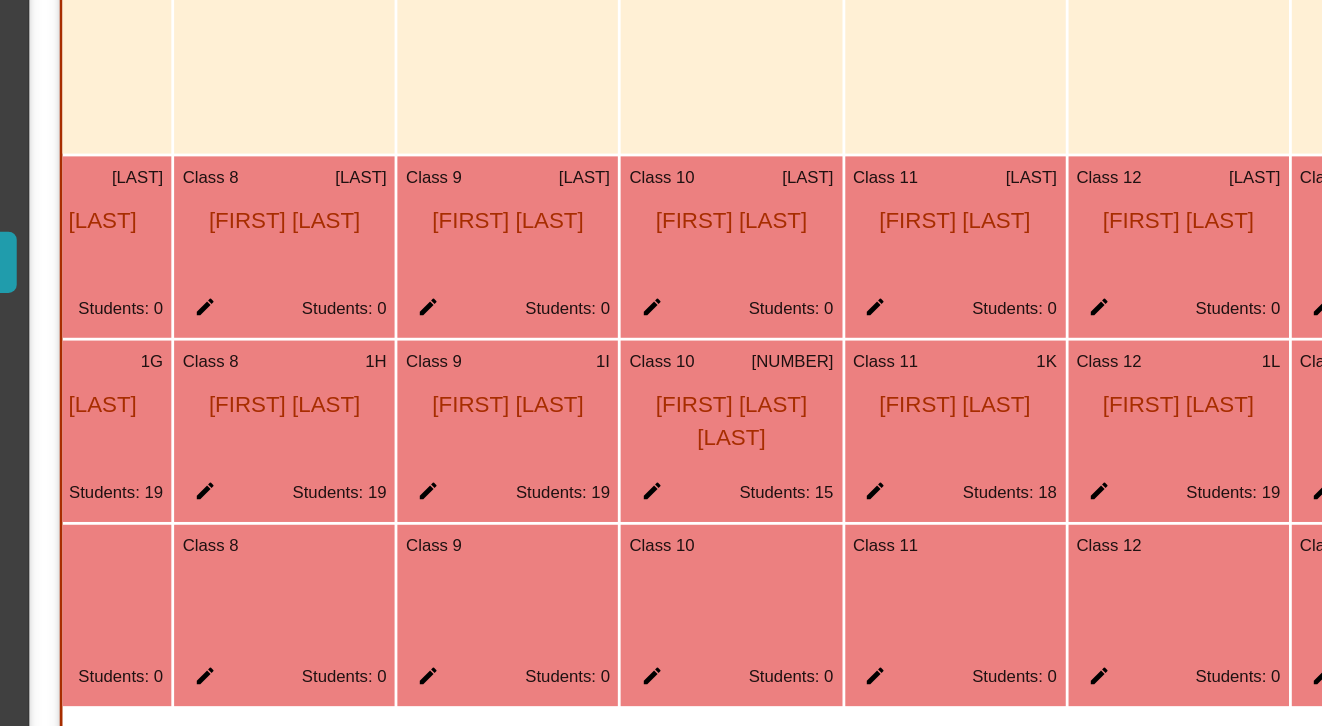 click on "edit" 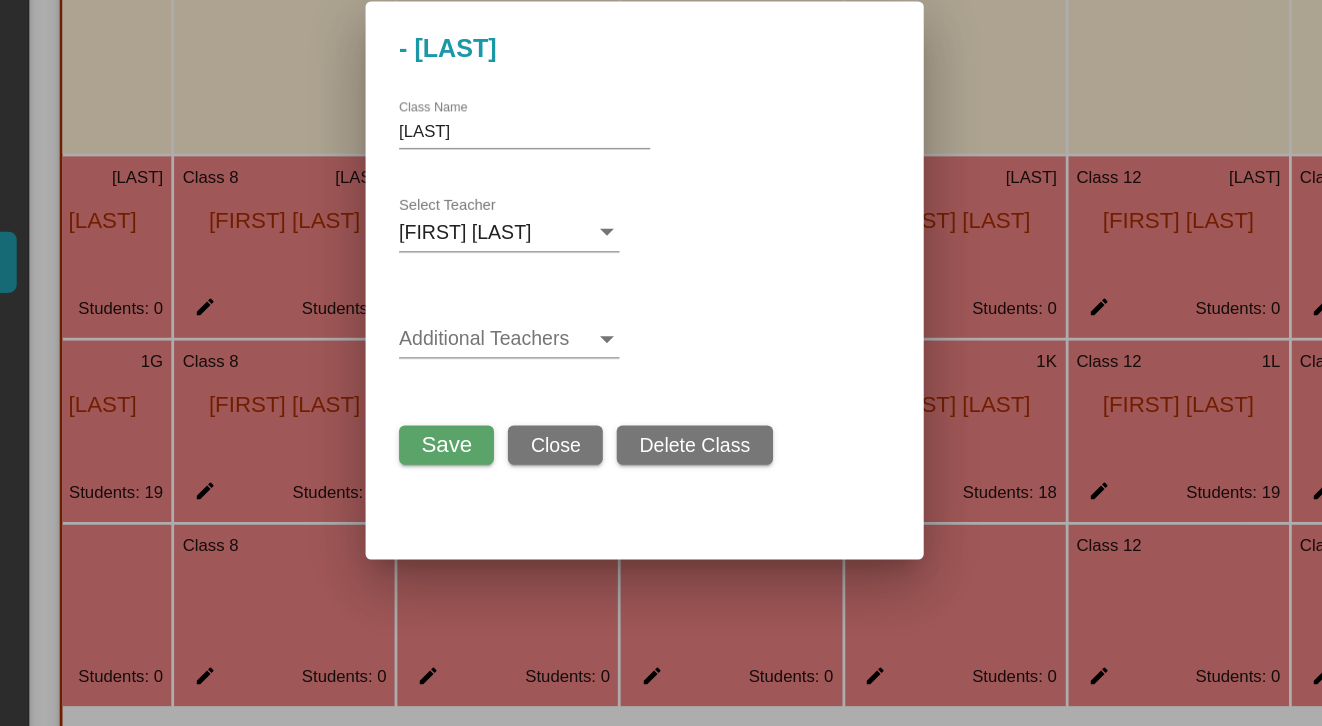 click on "[FIRST] [LAST]" at bounding box center [532, 328] 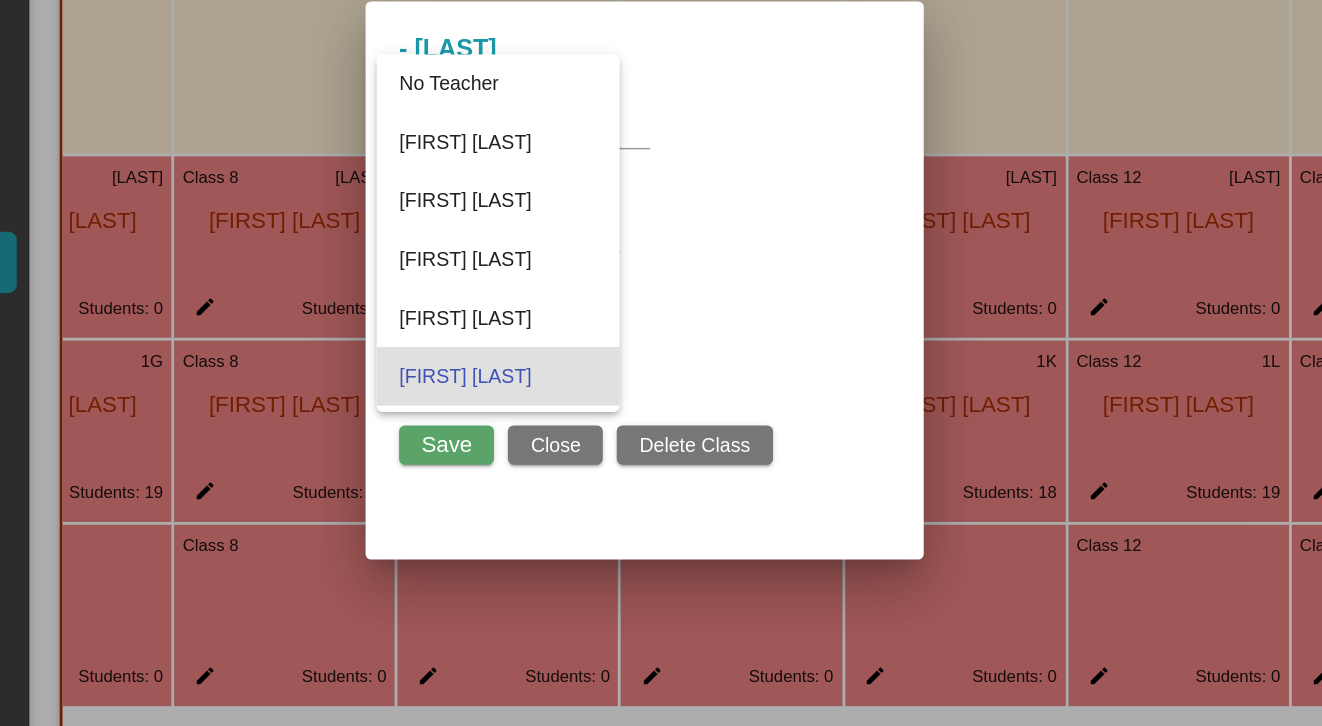 scroll, scrollTop: 103, scrollLeft: 0, axis: vertical 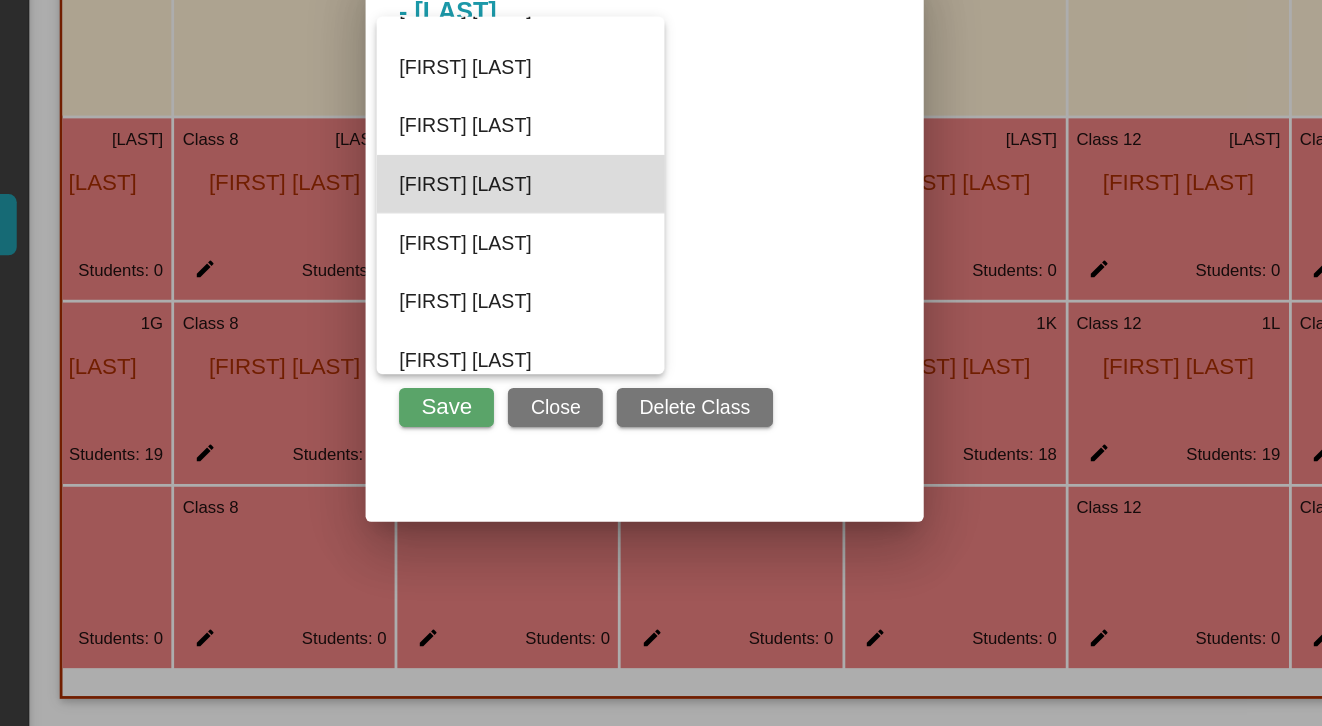 click on "[FIRST] [LAST]" at bounding box center [572, 321] 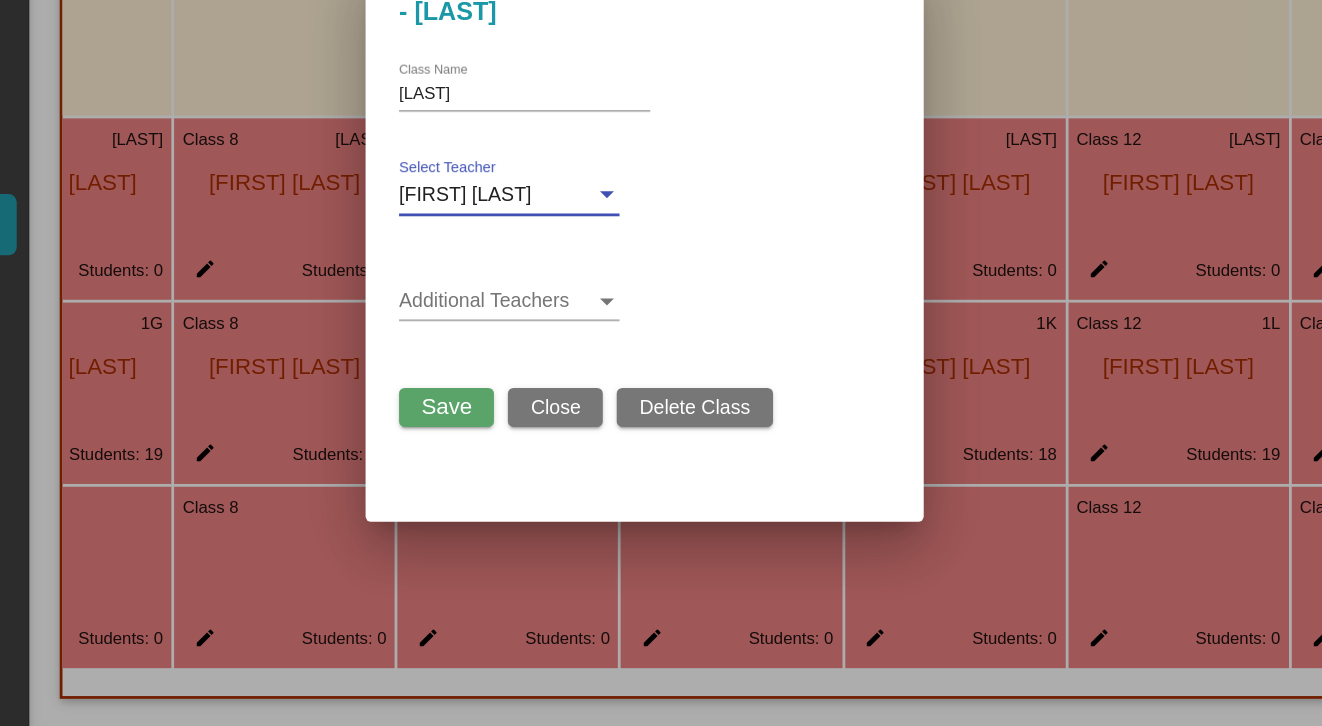 click on "Save" at bounding box center [519, 480] 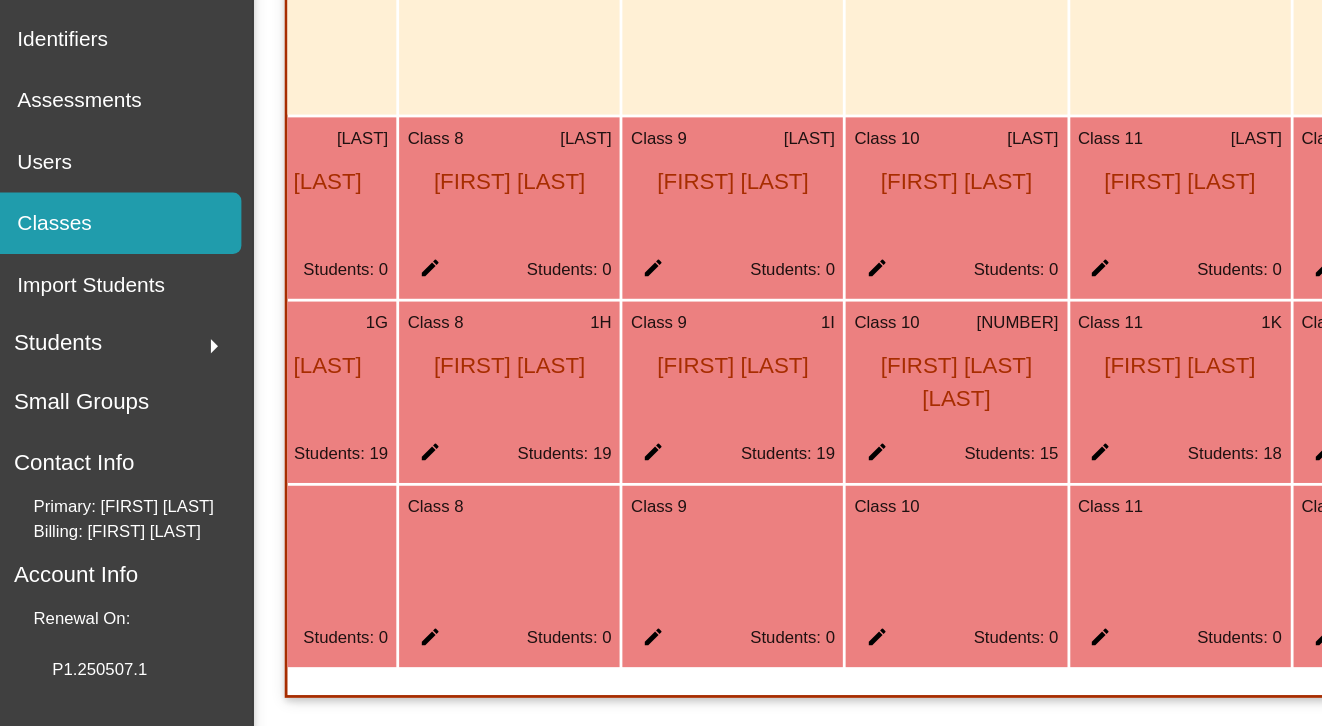 scroll, scrollTop: 0, scrollLeft: 0, axis: both 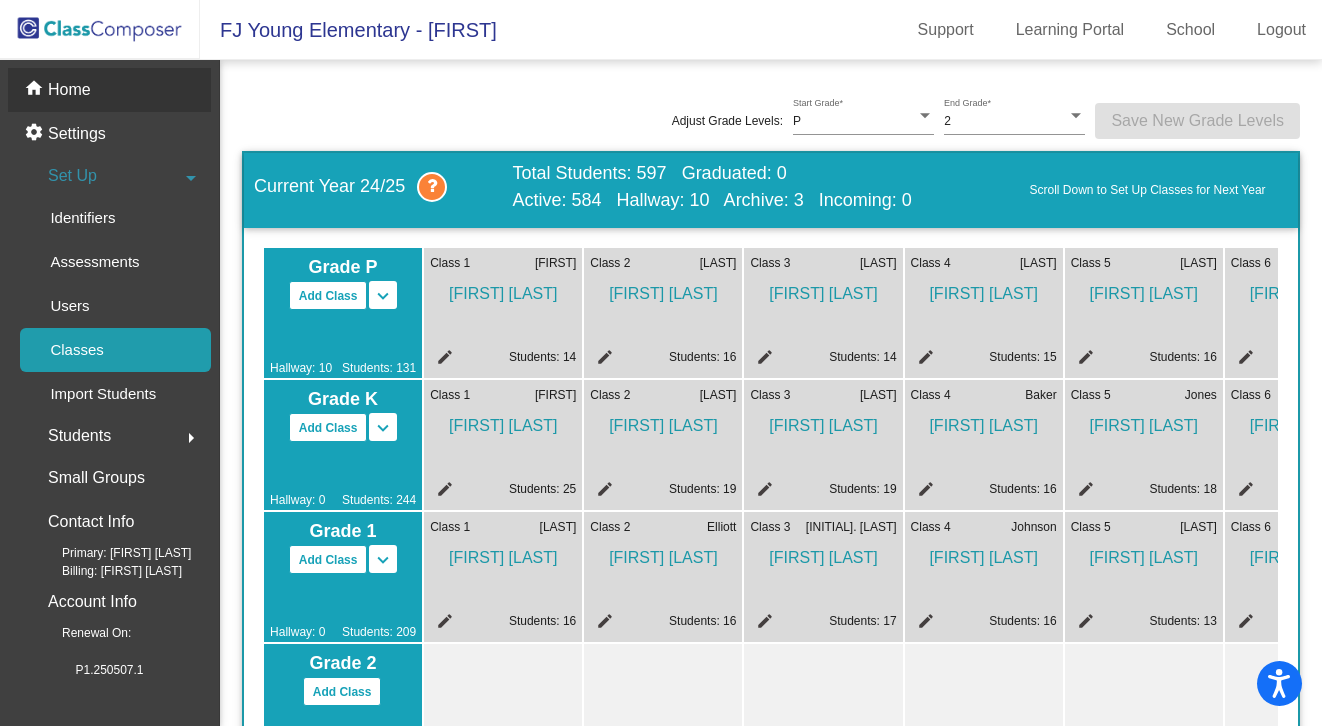 click on "home Home" 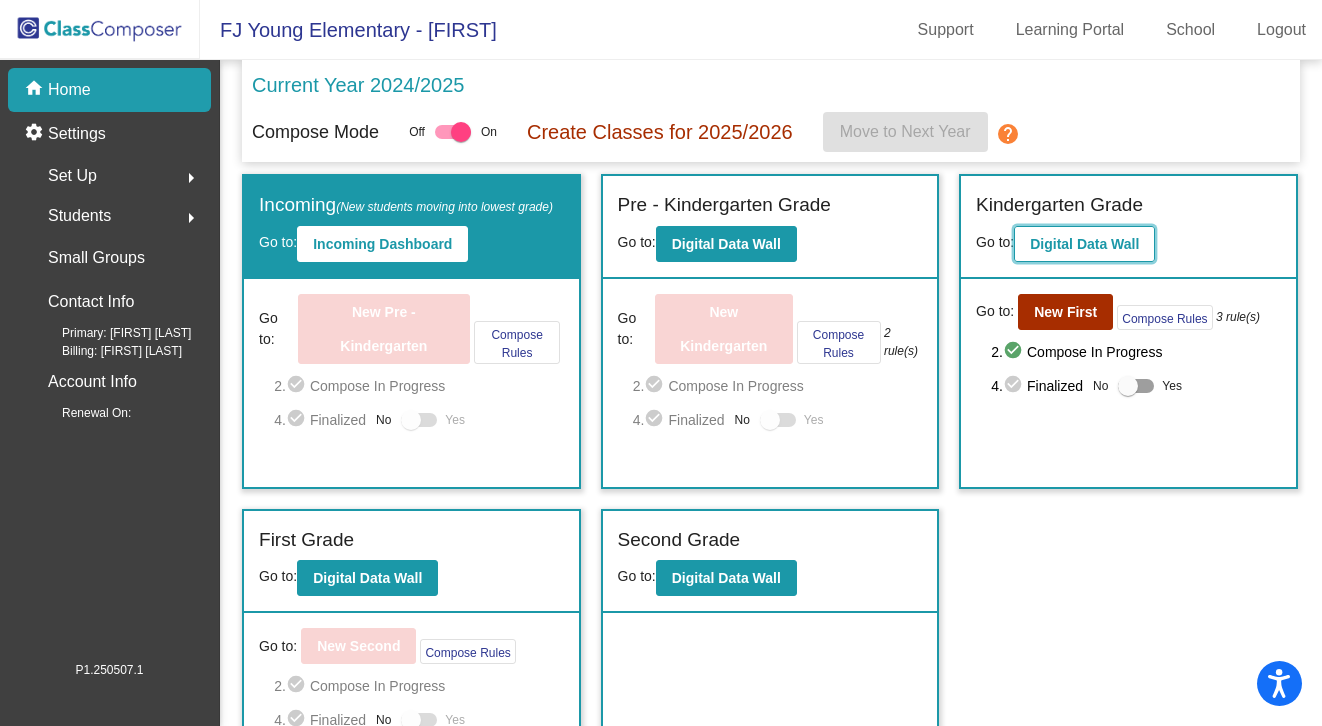click on "Digital Data Wall" 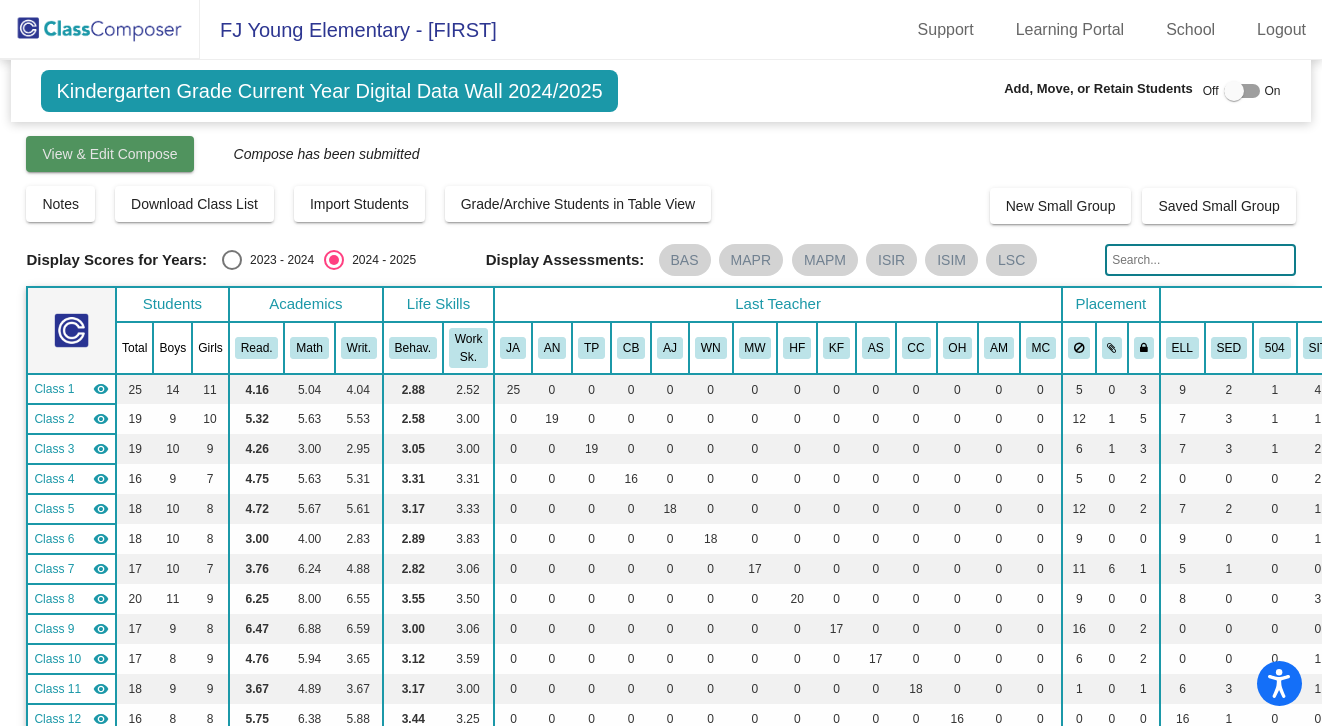click on "View & Edit Compose" 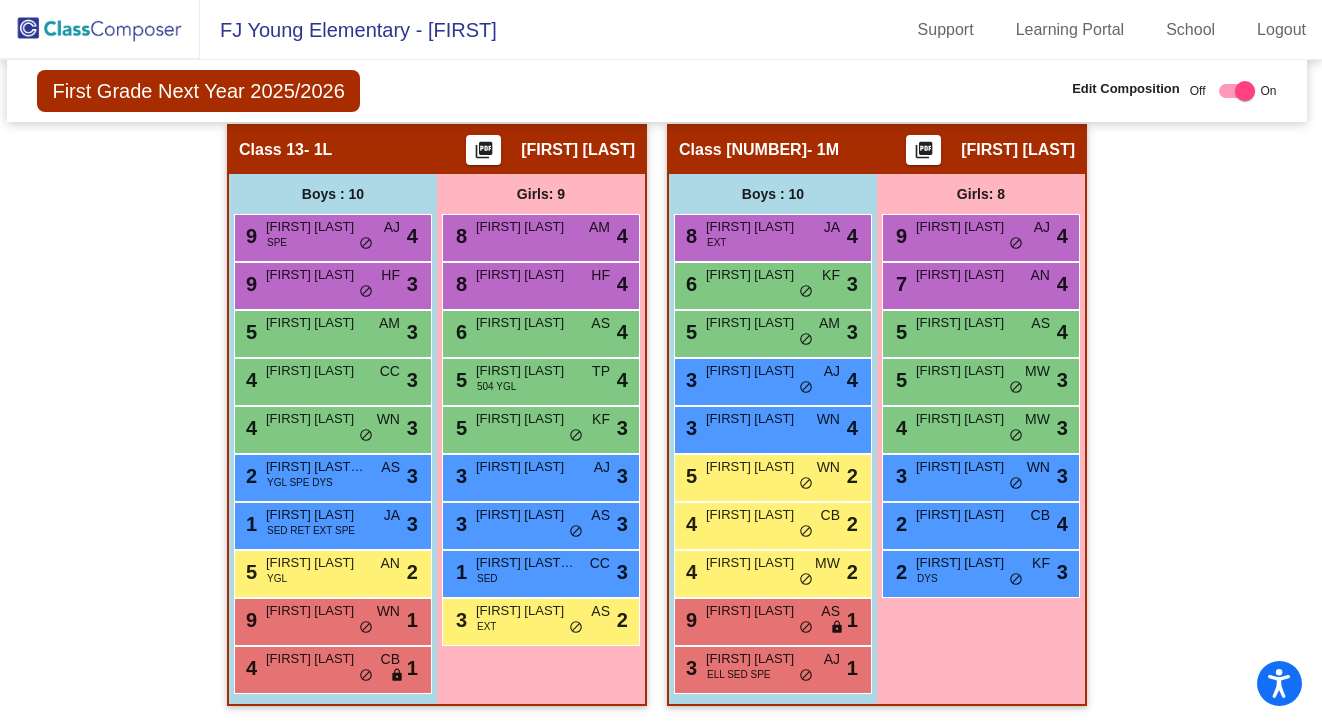 scroll, scrollTop: 4486, scrollLeft: 4, axis: both 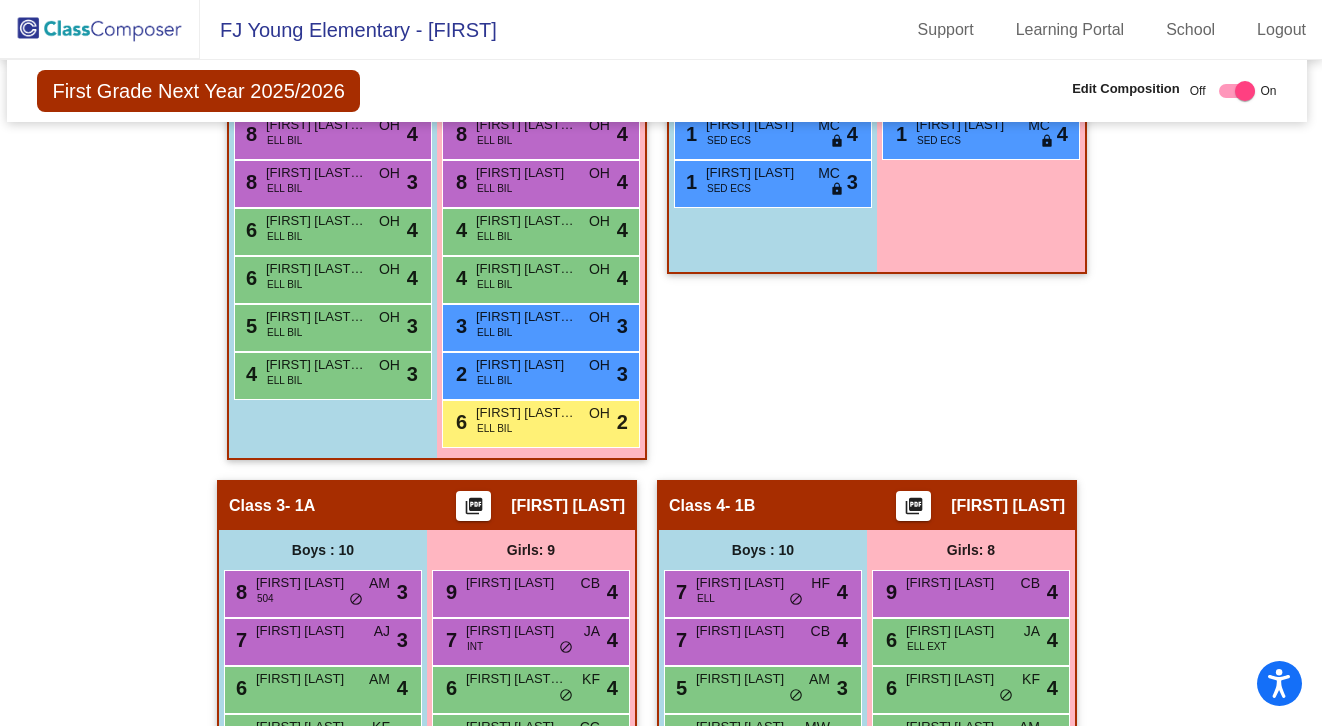 click 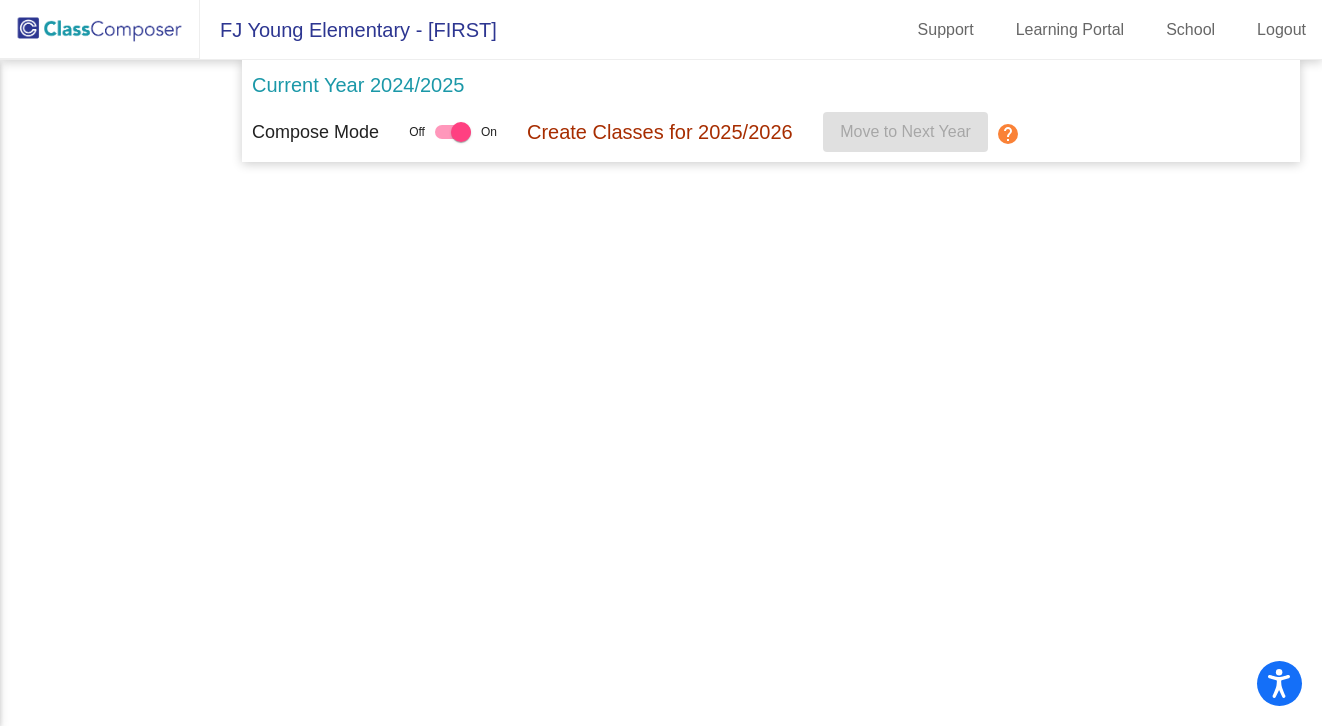 scroll, scrollTop: 0, scrollLeft: 0, axis: both 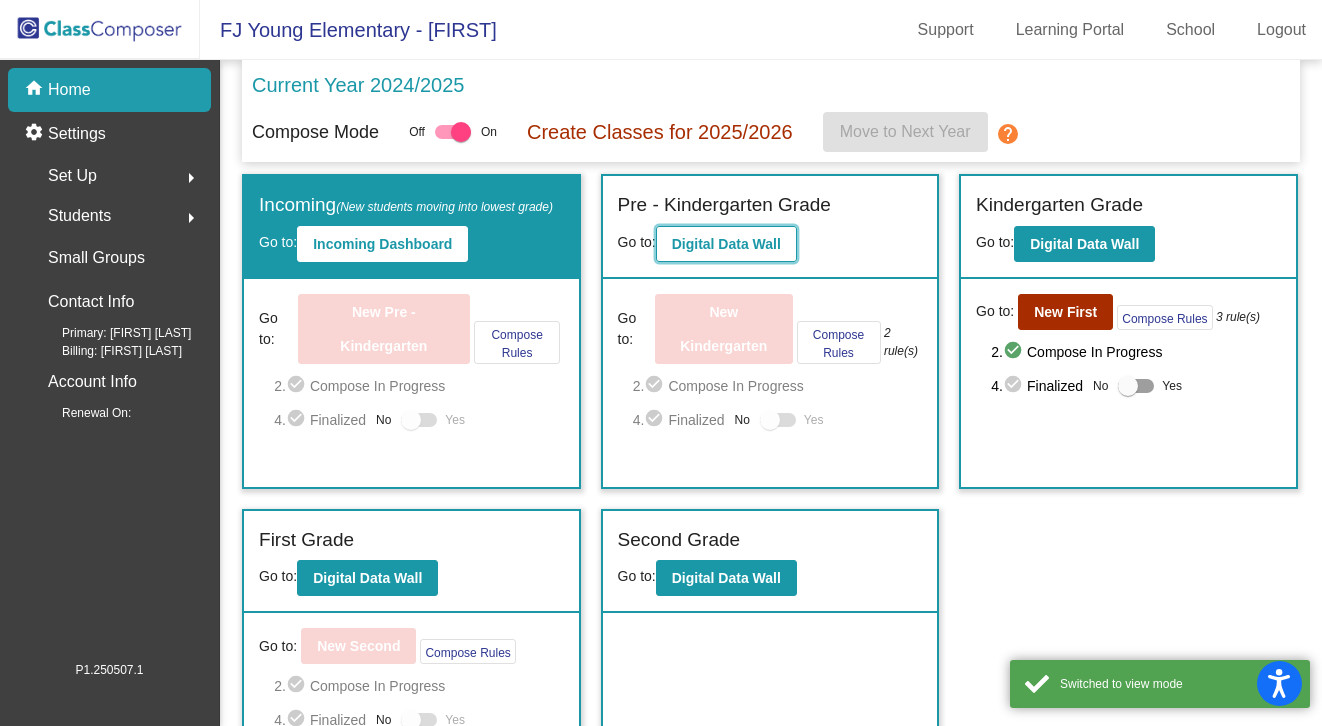 click on "Digital Data Wall" 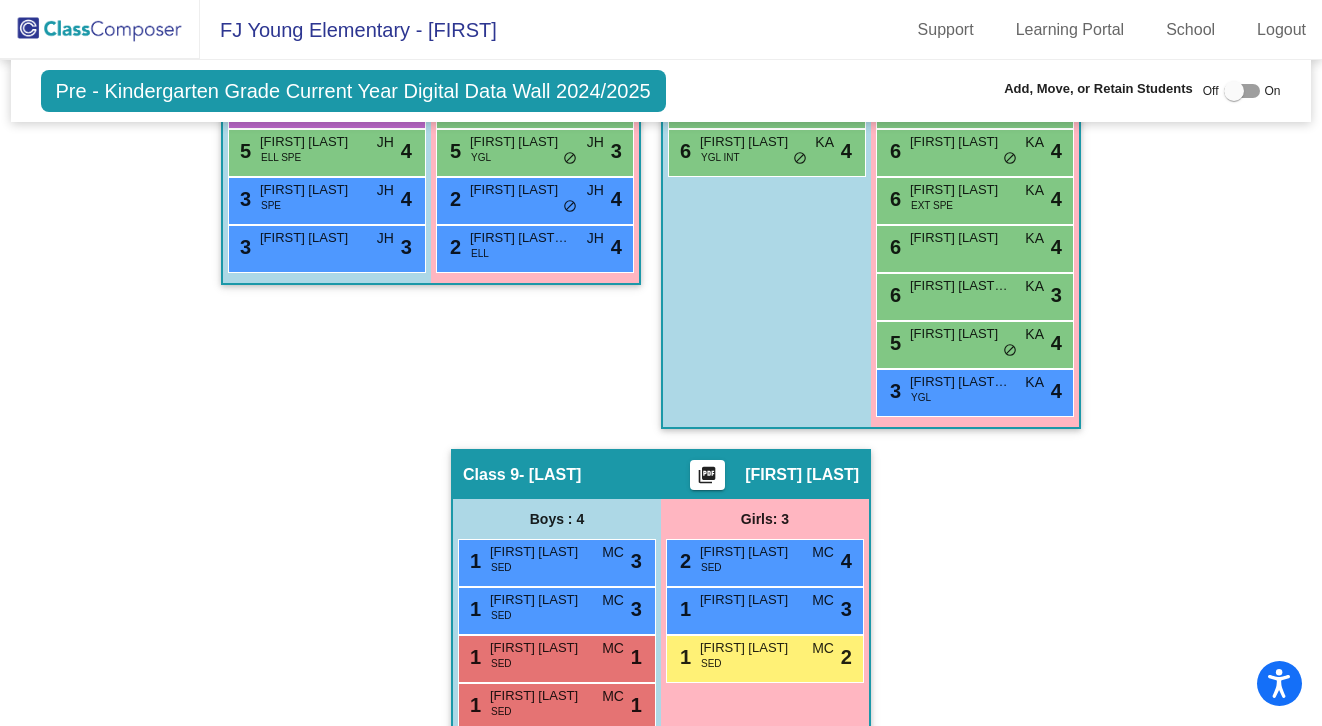 scroll, scrollTop: 2766, scrollLeft: 0, axis: vertical 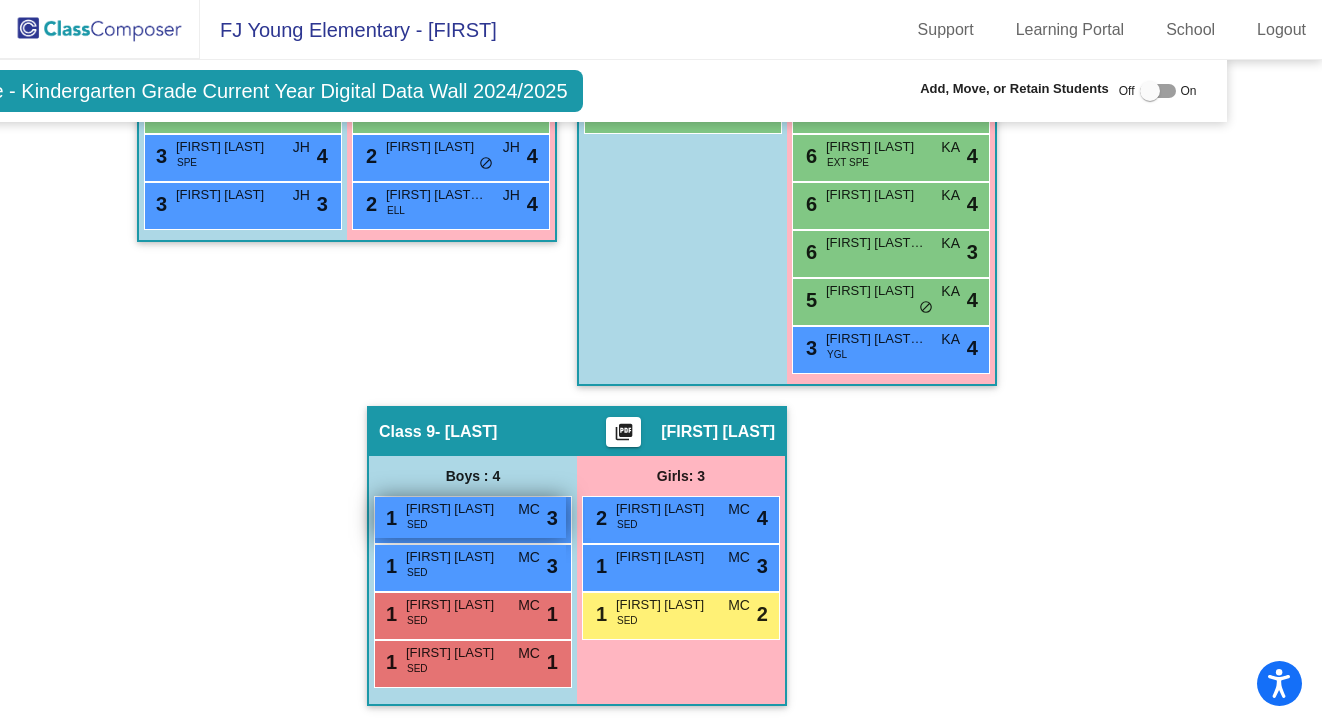 click on "1 [FIRST] [LAST] SED MC lock do_not_disturb_alt 3" at bounding box center [470, 517] 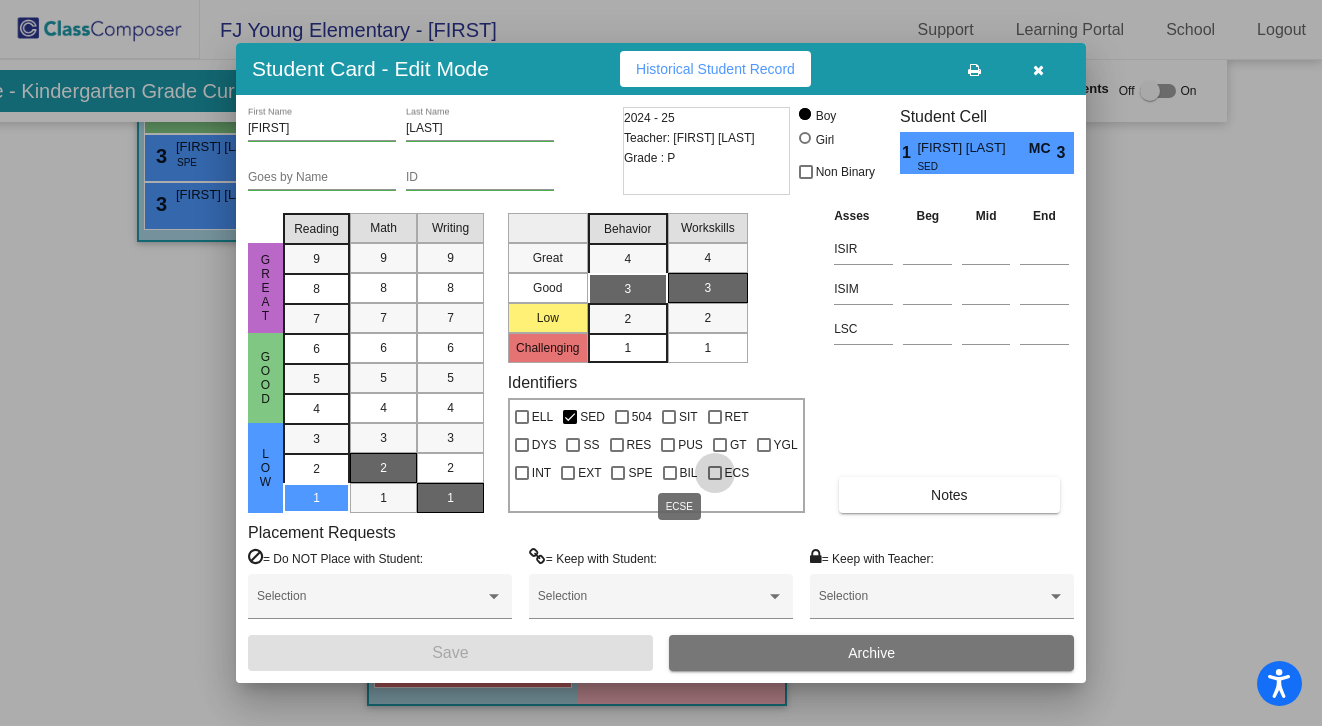 click at bounding box center (715, 473) 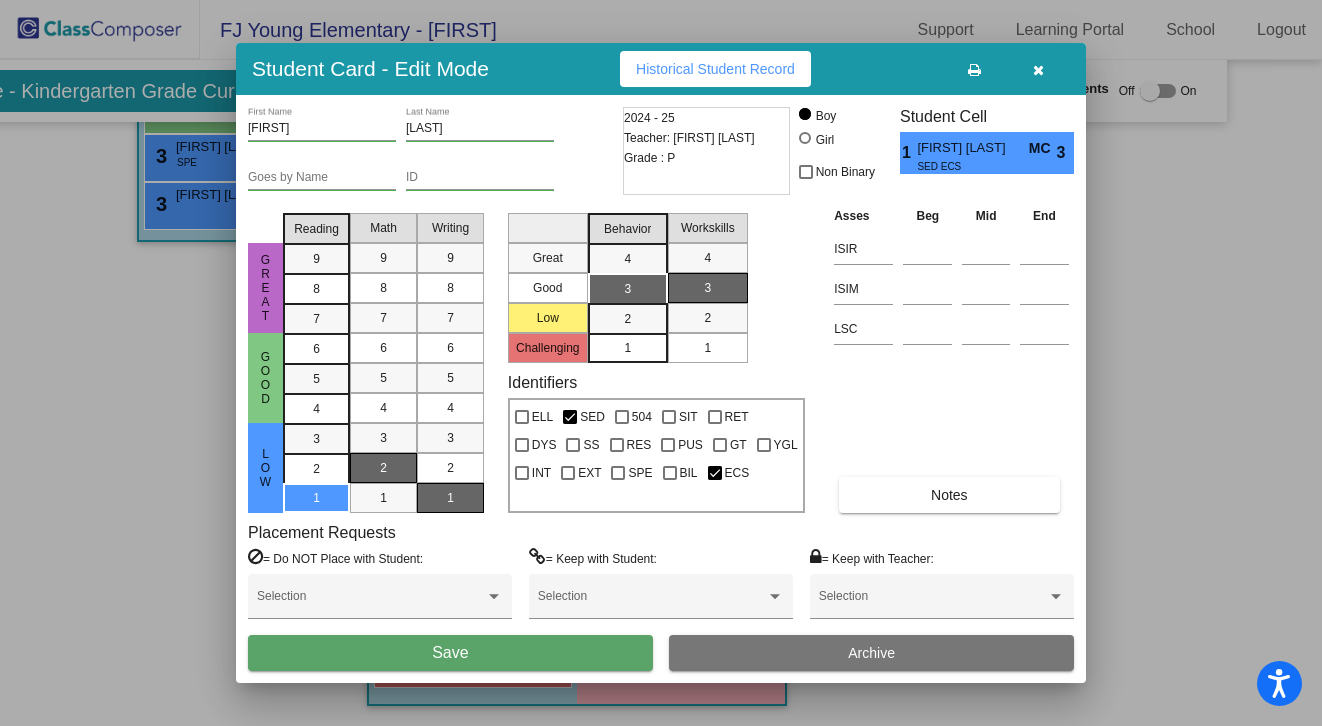 click on "Save" at bounding box center [450, 653] 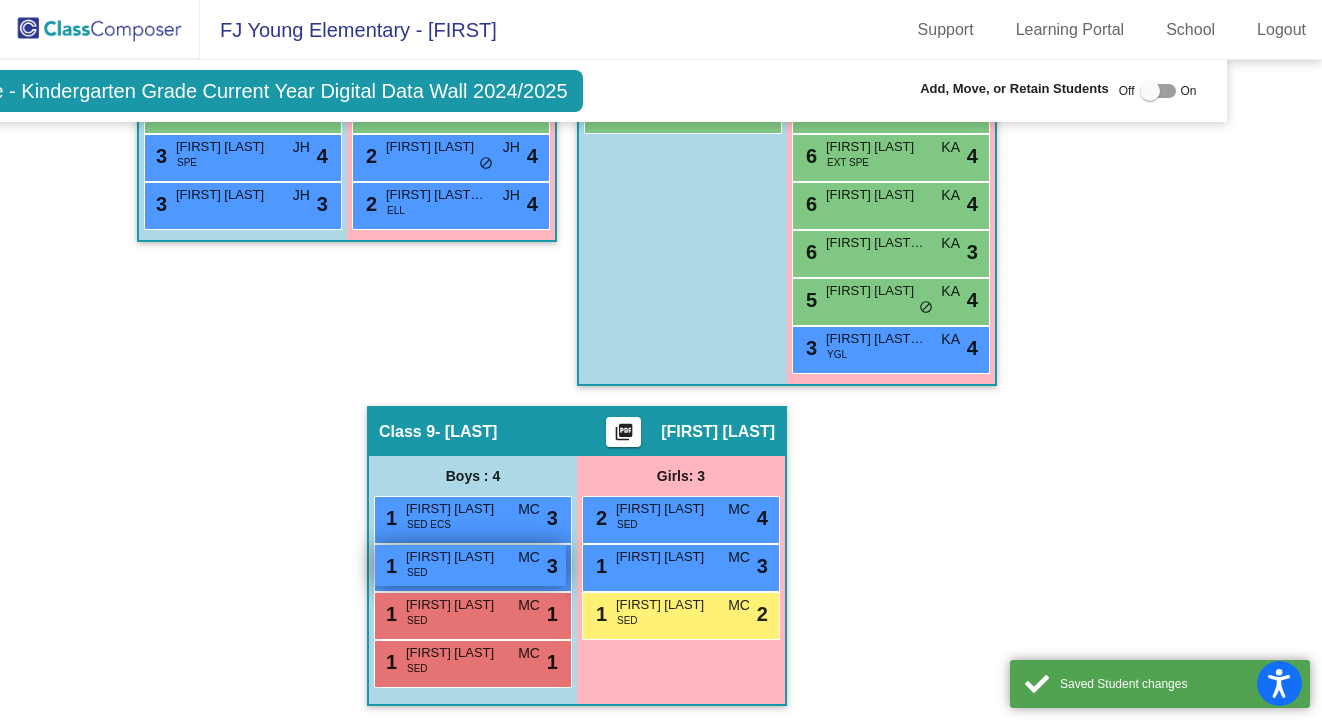 click on "[FIRST] [LAST]" at bounding box center [456, 557] 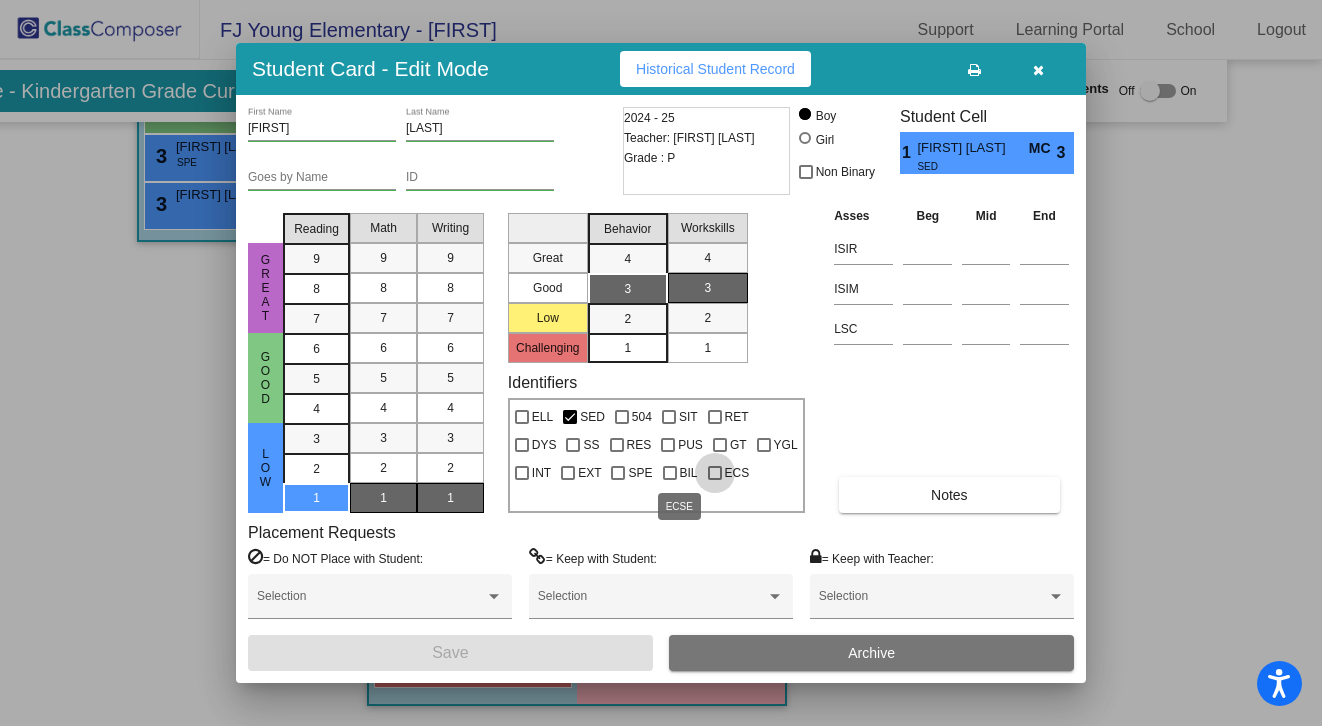click at bounding box center [715, 473] 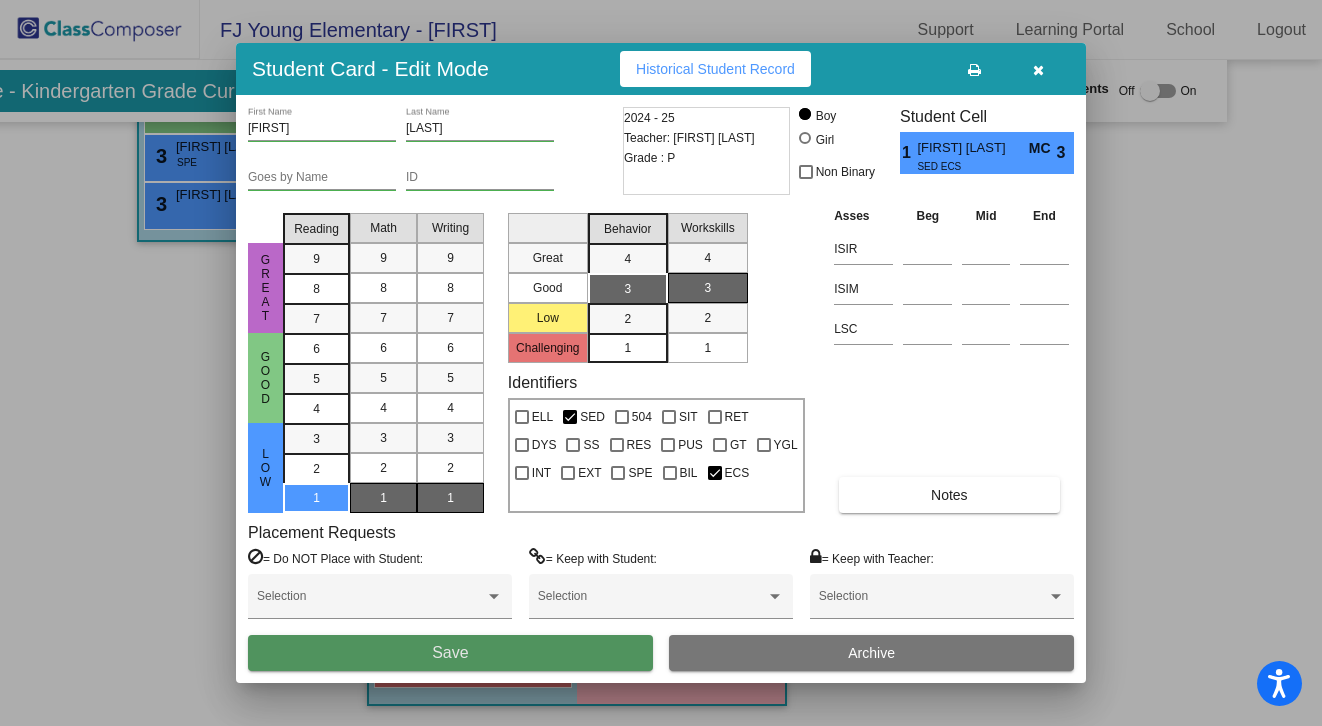 click on "Save" at bounding box center (450, 653) 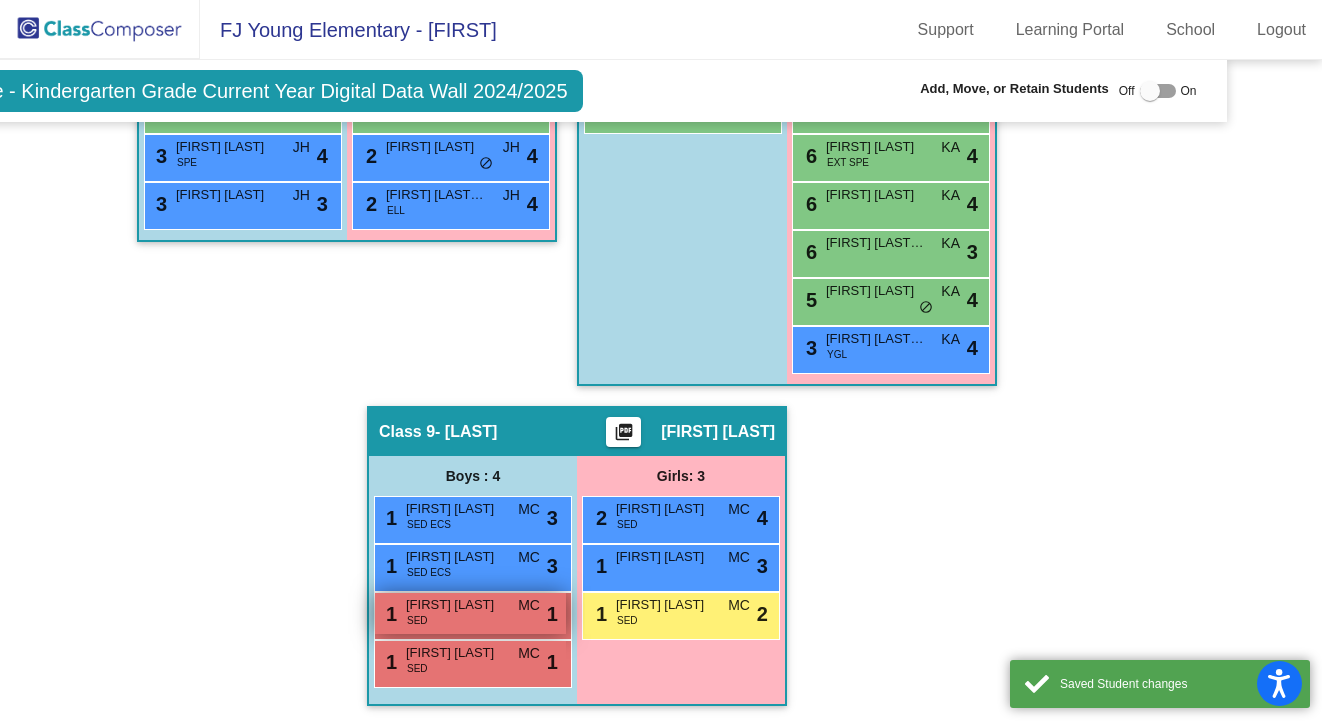 click on "1 [FIRST] [LAST] SED MC lock do_not_disturb_alt 1" at bounding box center (470, 613) 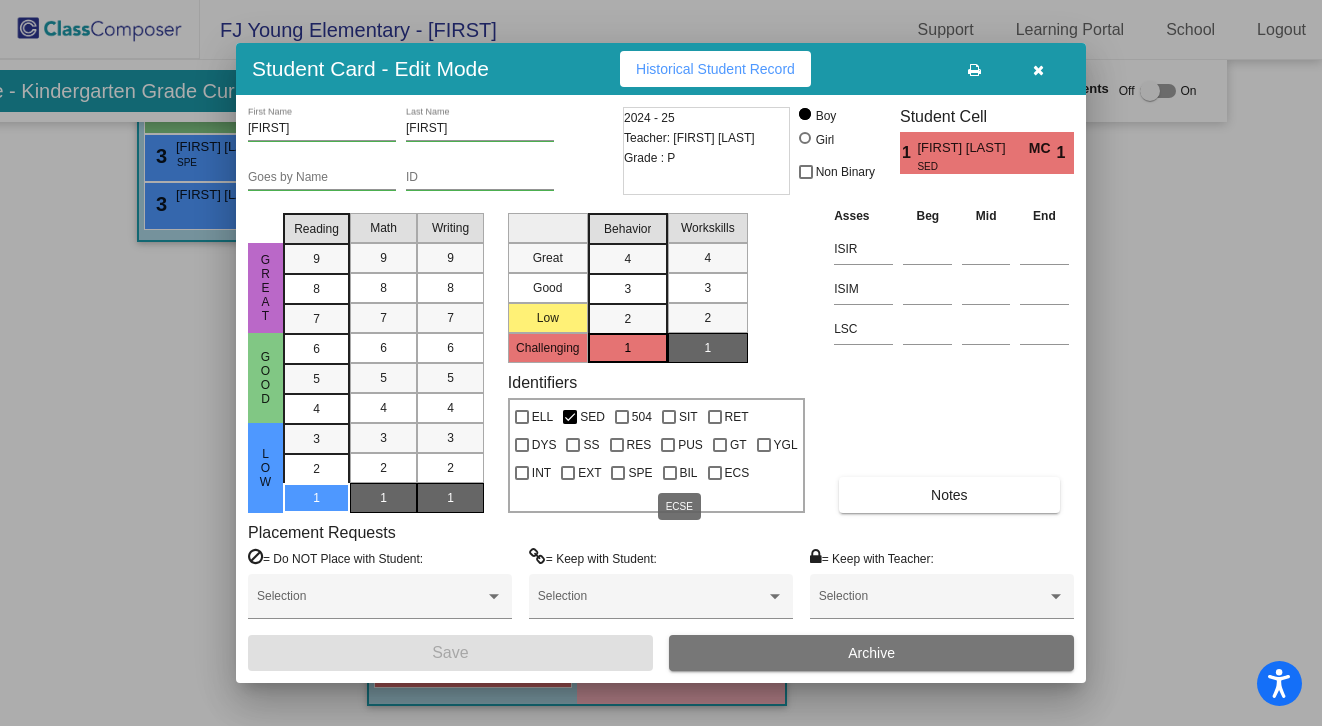 click at bounding box center [715, 473] 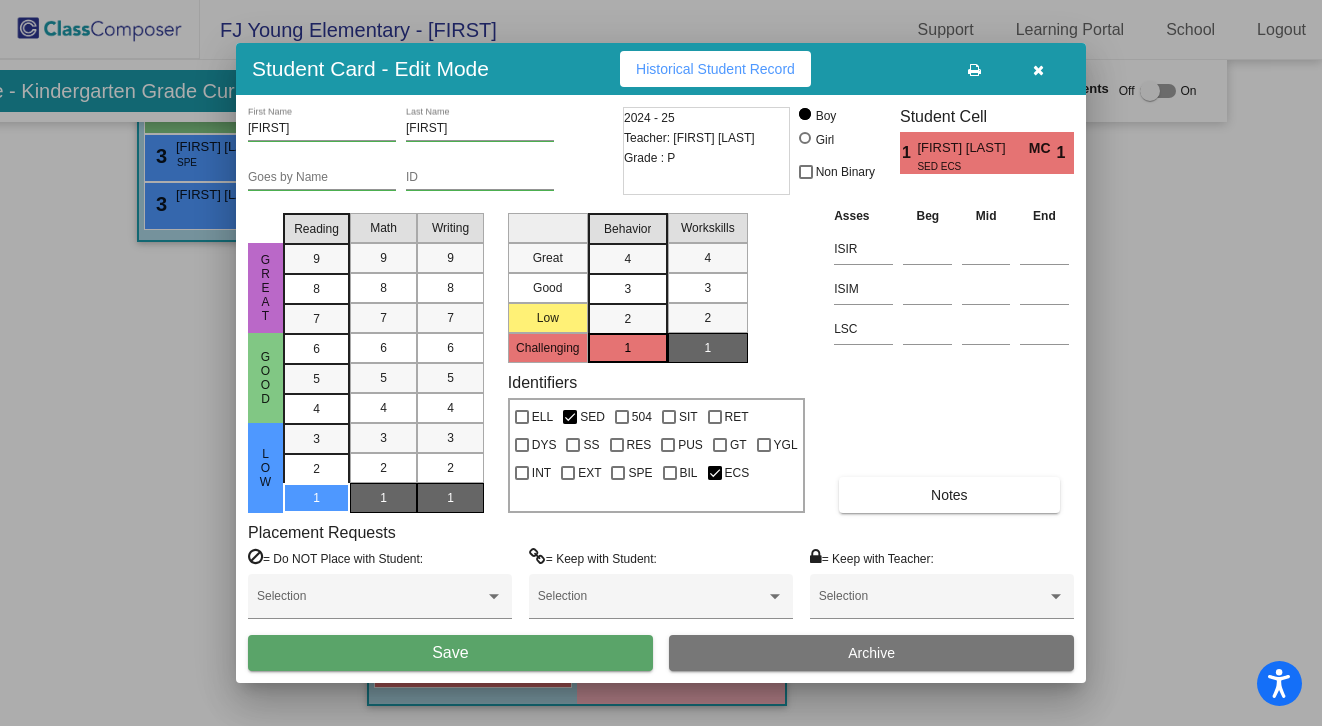 click on "Save" at bounding box center (450, 653) 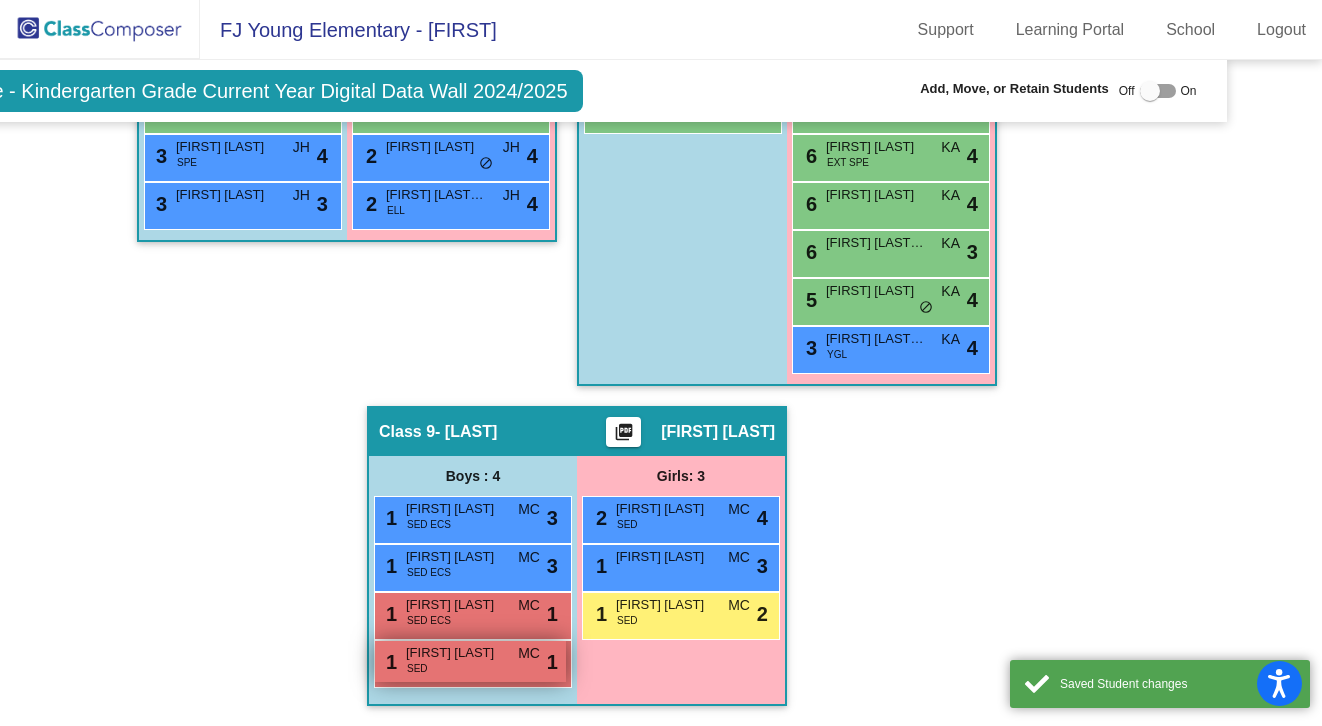 click on "1 [FIRST] [LAST] SED MC lock do_not_disturb_alt 1" at bounding box center (470, 661) 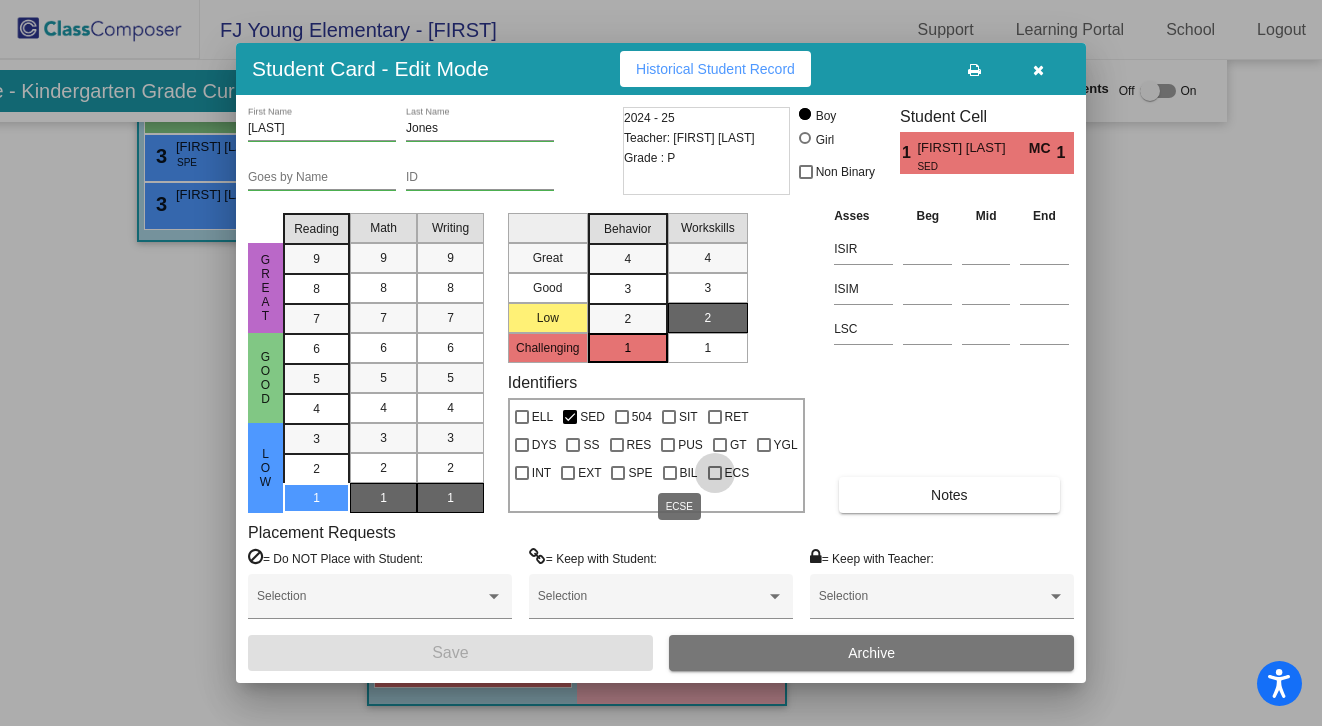 click at bounding box center [715, 473] 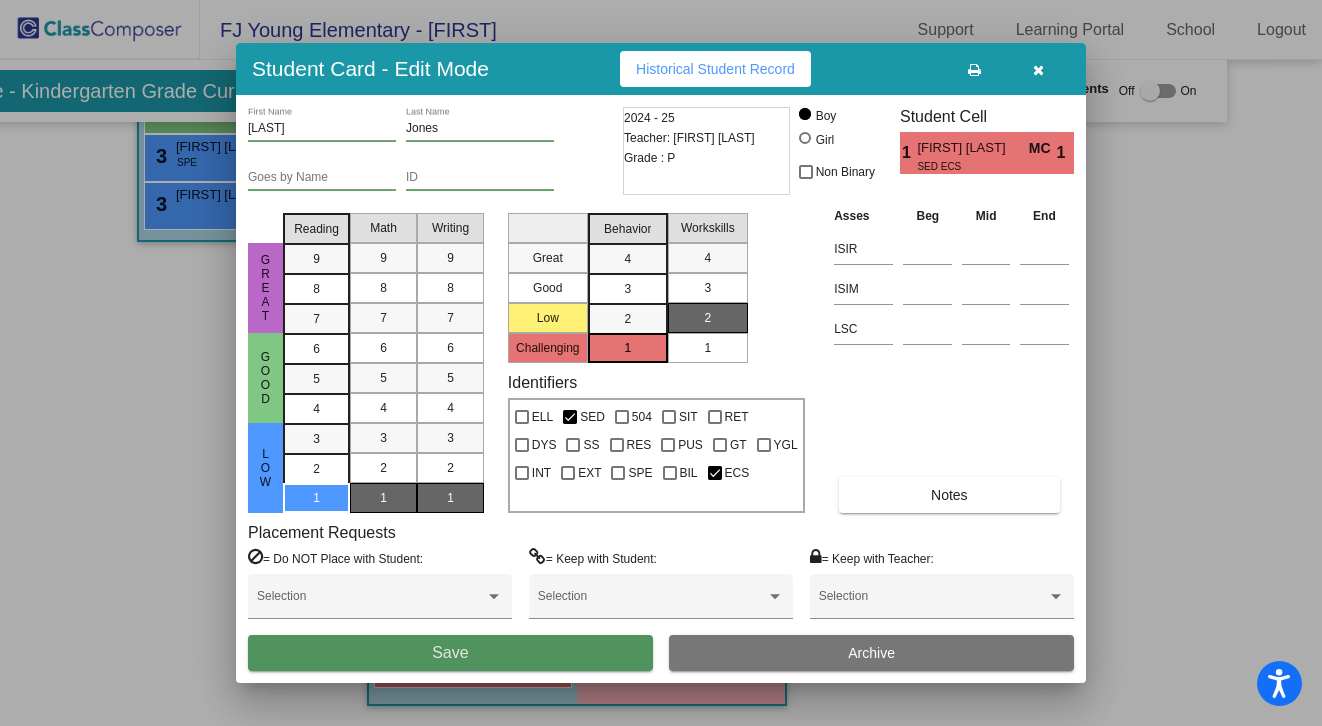 click on "Save" at bounding box center [450, 653] 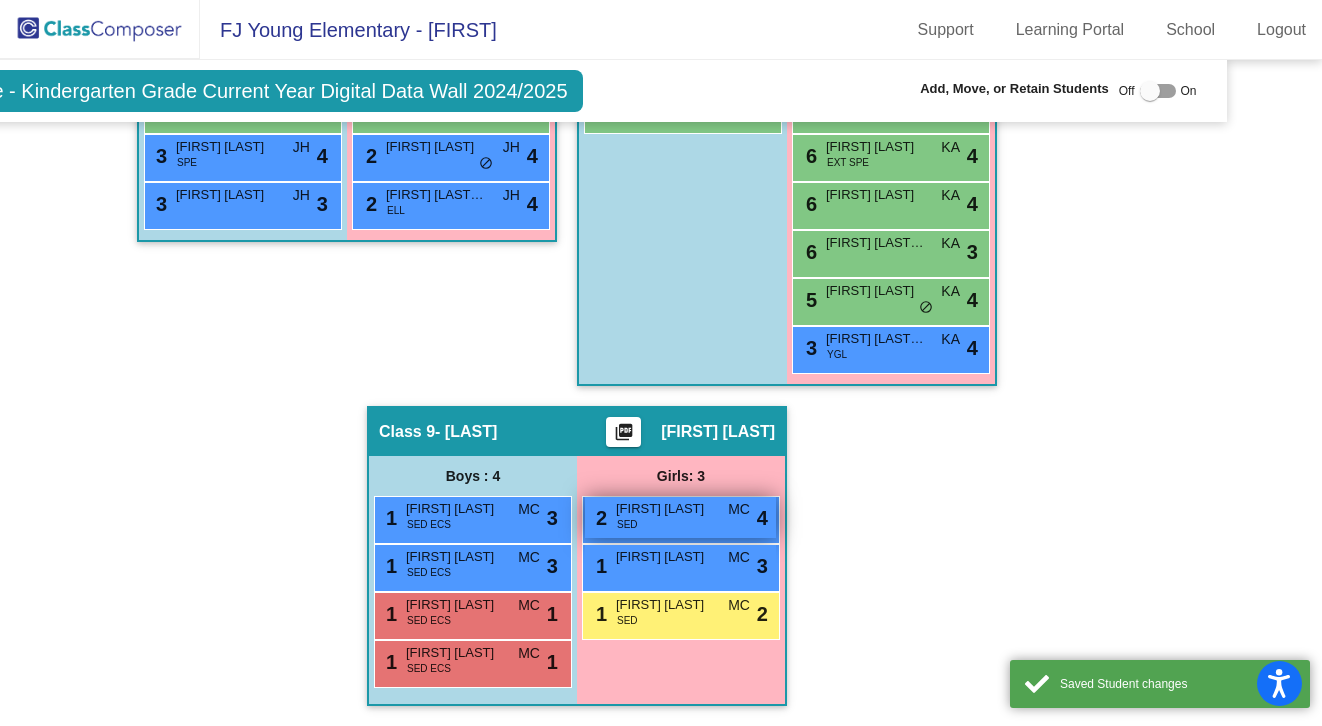 click on "2 [FIRST] [LAST] SED MC lock do_not_disturb_alt 4" at bounding box center [680, 517] 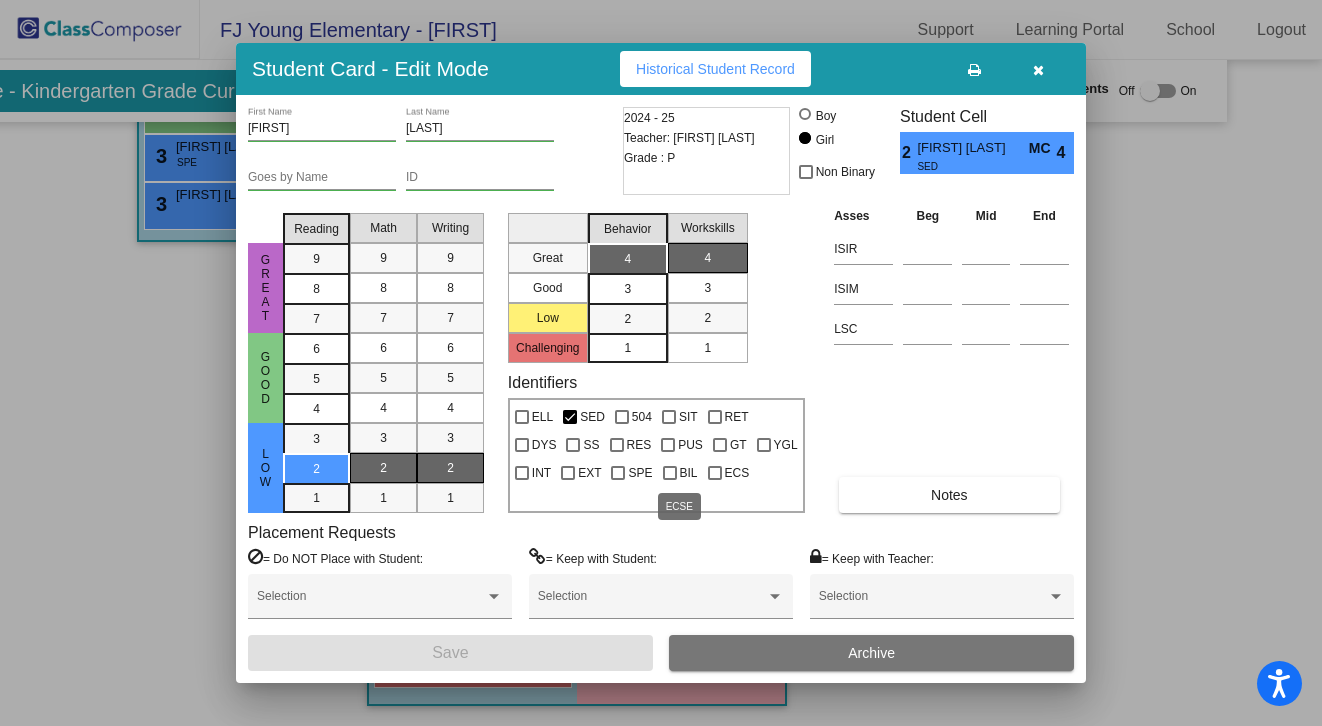 click at bounding box center [715, 473] 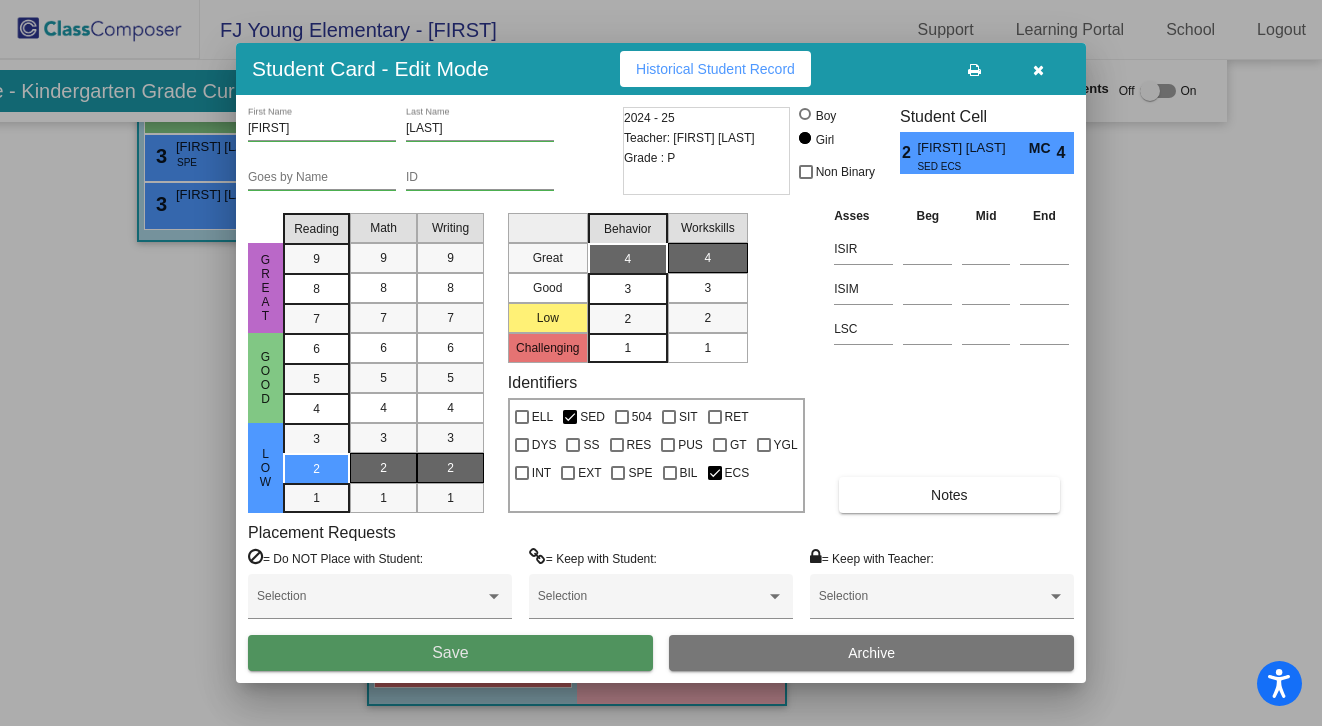 click on "Save" at bounding box center (450, 653) 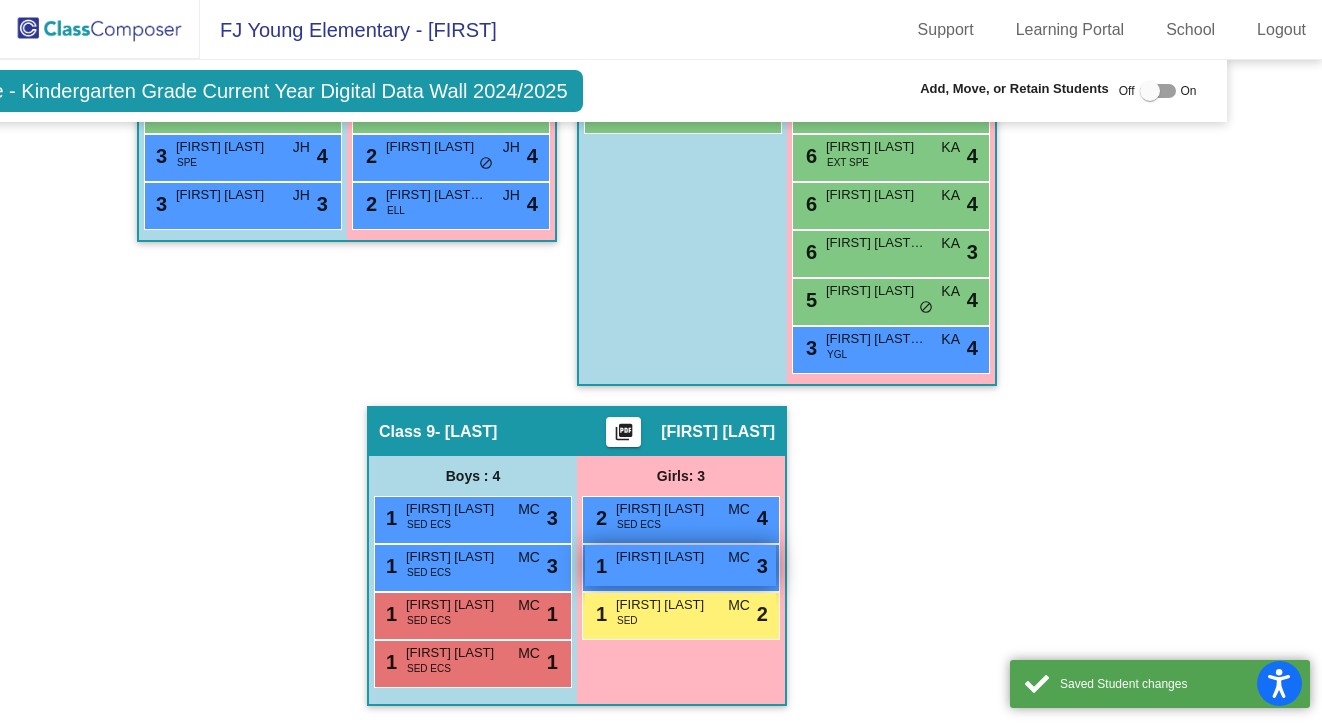 click on "[NUMBER] [LAST] [LAST] [LAST] [LAST] [LAST]" at bounding box center (680, 565) 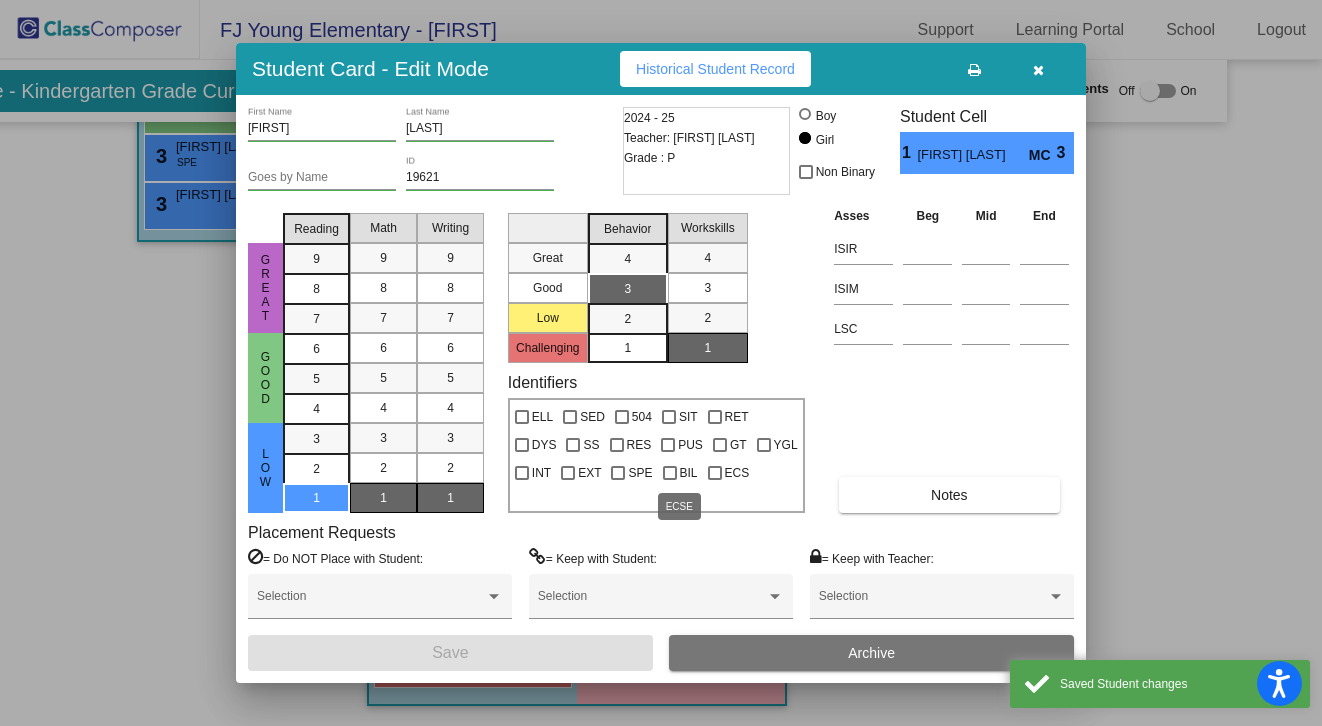 click at bounding box center [715, 473] 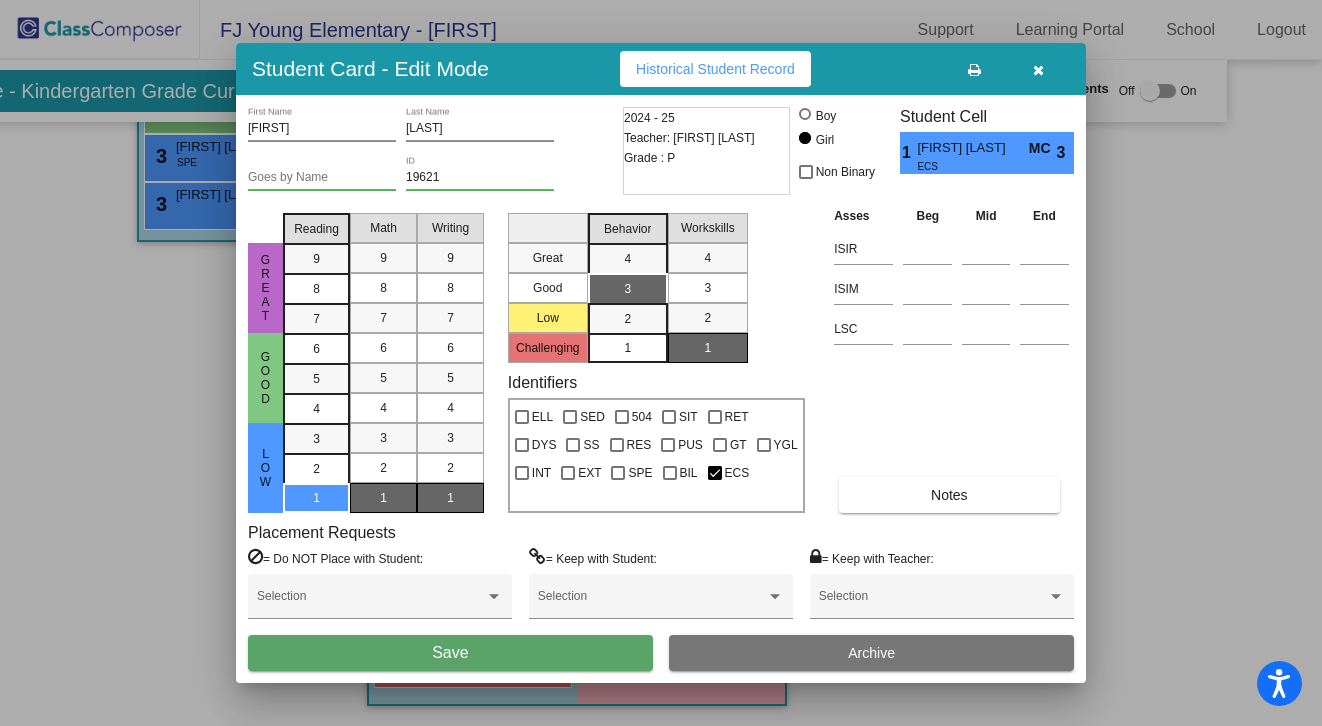 click on "Save" at bounding box center (450, 653) 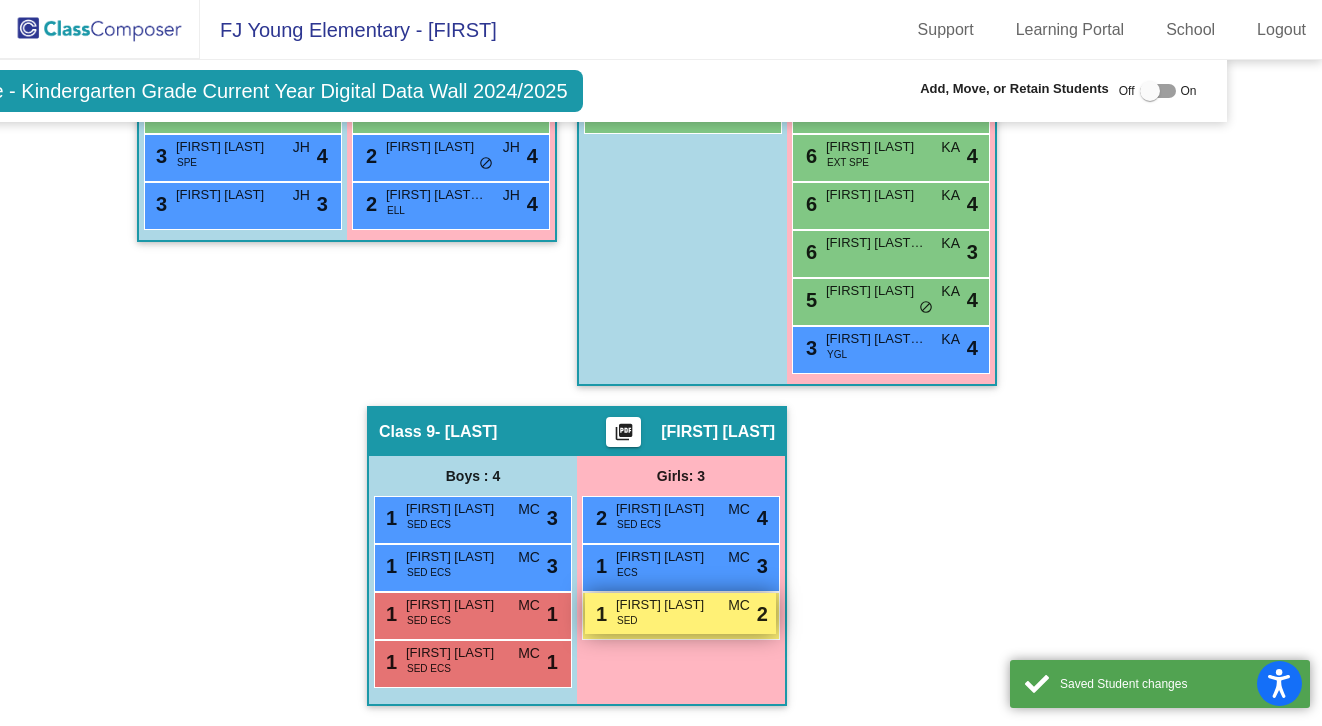 click on "[FIRST] [LAST]" at bounding box center [666, 605] 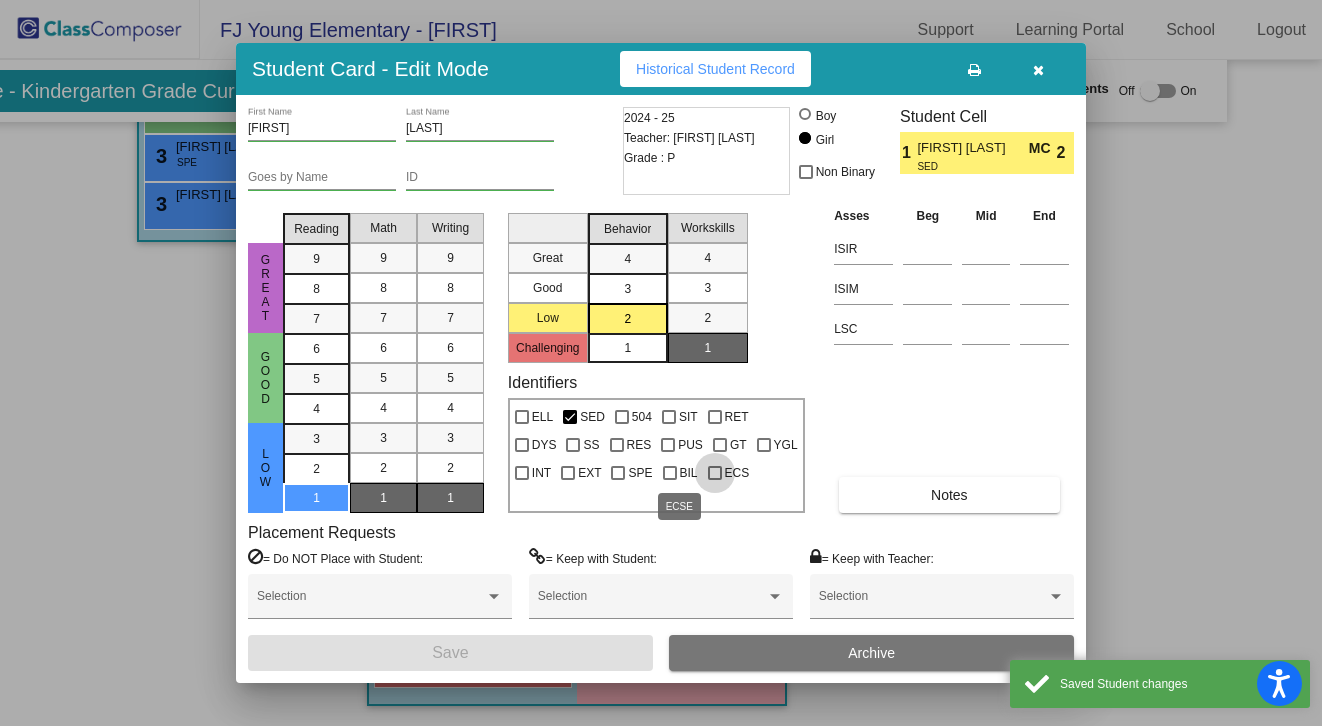 click at bounding box center (715, 473) 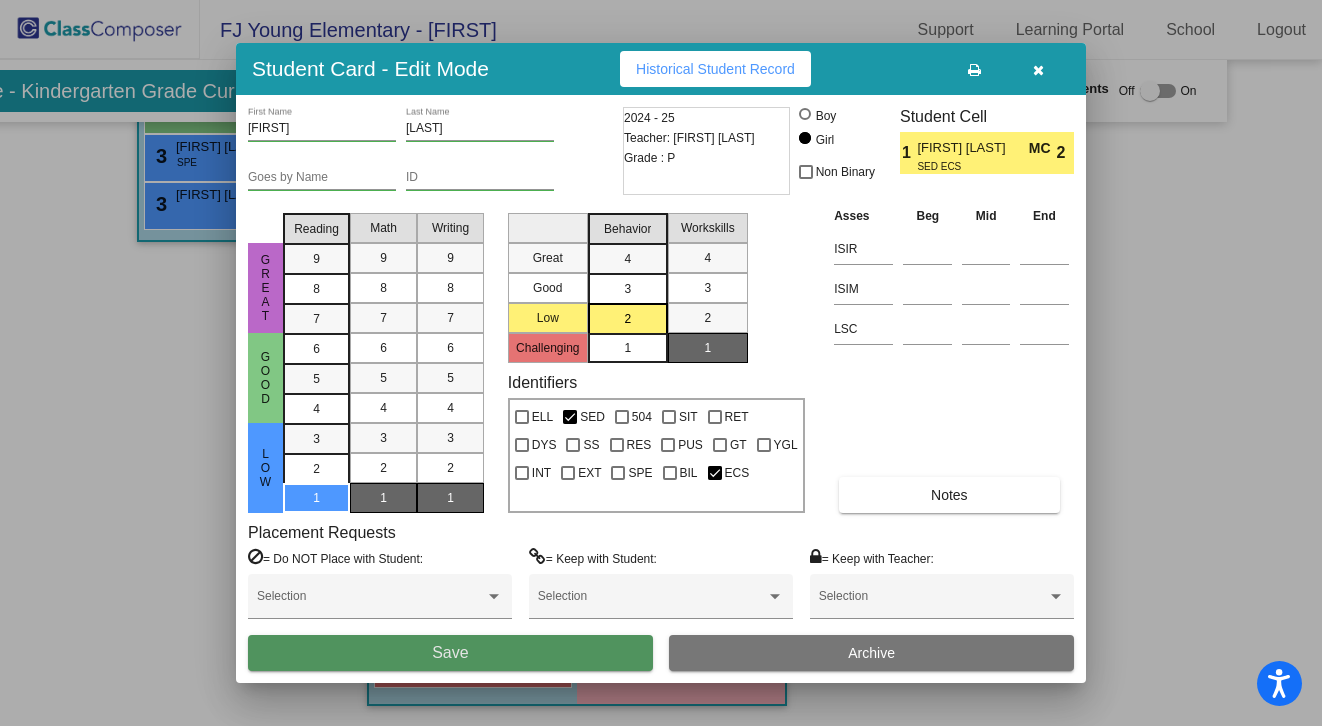 click on "Save" at bounding box center [450, 653] 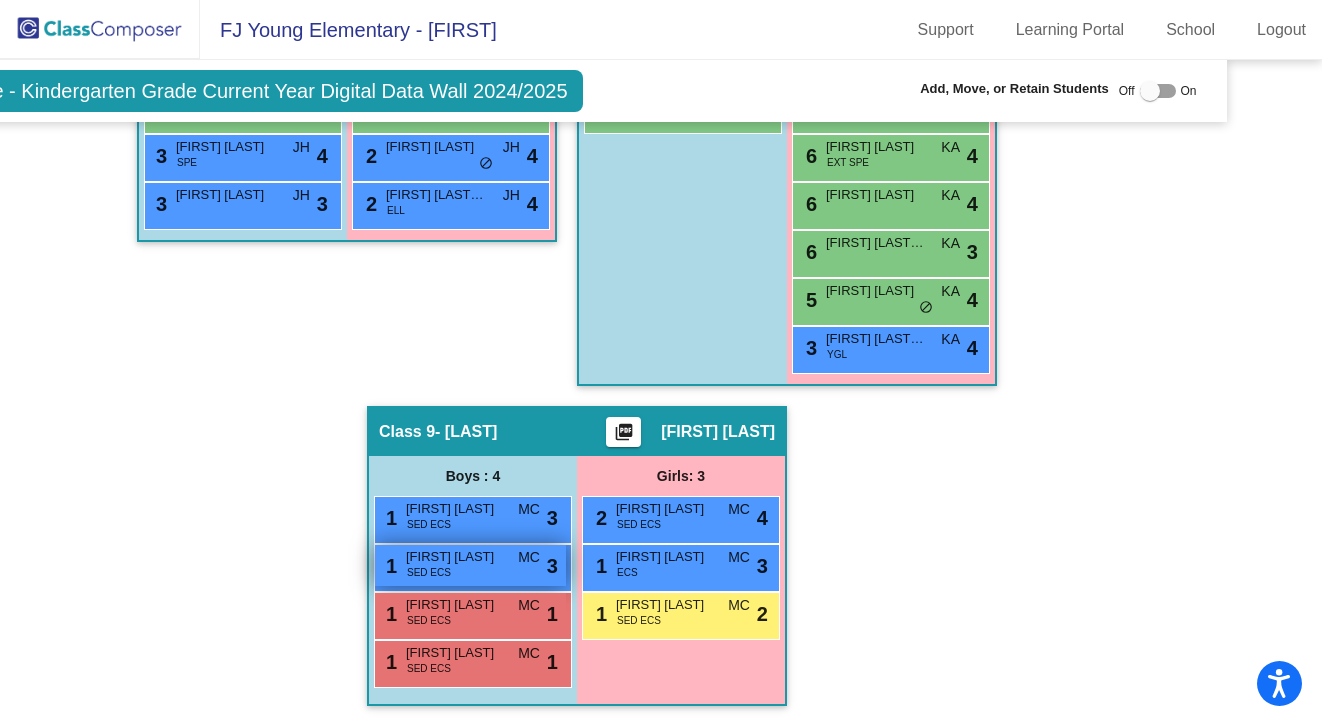 click on "1 [FIRST] [LAST] SED ECS MC lock do_not_disturb_alt 3" at bounding box center (470, 565) 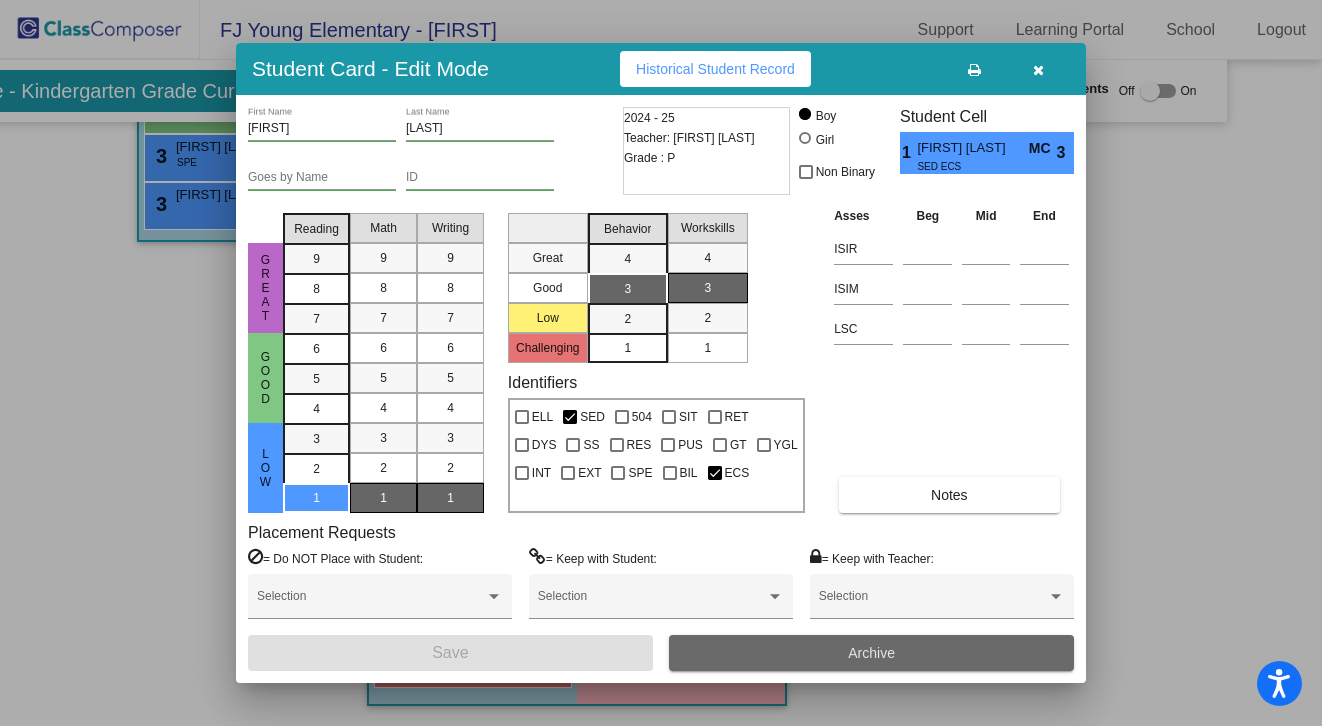 click on "Archive" at bounding box center (871, 653) 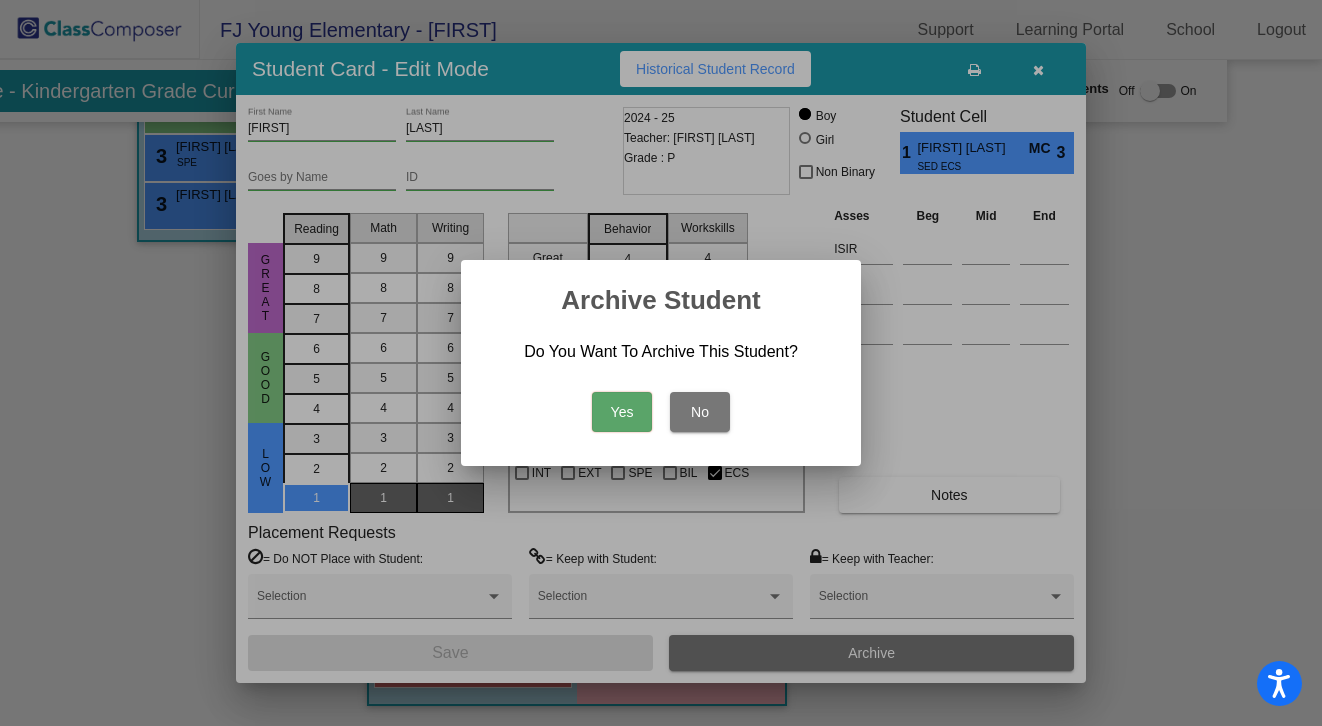 click on "Yes" at bounding box center (622, 412) 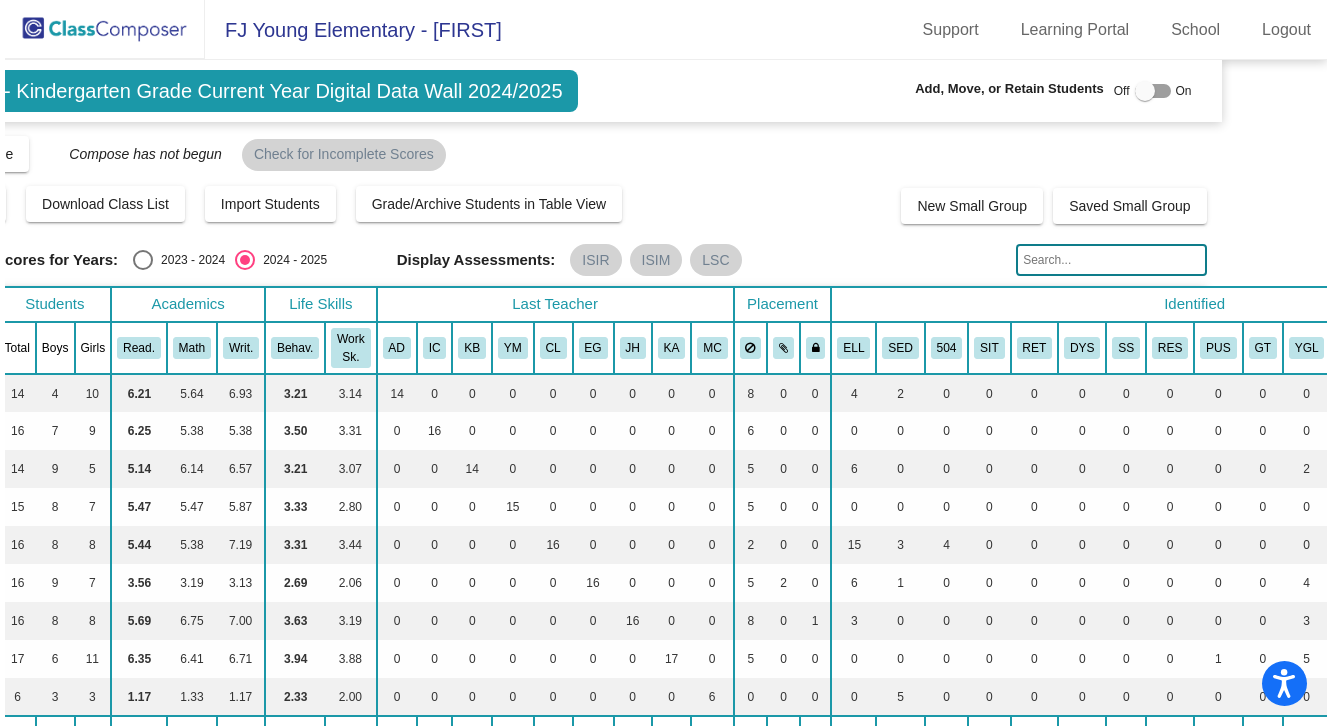 scroll, scrollTop: 0, scrollLeft: 0, axis: both 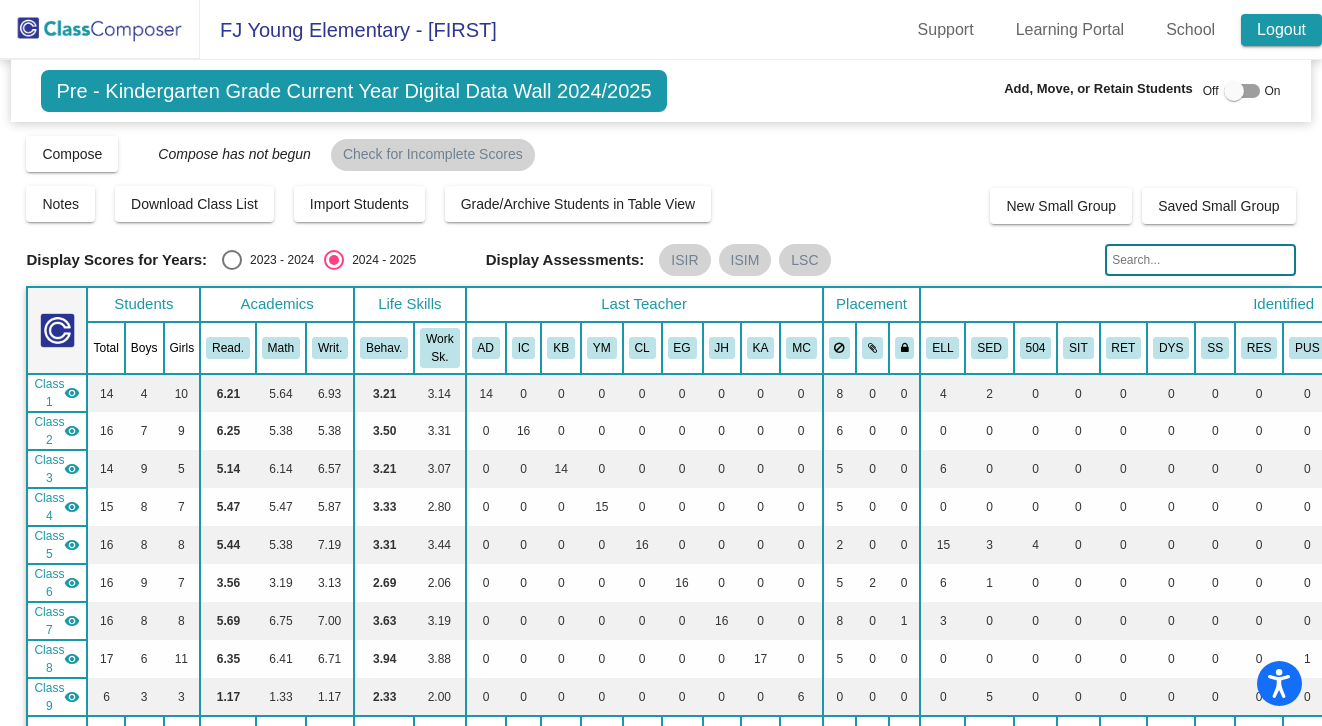 click on "Logout" 